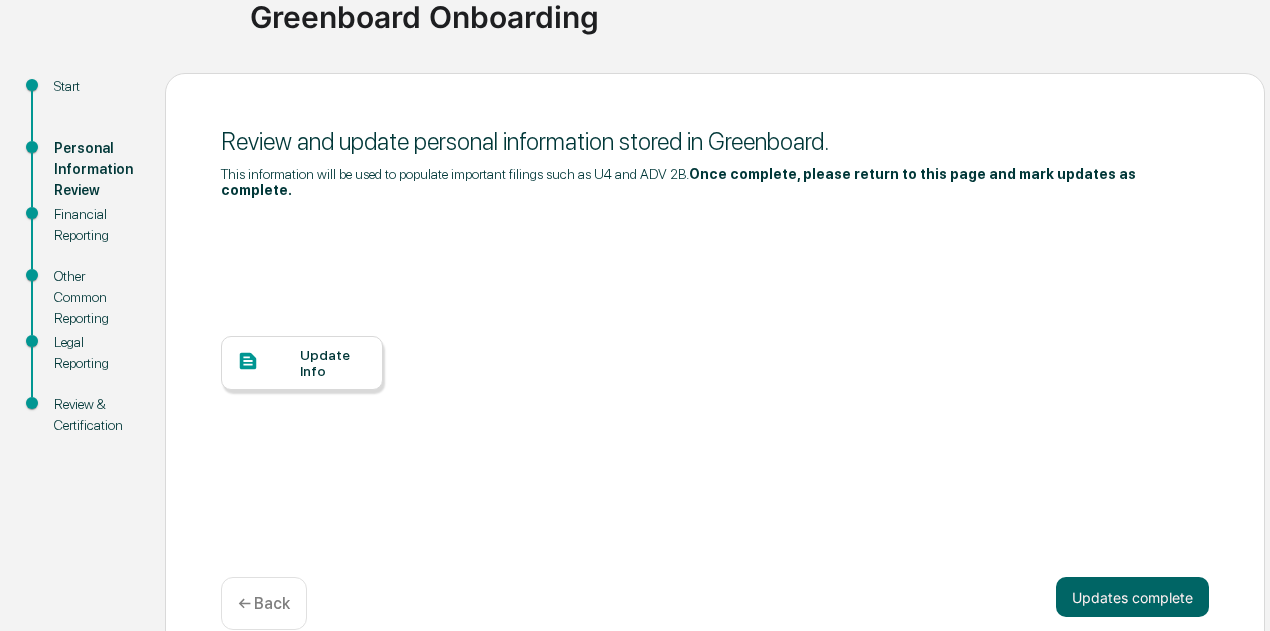 scroll, scrollTop: 182, scrollLeft: 0, axis: vertical 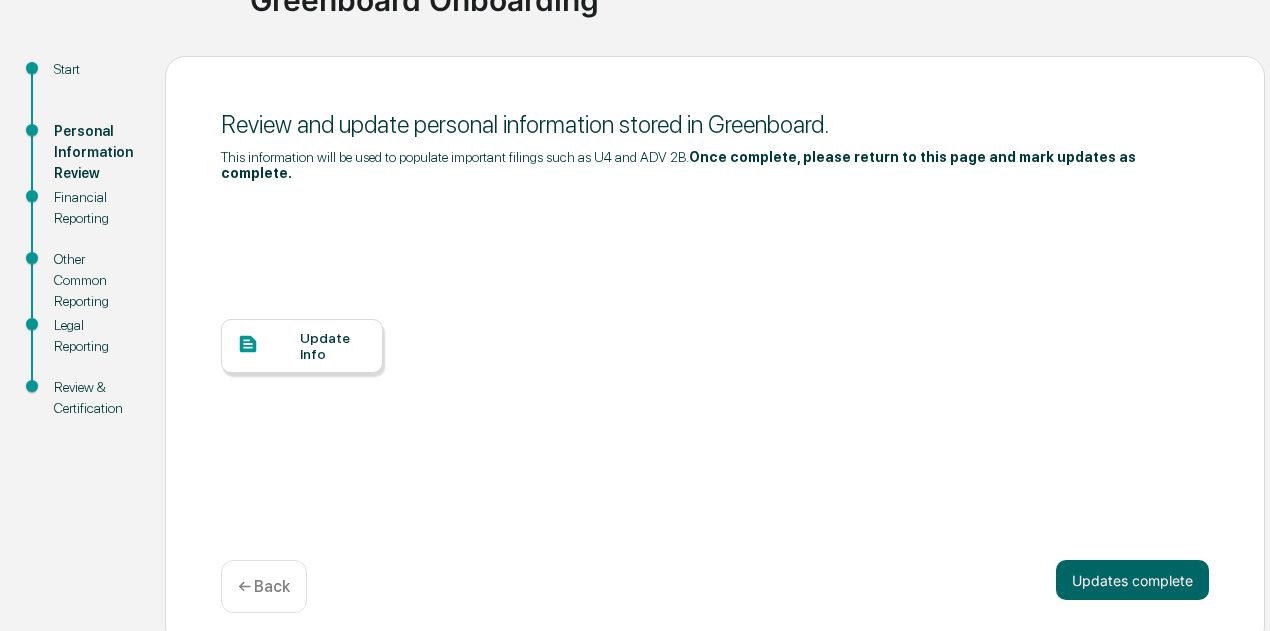 click on "Update Info" at bounding box center (333, 346) 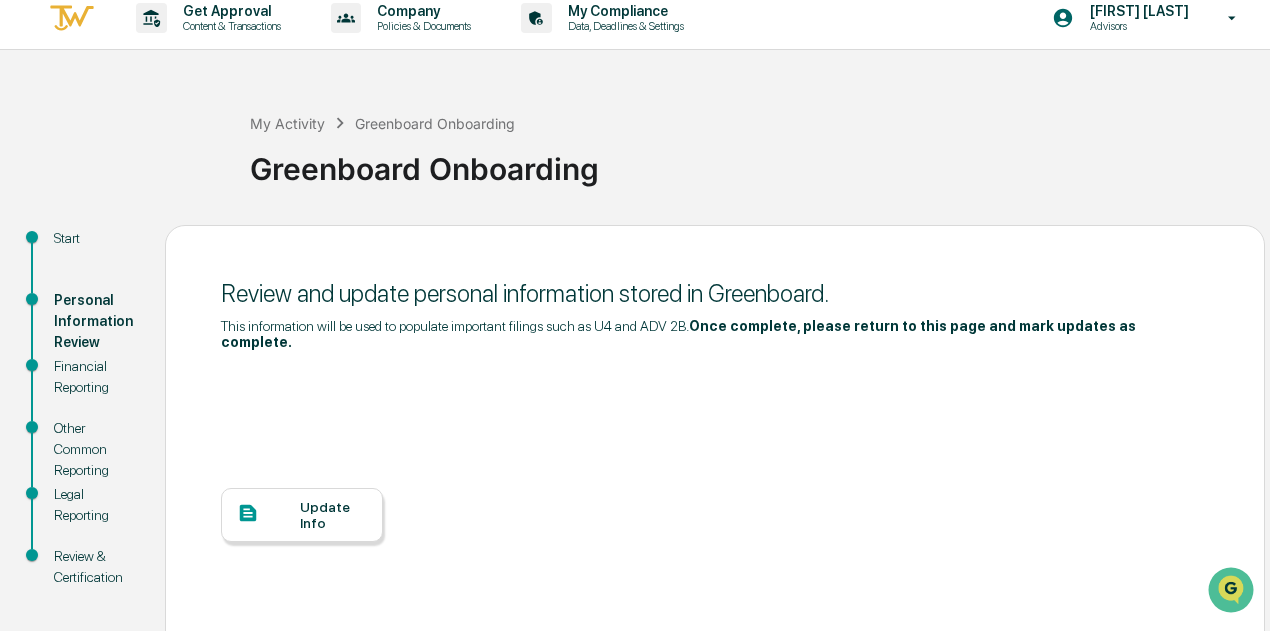 scroll, scrollTop: 0, scrollLeft: 0, axis: both 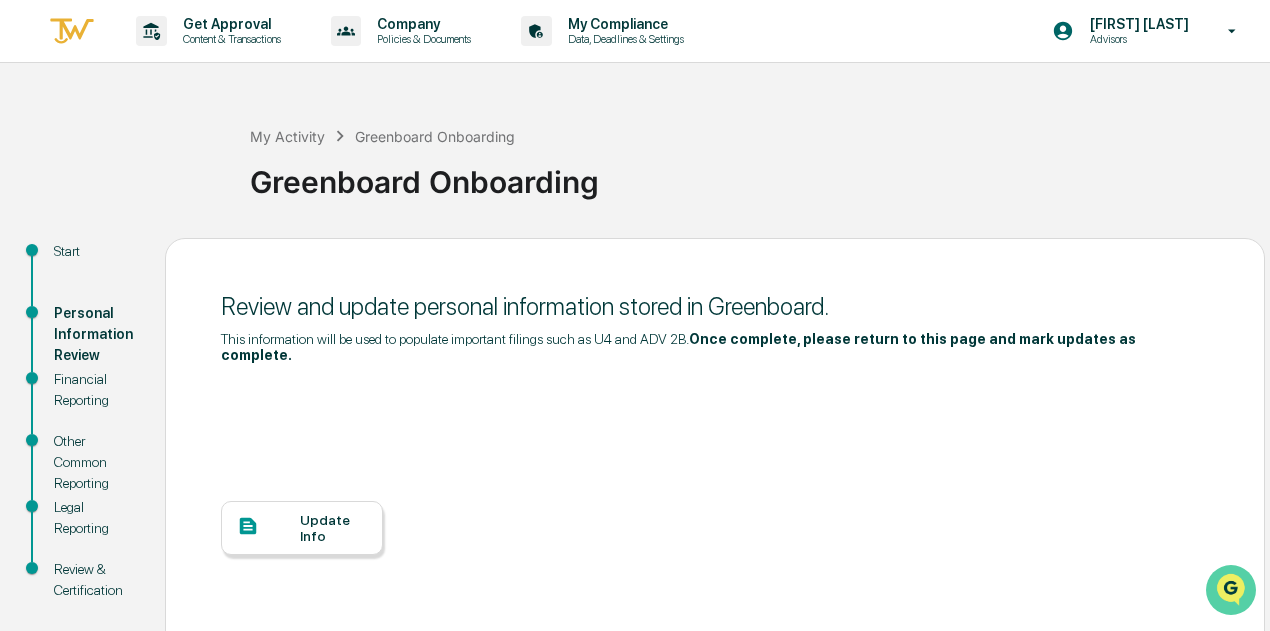 click at bounding box center (1231, 590) 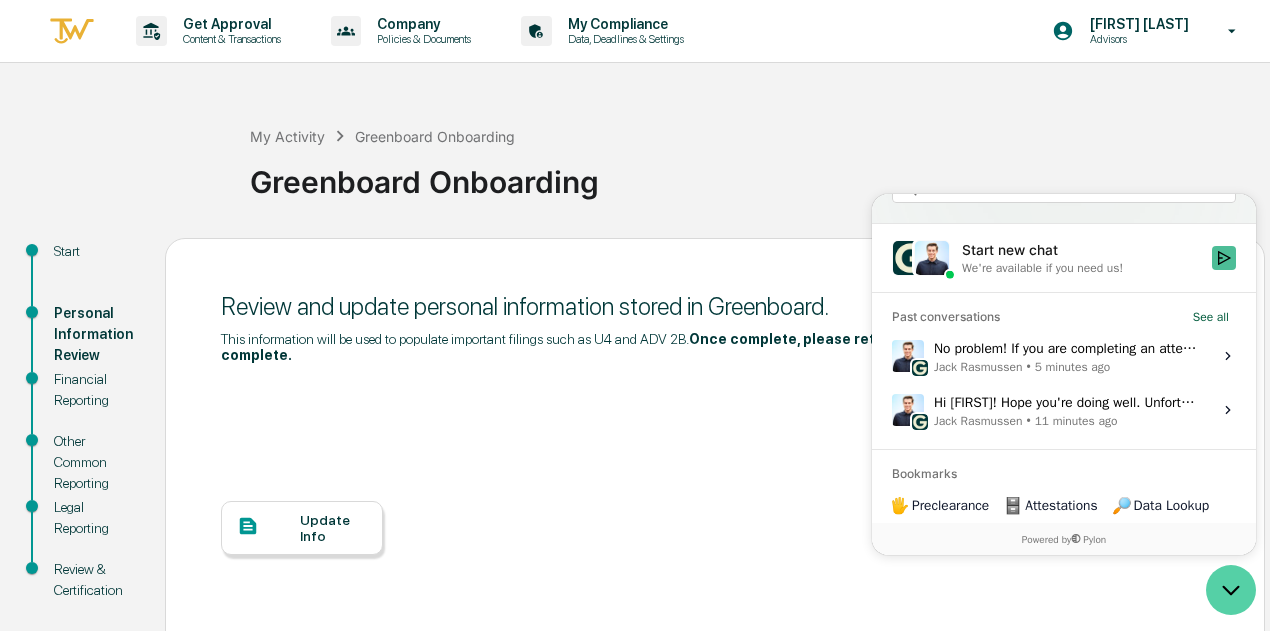 scroll, scrollTop: 0, scrollLeft: 0, axis: both 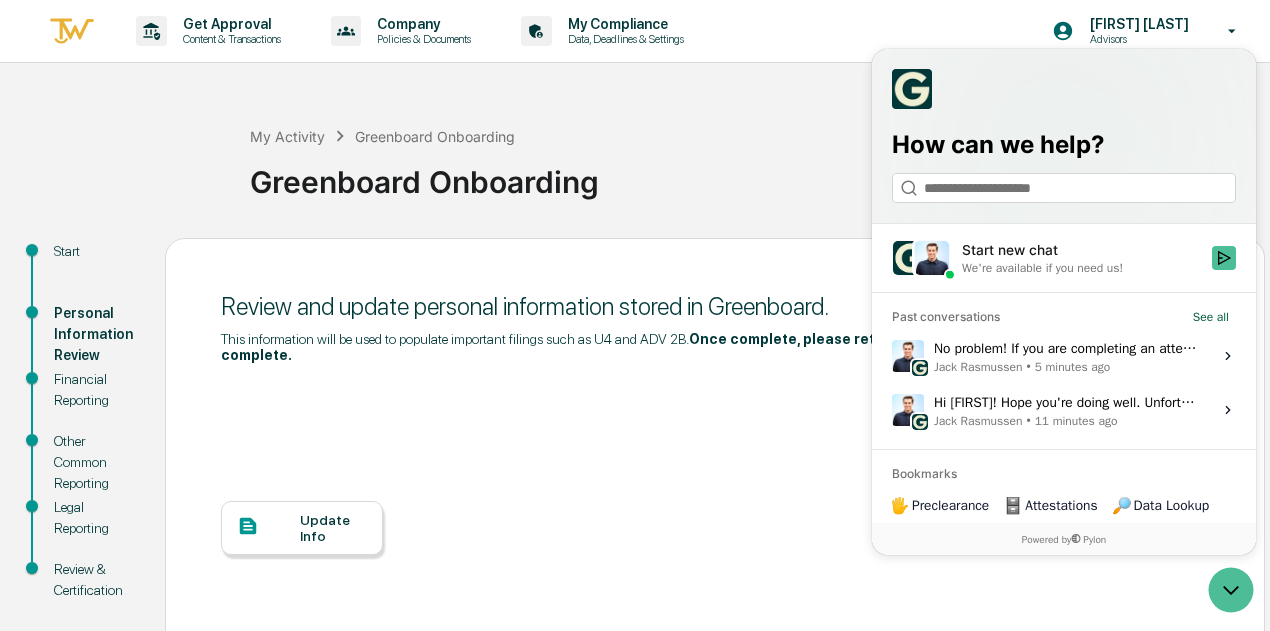 click on "Jack Rasmussen" at bounding box center (978, 367) 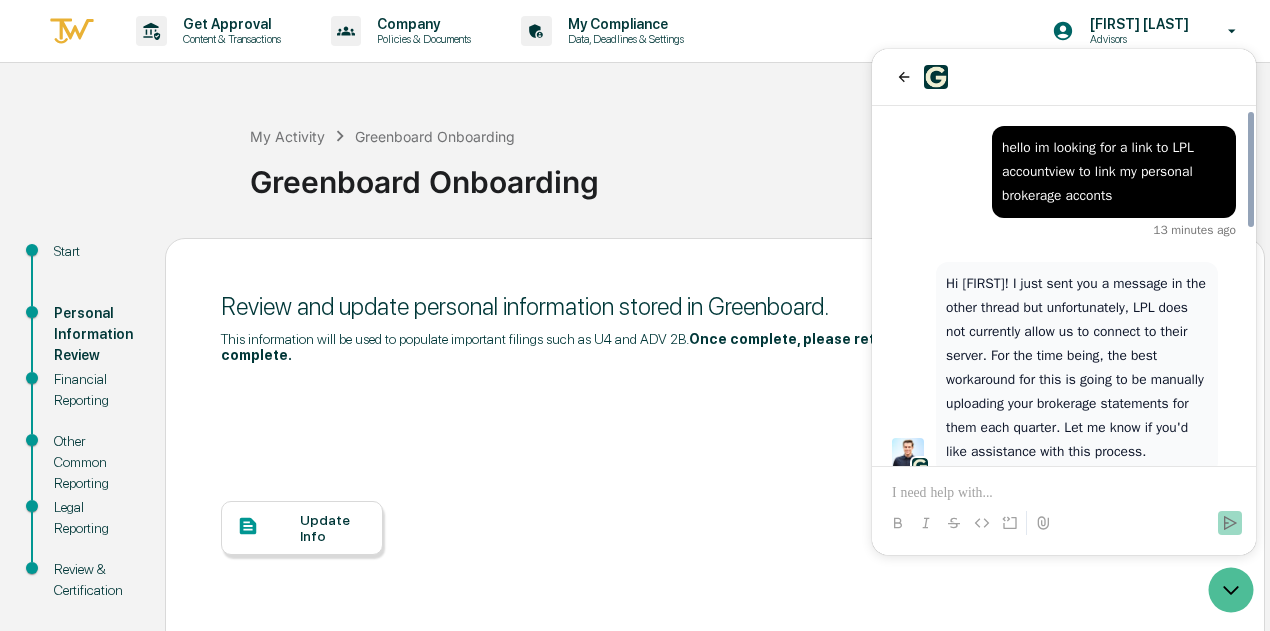 scroll, scrollTop: 735, scrollLeft: 0, axis: vertical 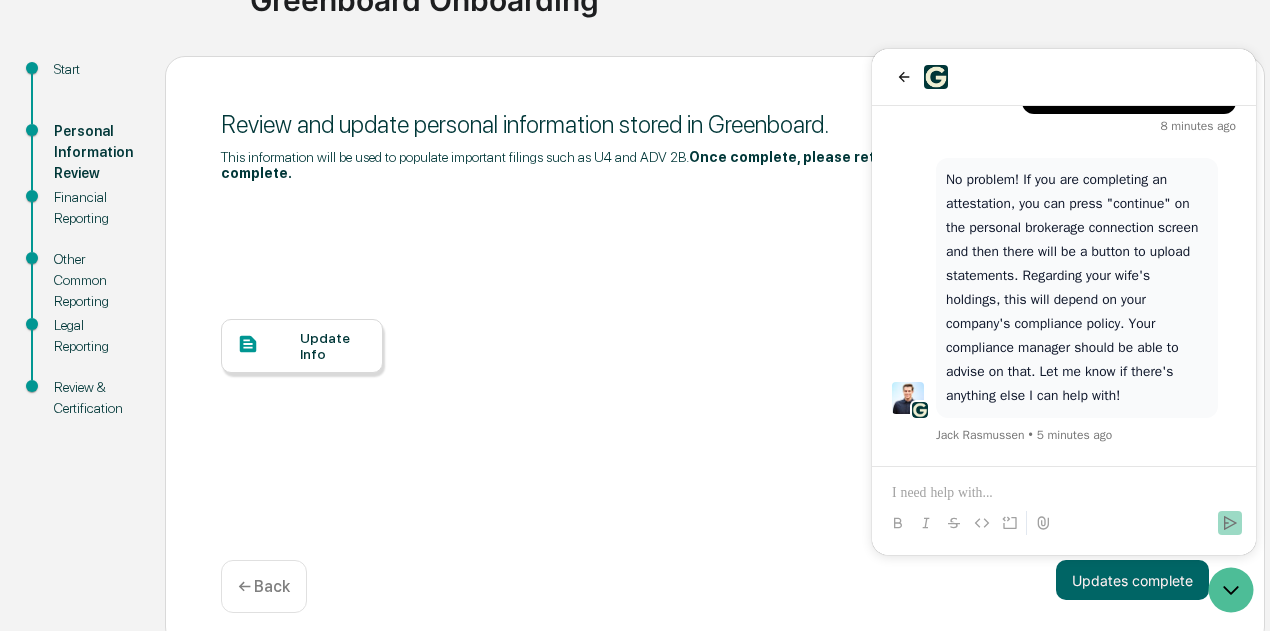click on "Review & Certification" at bounding box center (93, 398) 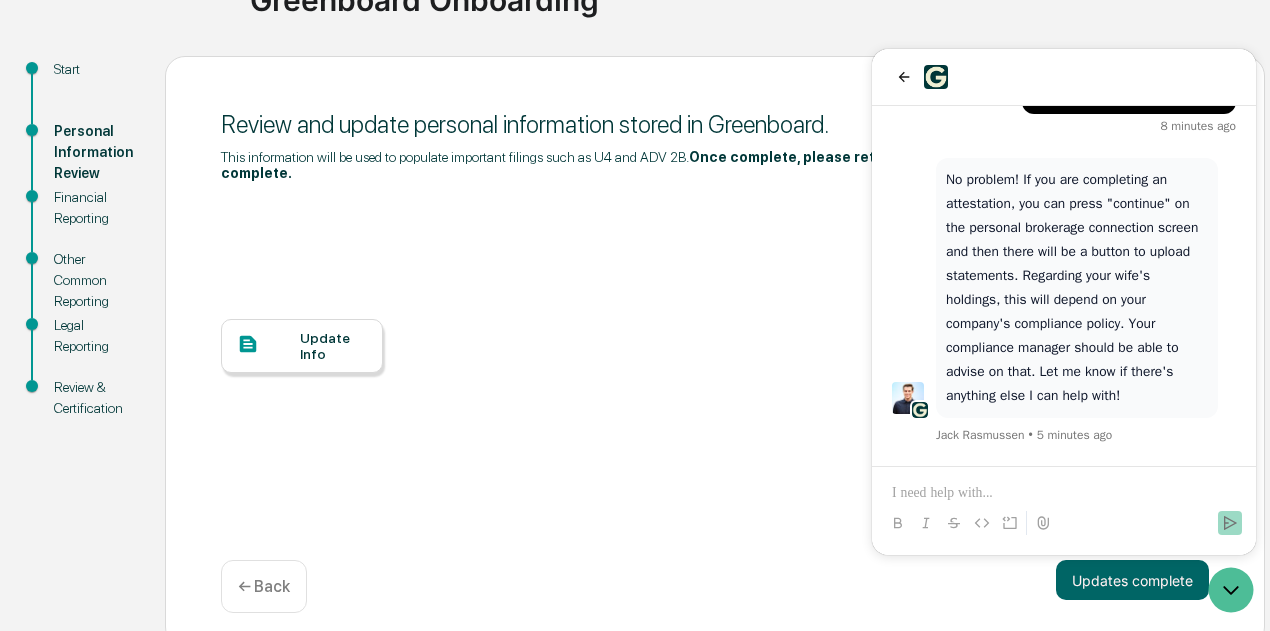 click on "Financial Reporting" at bounding box center (93, 208) 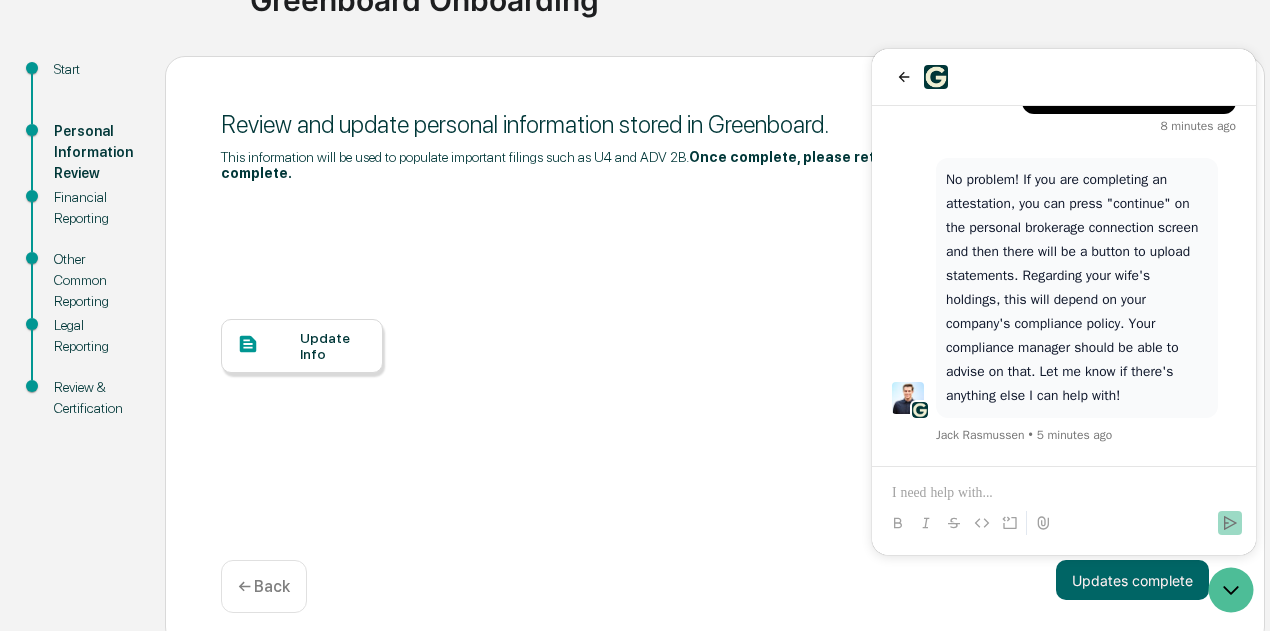 click at bounding box center (1064, 493) 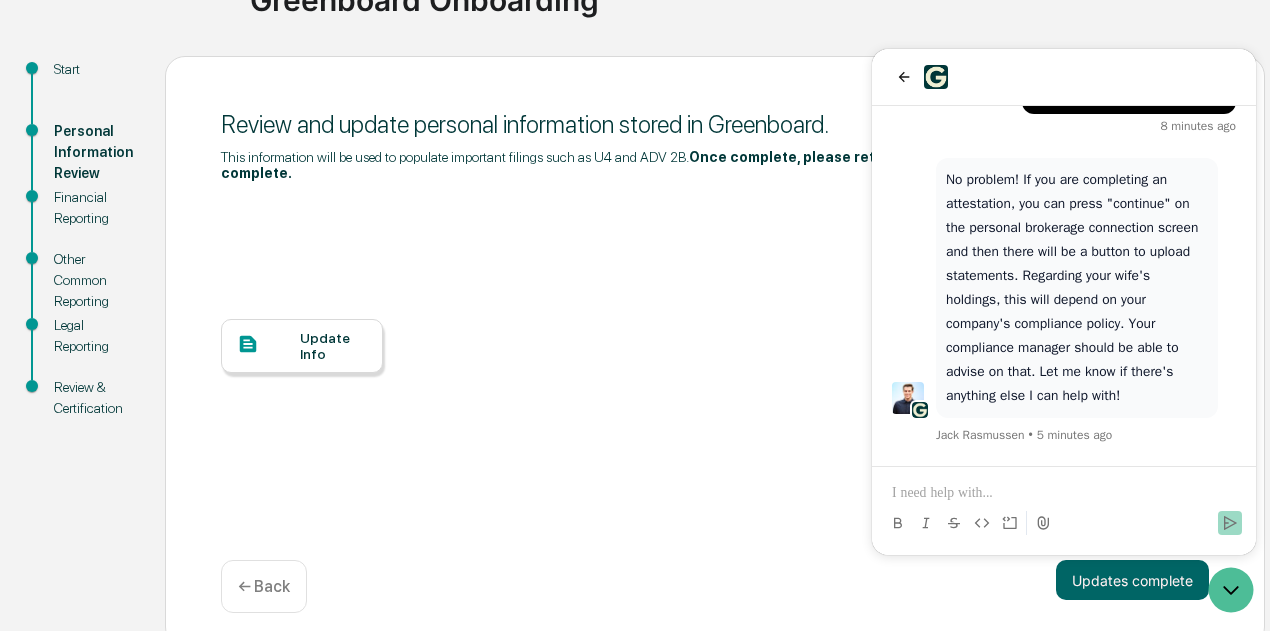 type 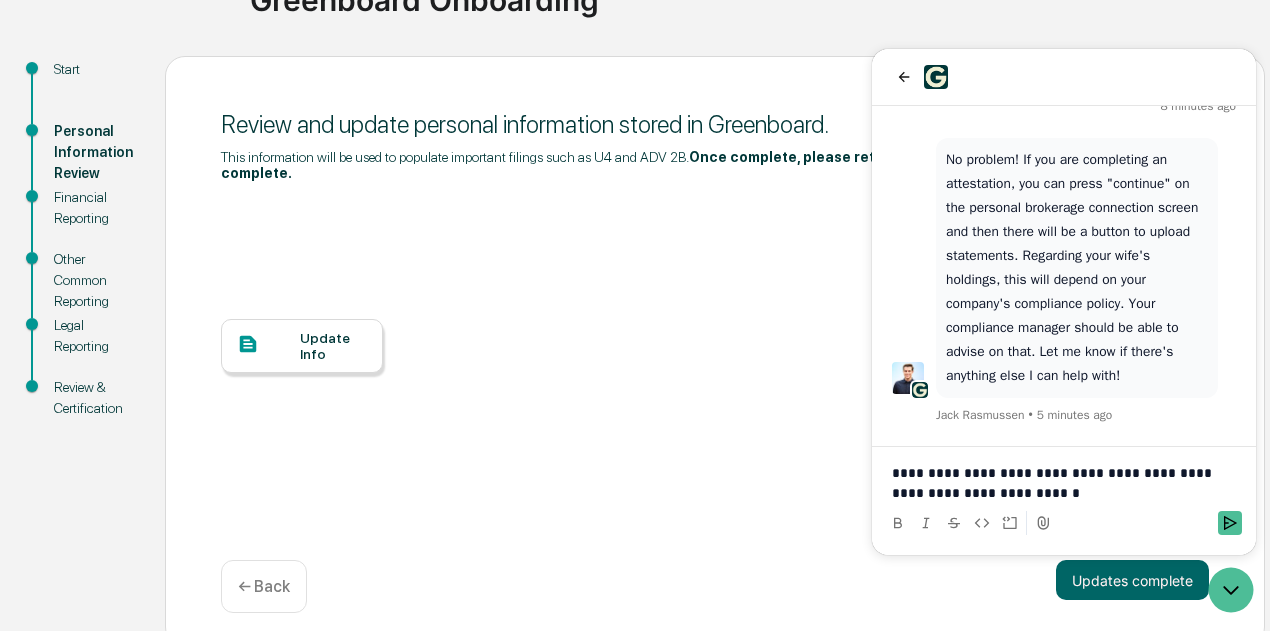 scroll, scrollTop: 847, scrollLeft: 0, axis: vertical 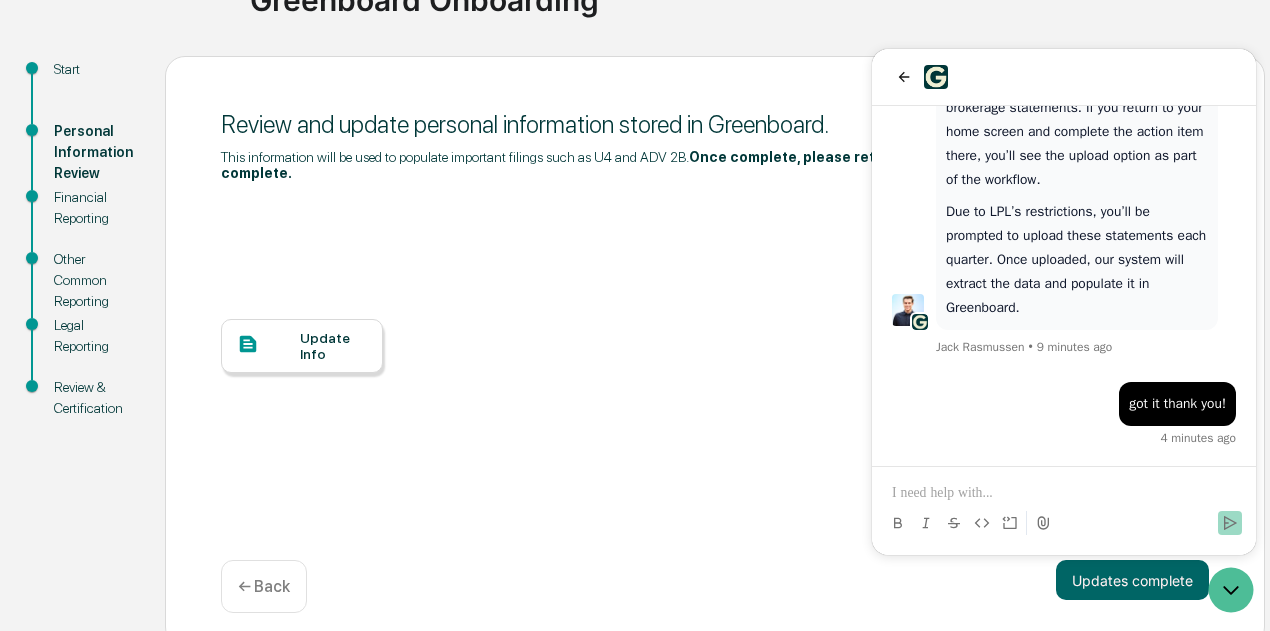 drag, startPoint x: 82, startPoint y: 43, endPoint x: 772, endPoint y: 285, distance: 731.2072 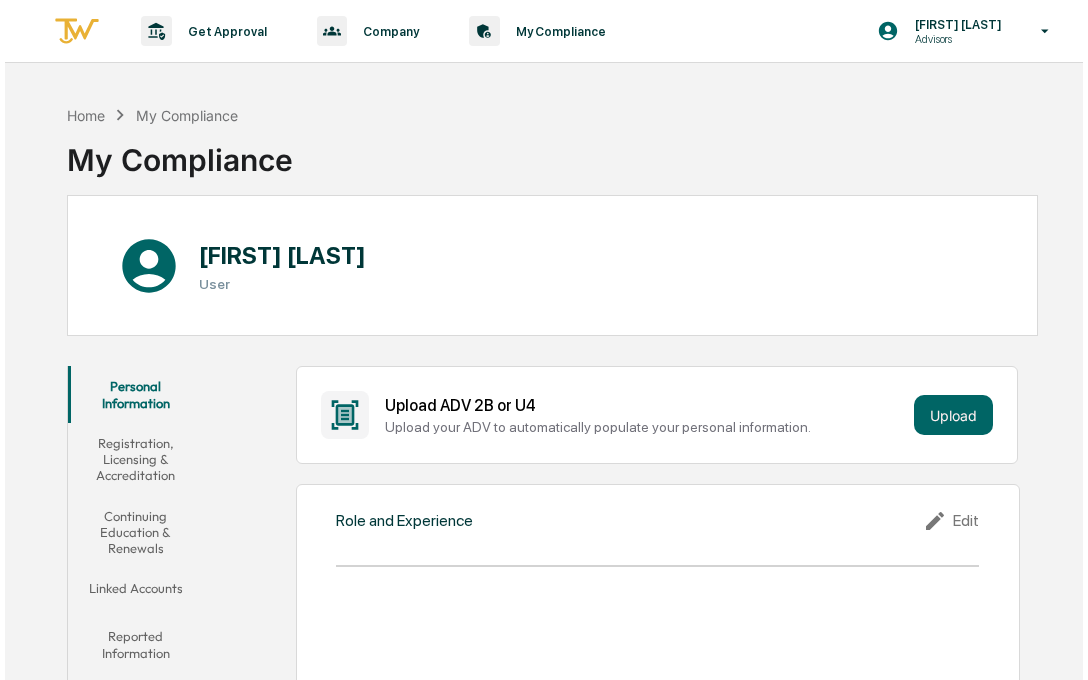 scroll, scrollTop: 0, scrollLeft: 0, axis: both 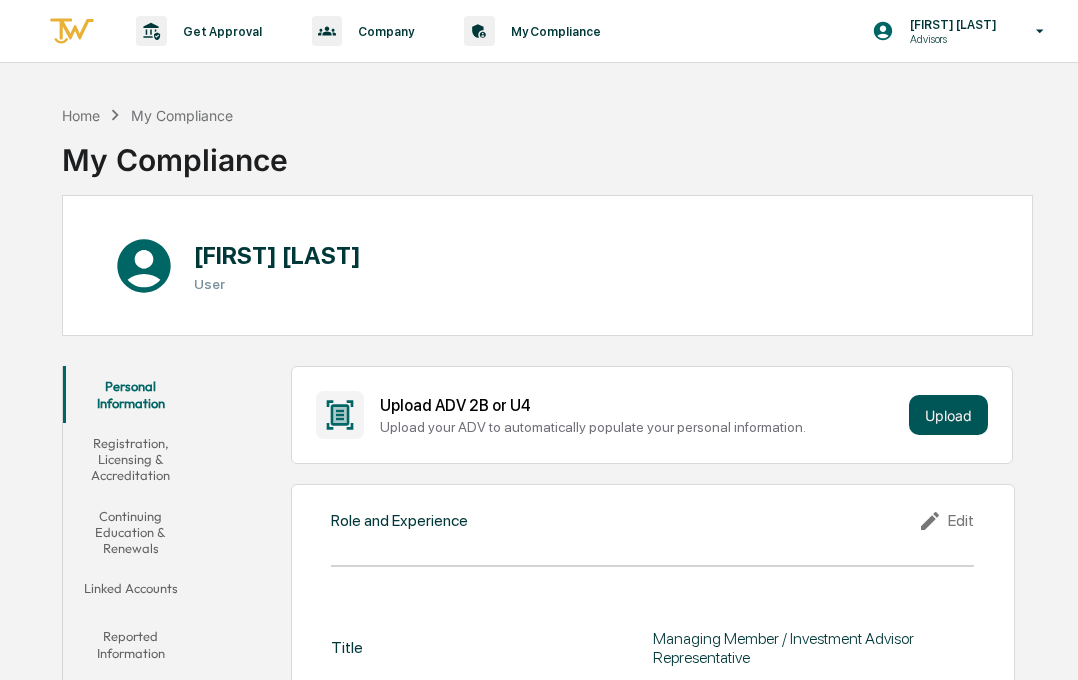 click on "Upload" at bounding box center [948, 415] 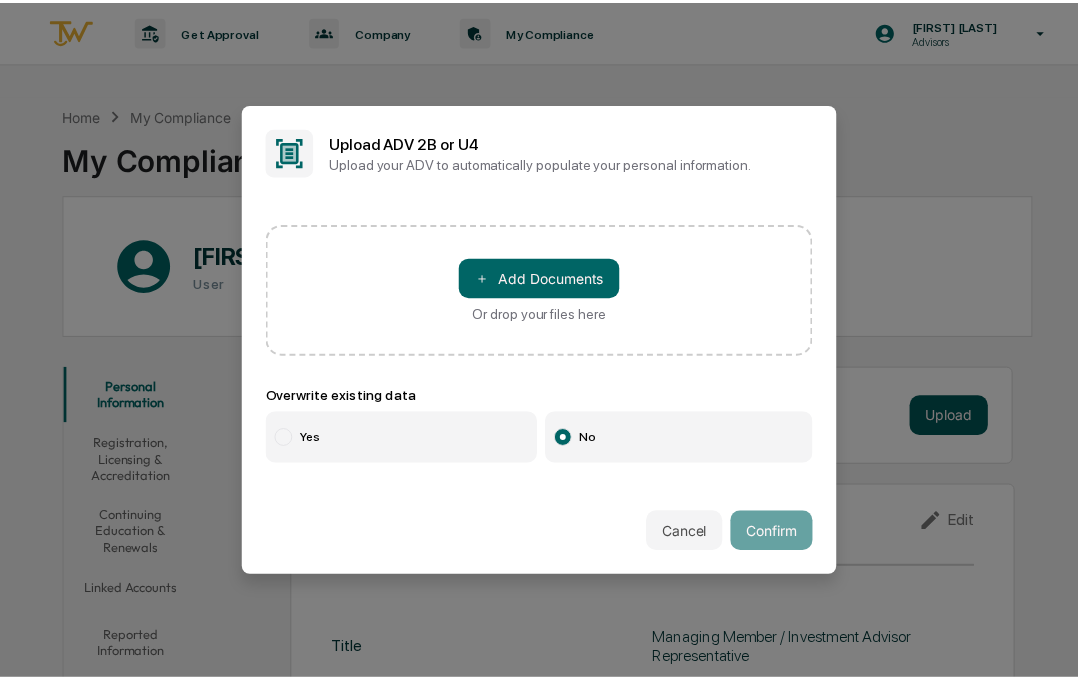 scroll, scrollTop: 0, scrollLeft: 0, axis: both 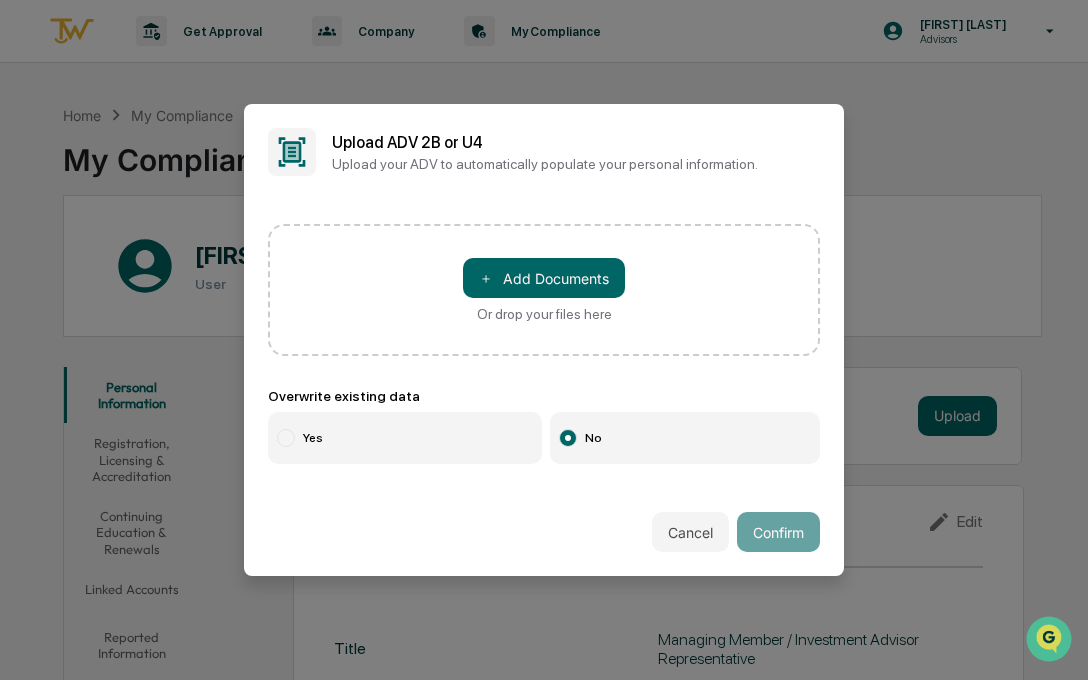 click on "Or drop your files here" at bounding box center [544, 314] 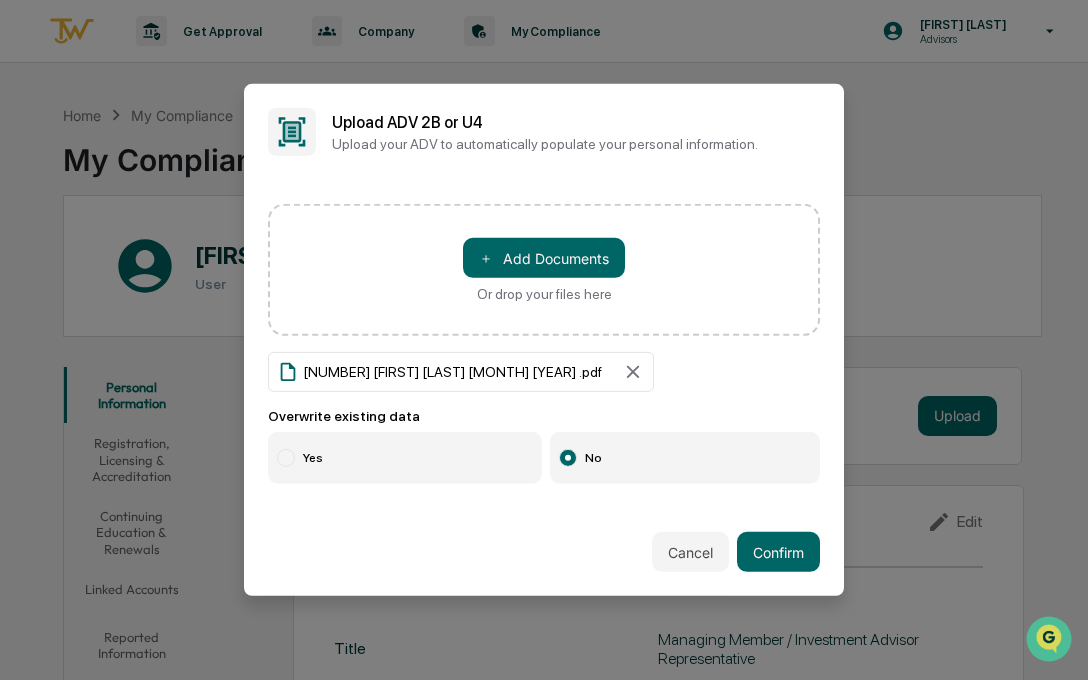 click on "Yes" at bounding box center (405, 458) 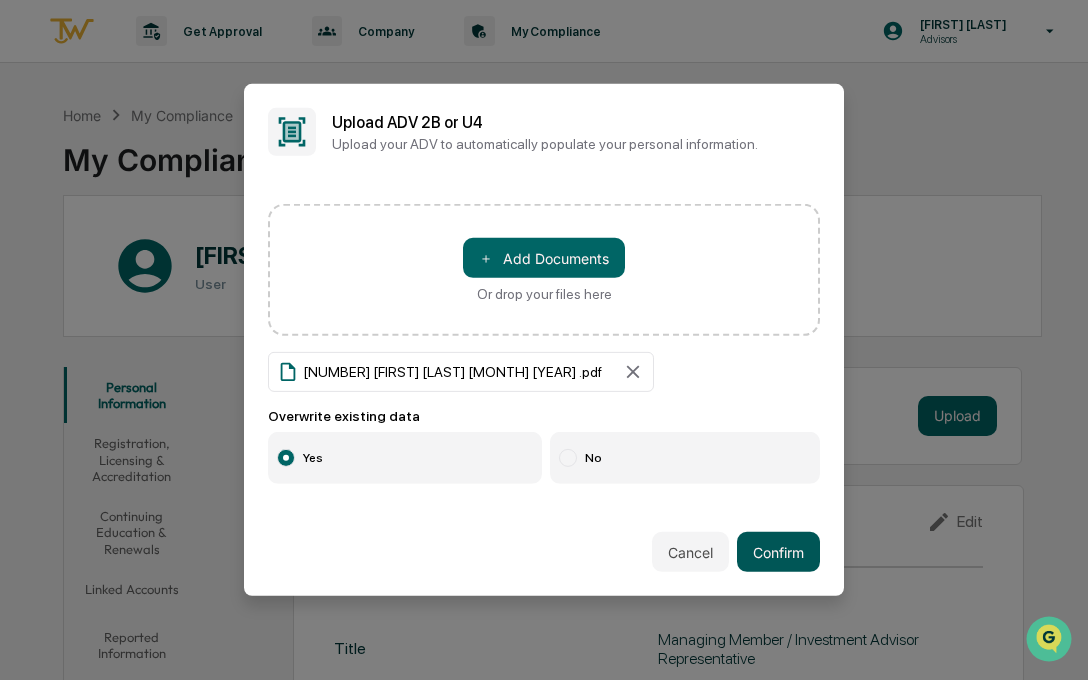 click on "Confirm" at bounding box center (778, 552) 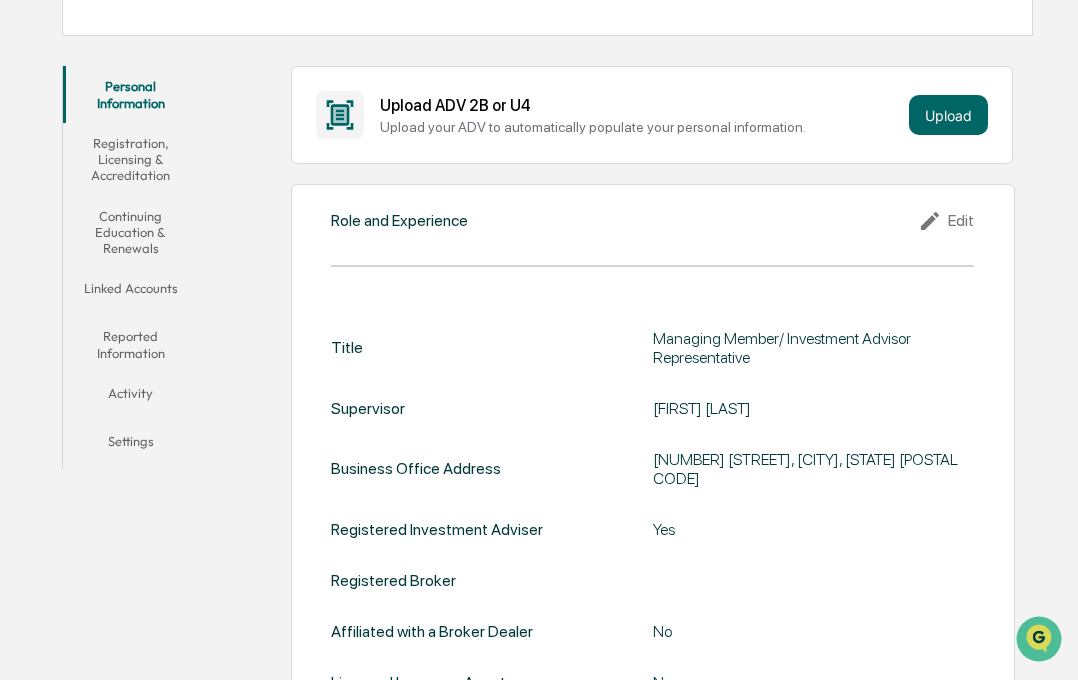 scroll, scrollTop: 400, scrollLeft: 0, axis: vertical 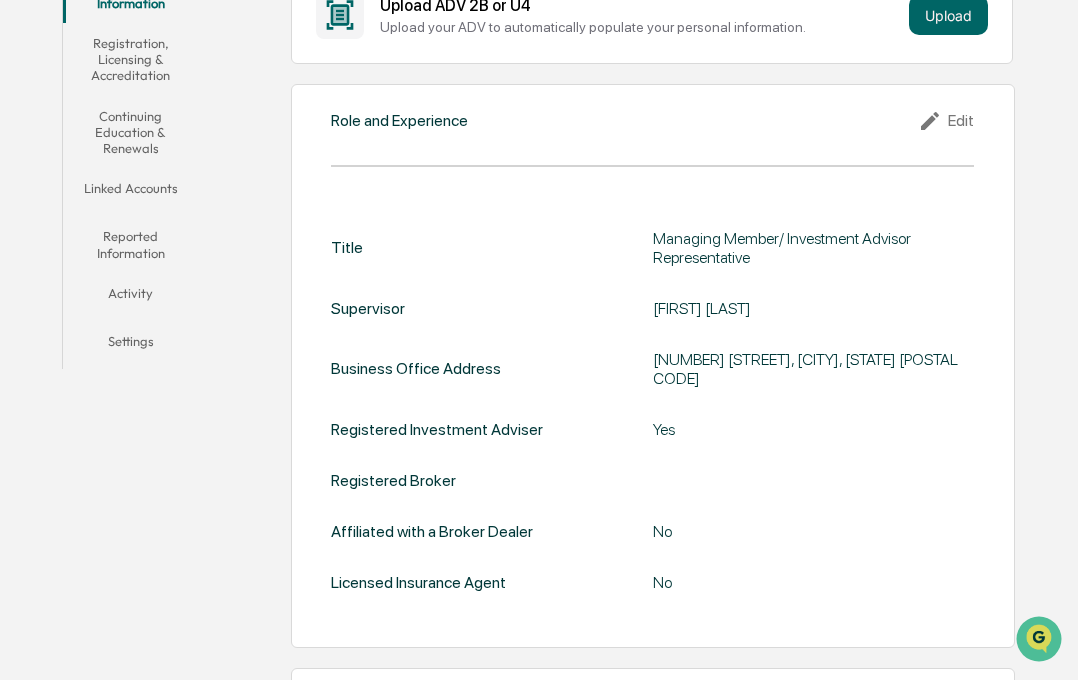 click on "Edit" at bounding box center [946, 121] 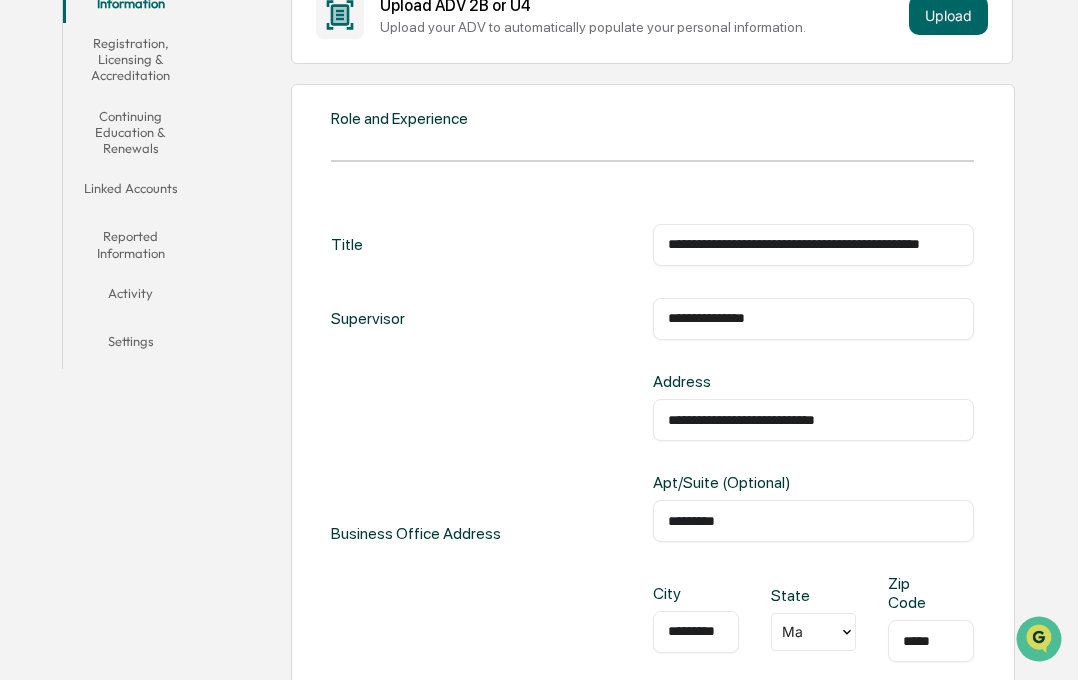 click on "**********" at bounding box center [814, 245] 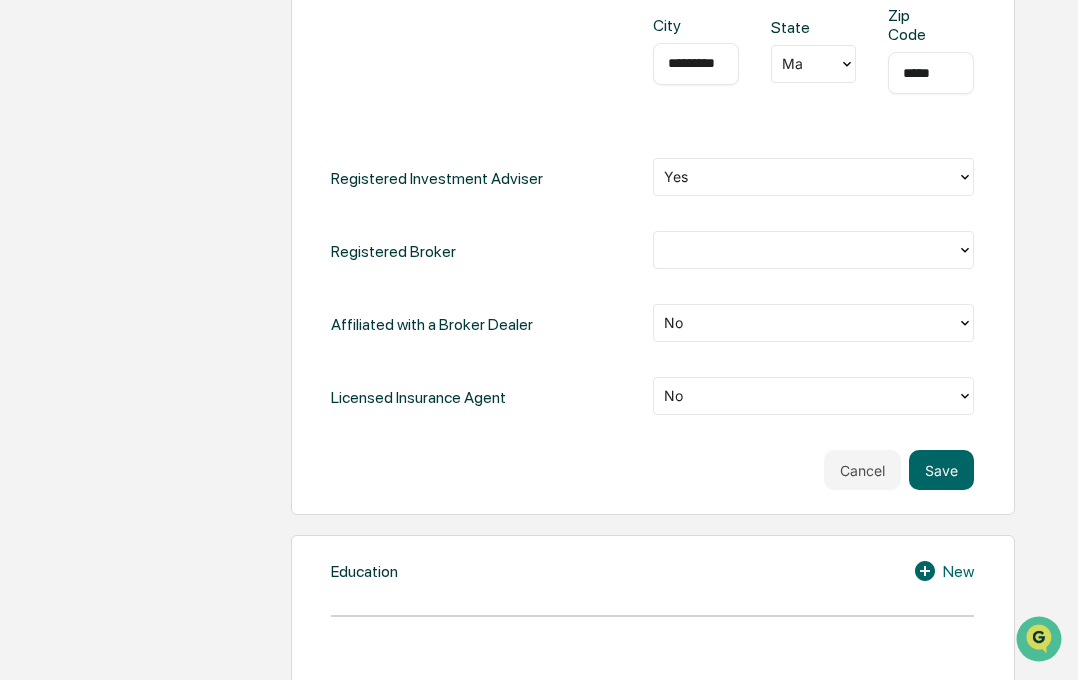 scroll, scrollTop: 1000, scrollLeft: 0, axis: vertical 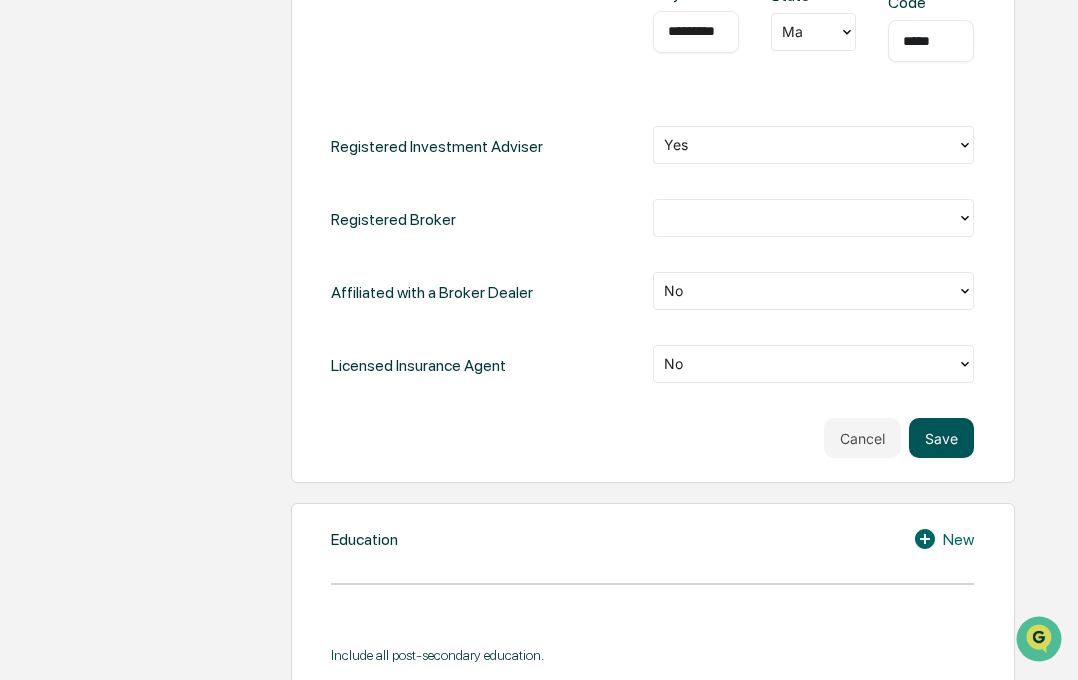 type on "**********" 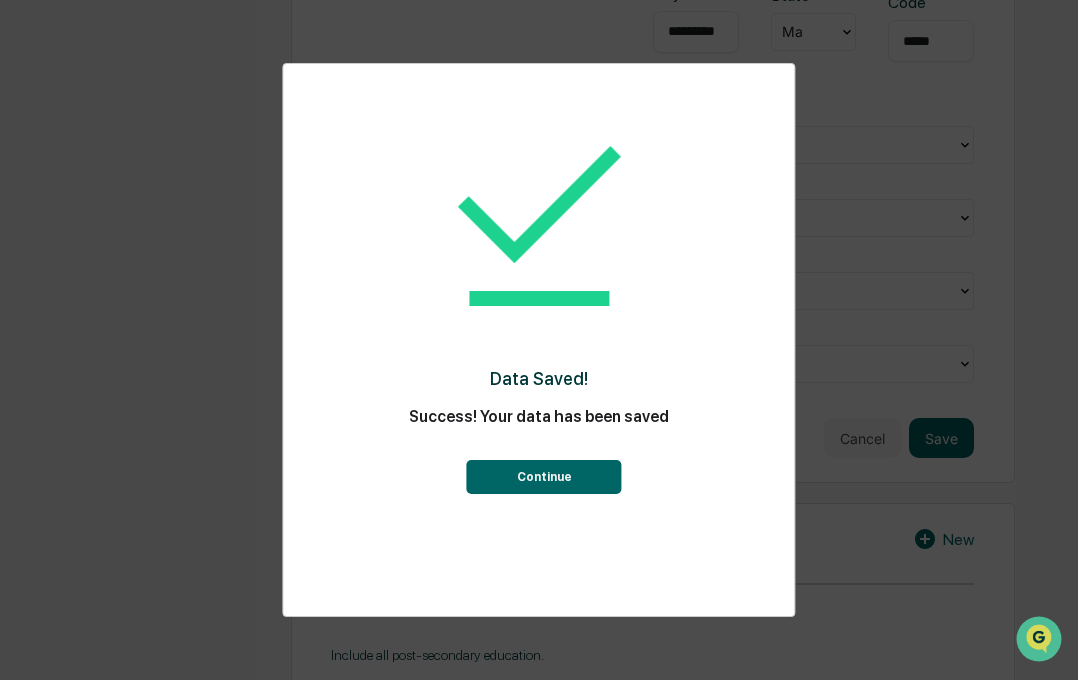 click on "Continue" at bounding box center [544, 477] 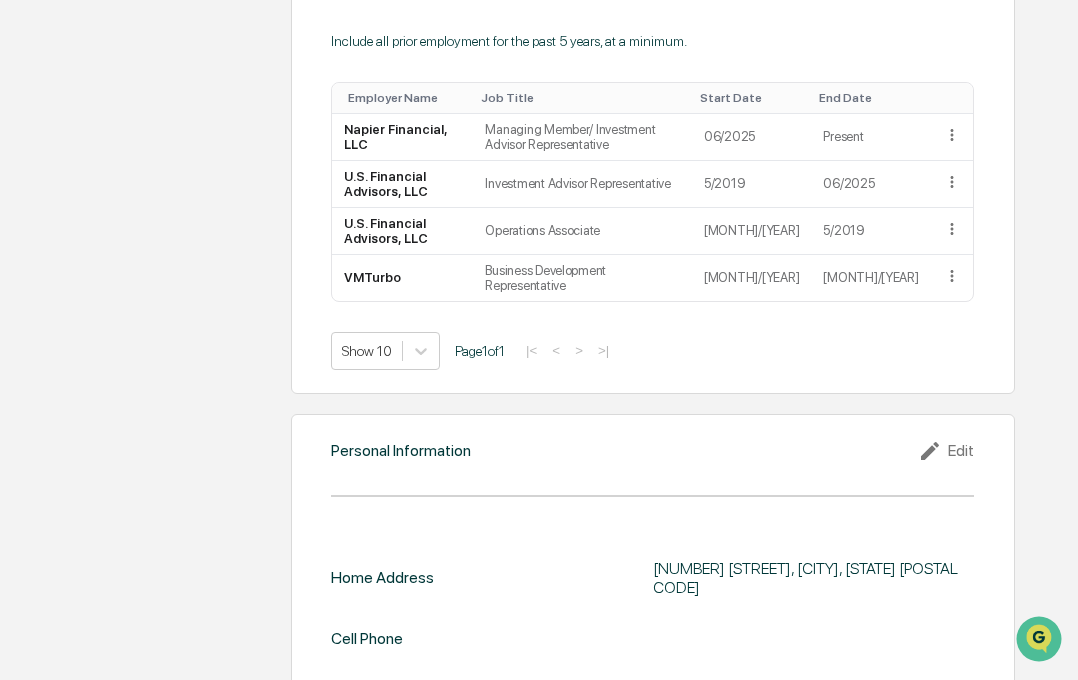 scroll, scrollTop: 1616, scrollLeft: 0, axis: vertical 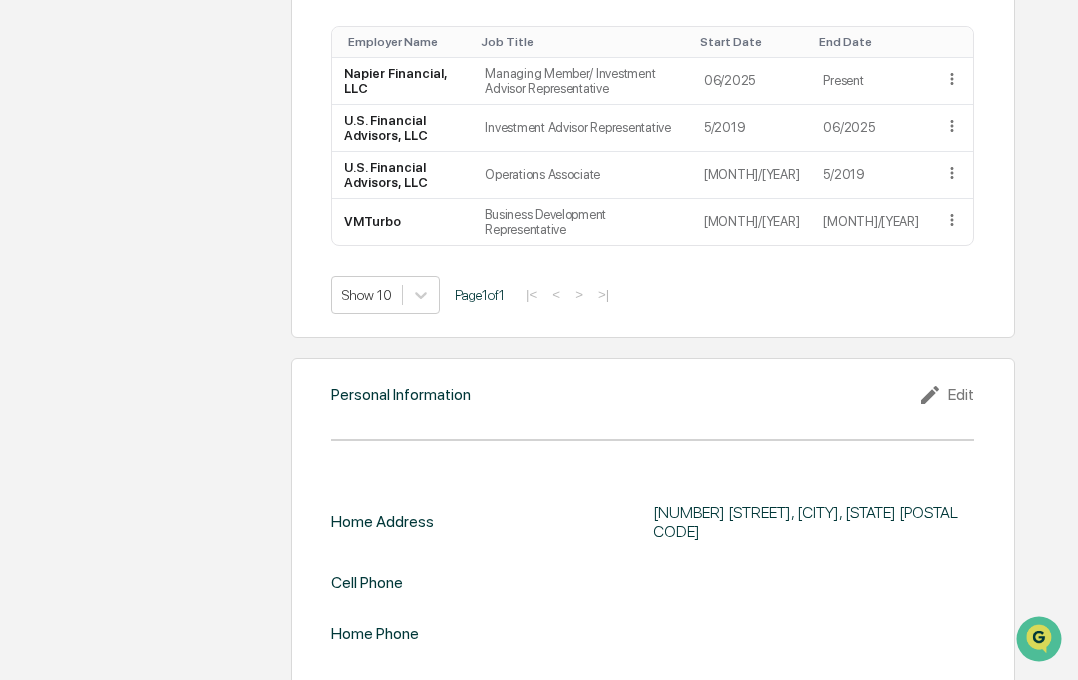 click on "Edit" at bounding box center [946, 395] 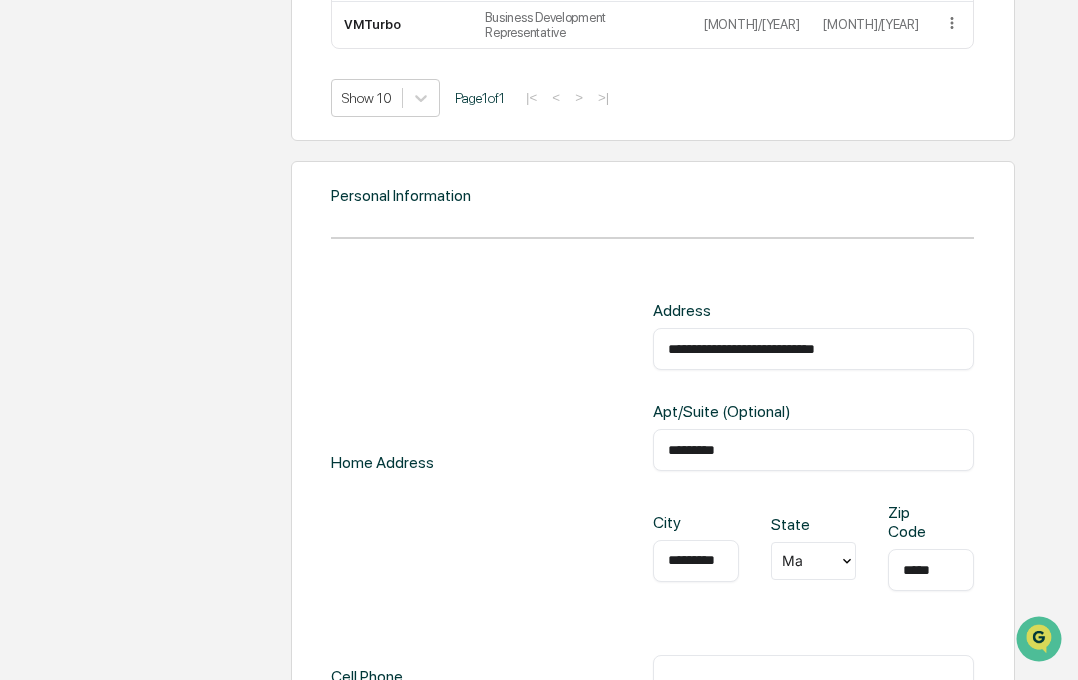 scroll, scrollTop: 1816, scrollLeft: 0, axis: vertical 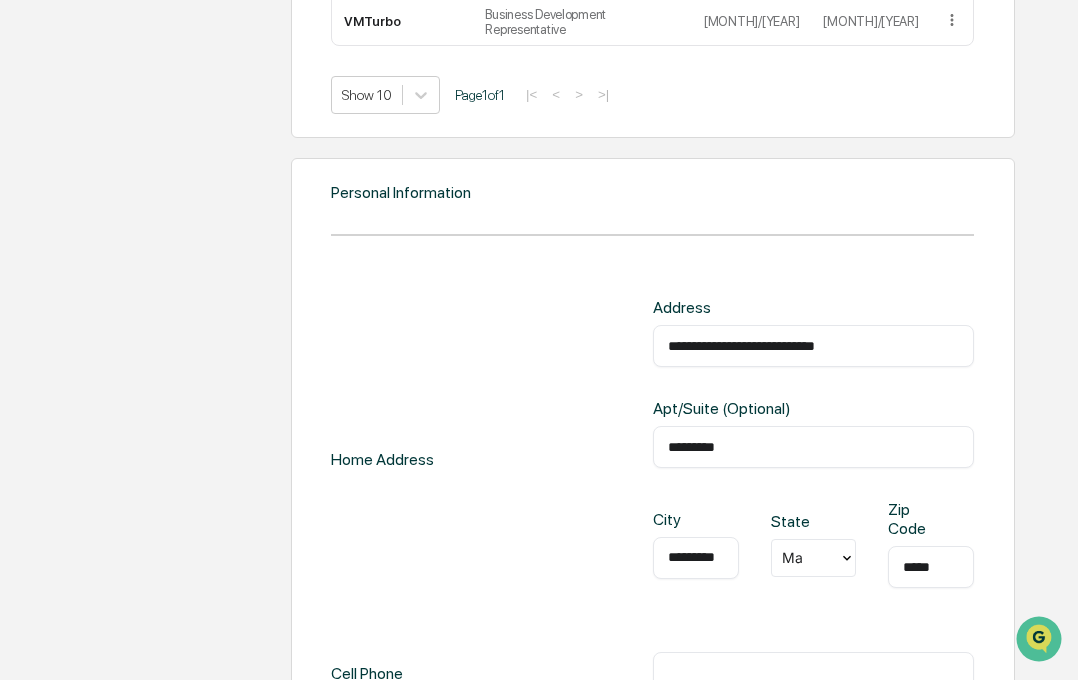 click on "**********" at bounding box center (814, 346) 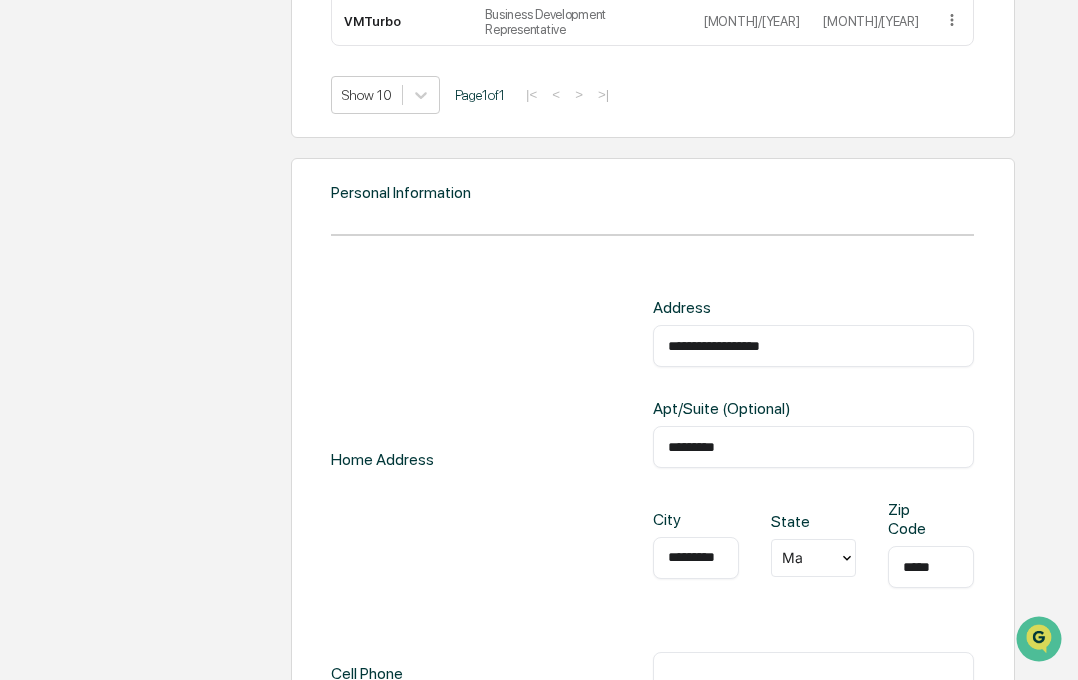 type on "**********" 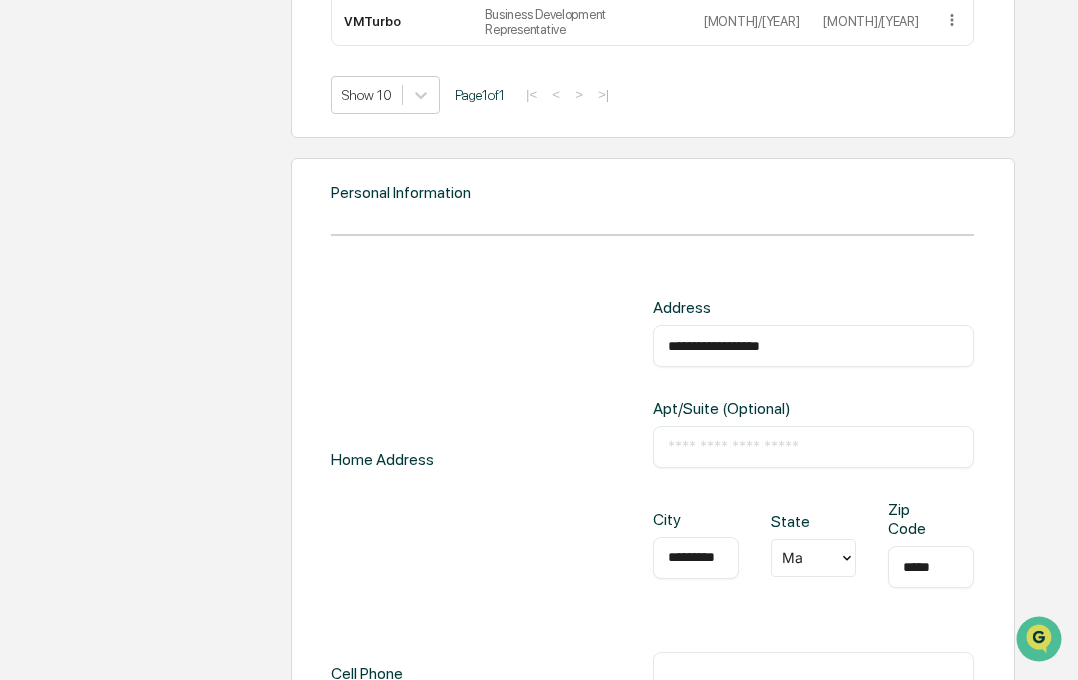scroll, scrollTop: 1916, scrollLeft: 0, axis: vertical 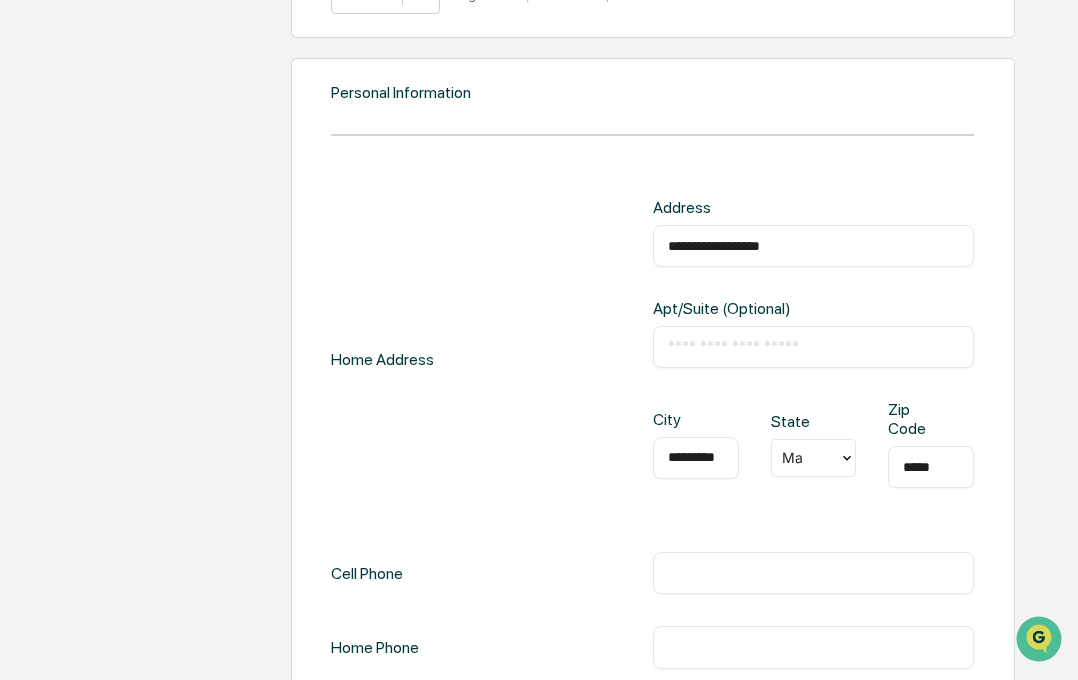 type 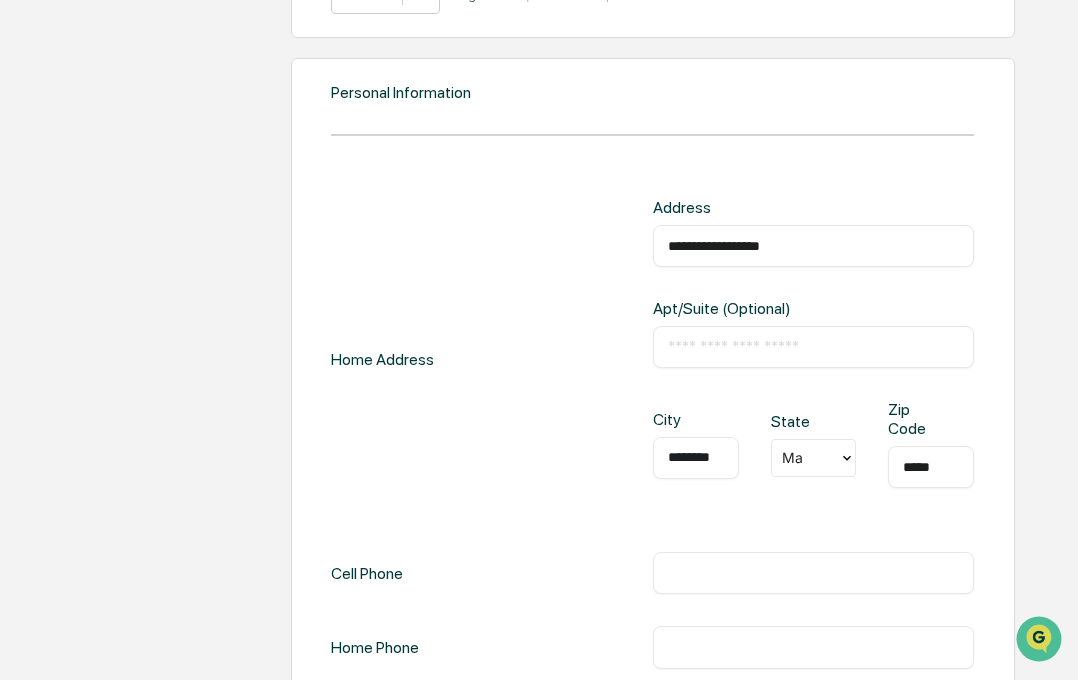 type on "********" 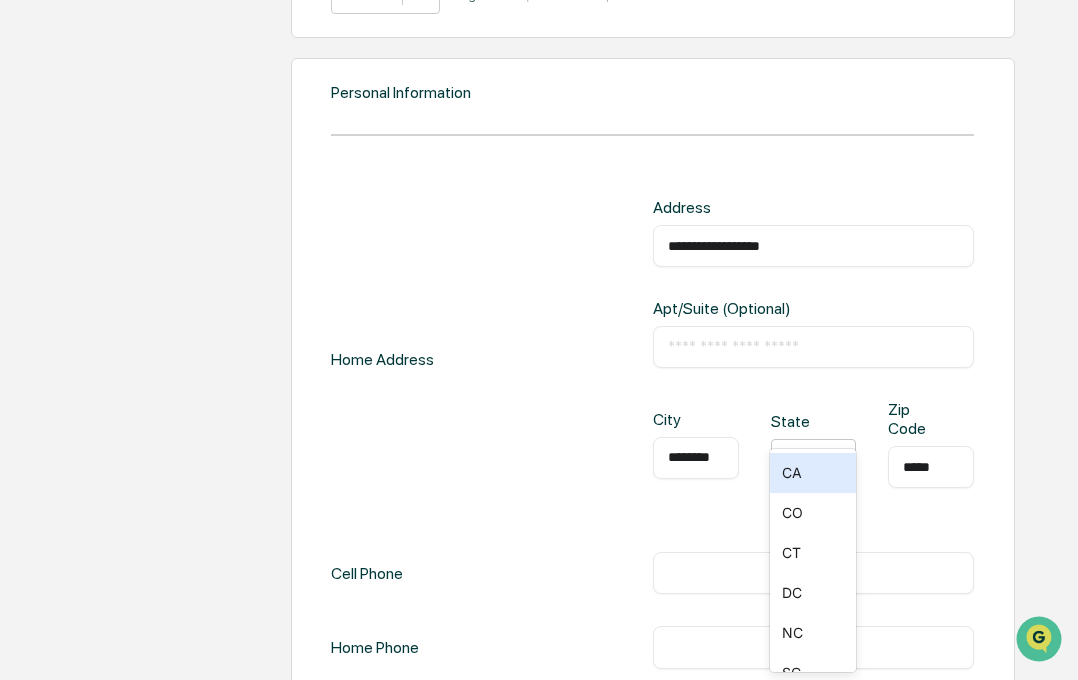 type on "**" 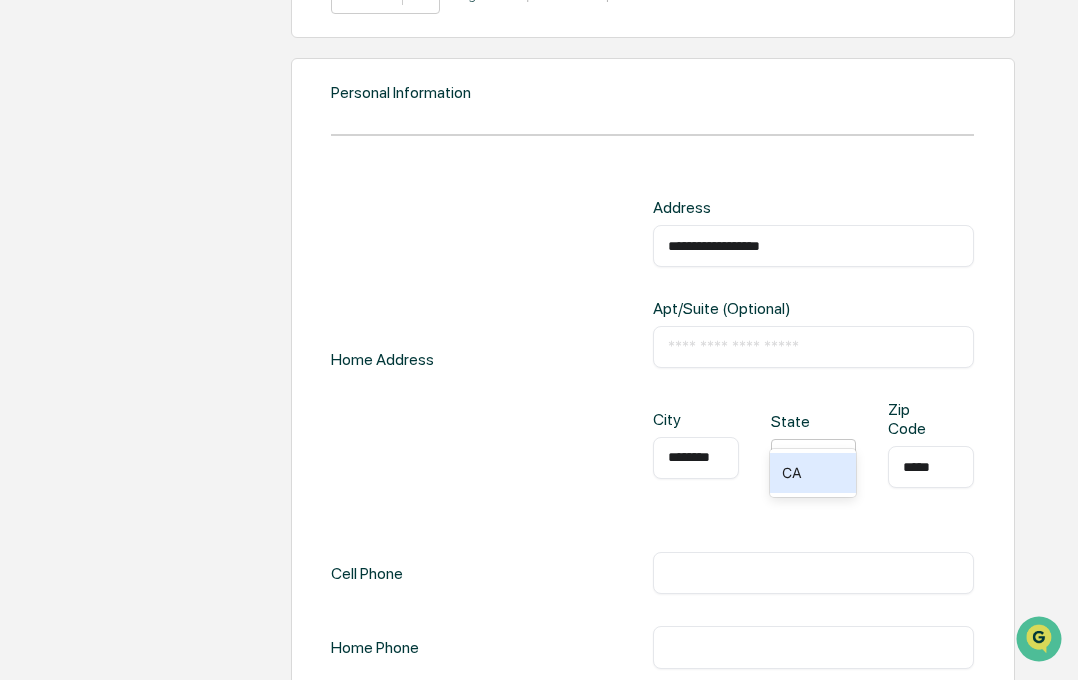 type 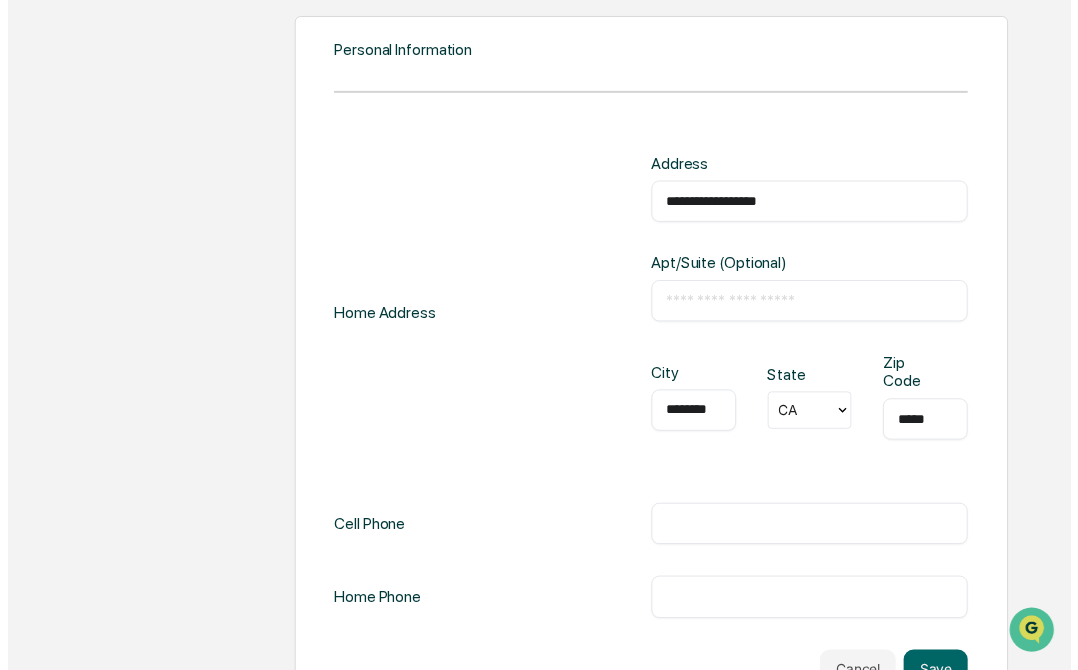 scroll, scrollTop: 1979, scrollLeft: 0, axis: vertical 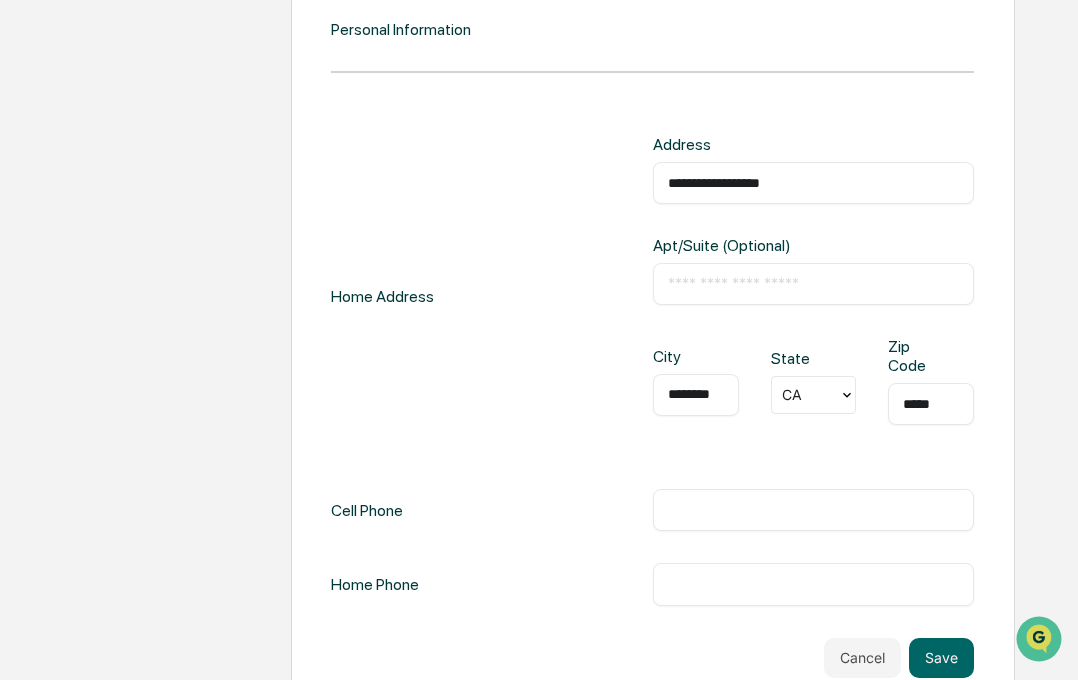 type on "*****" 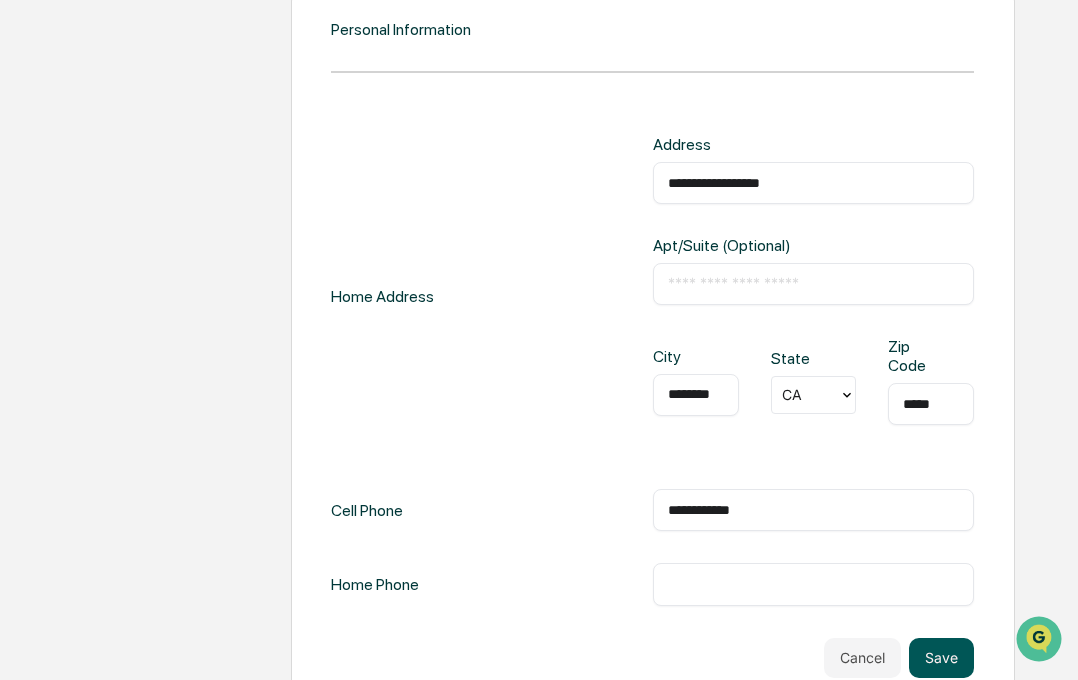 type on "**********" 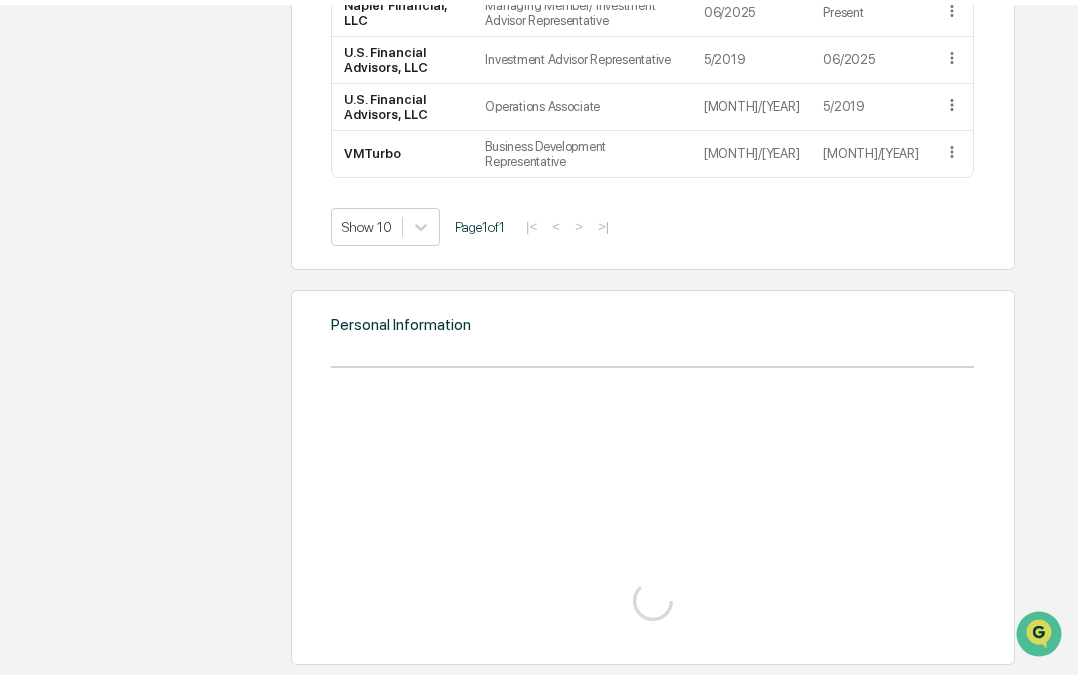 scroll, scrollTop: 1979, scrollLeft: 0, axis: vertical 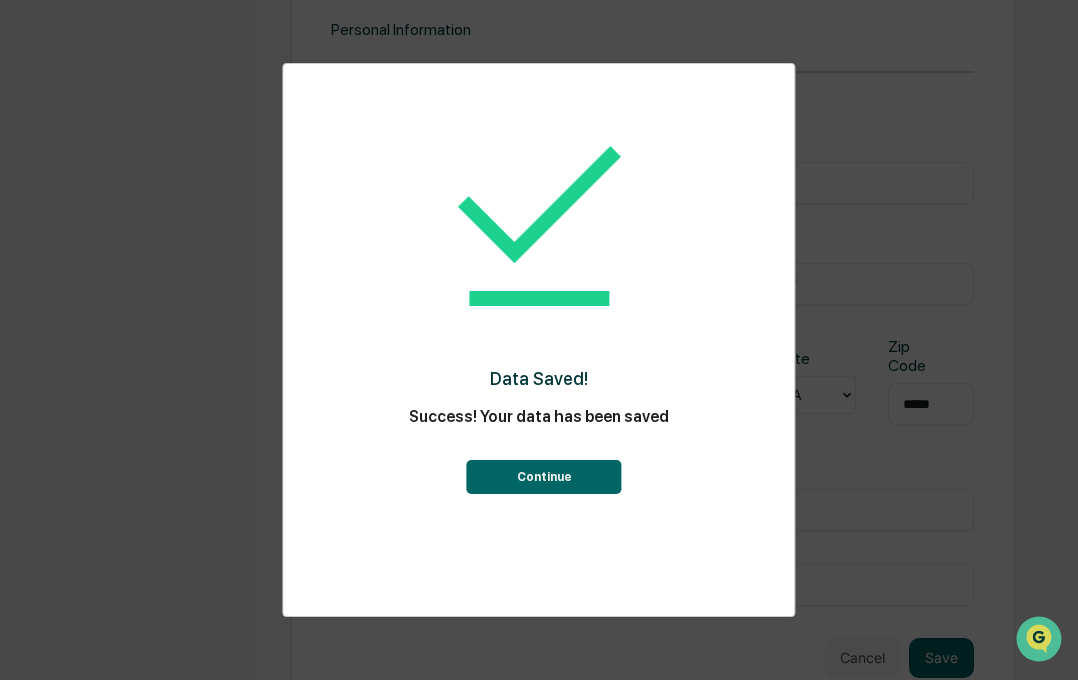 click on "Continue" at bounding box center [544, 477] 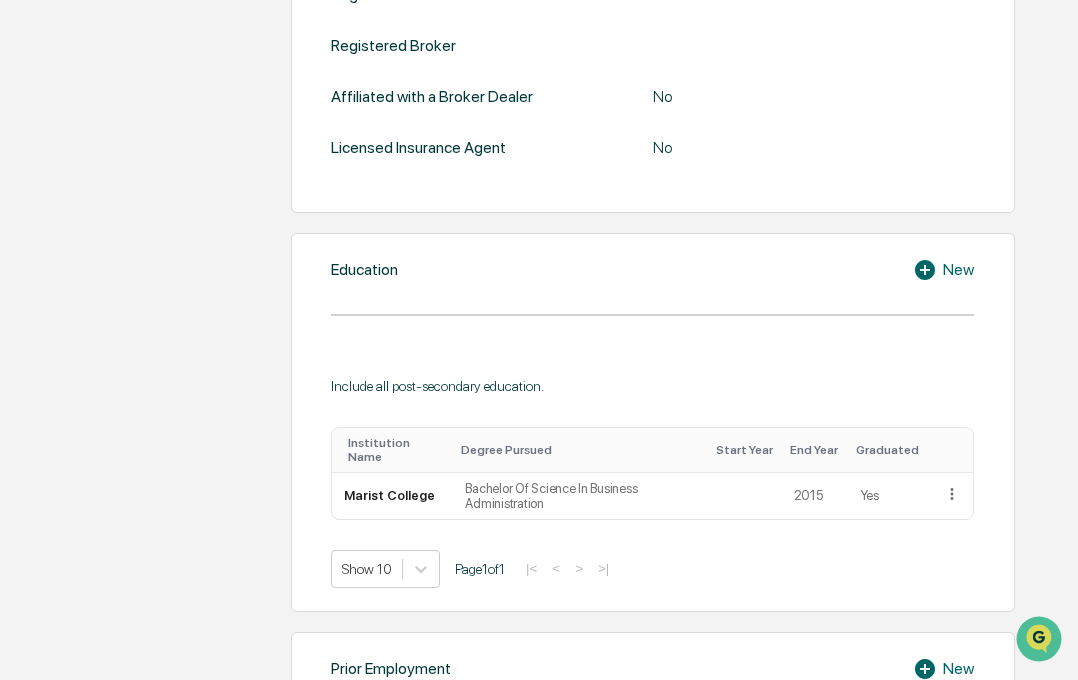 scroll, scrollTop: 0, scrollLeft: 0, axis: both 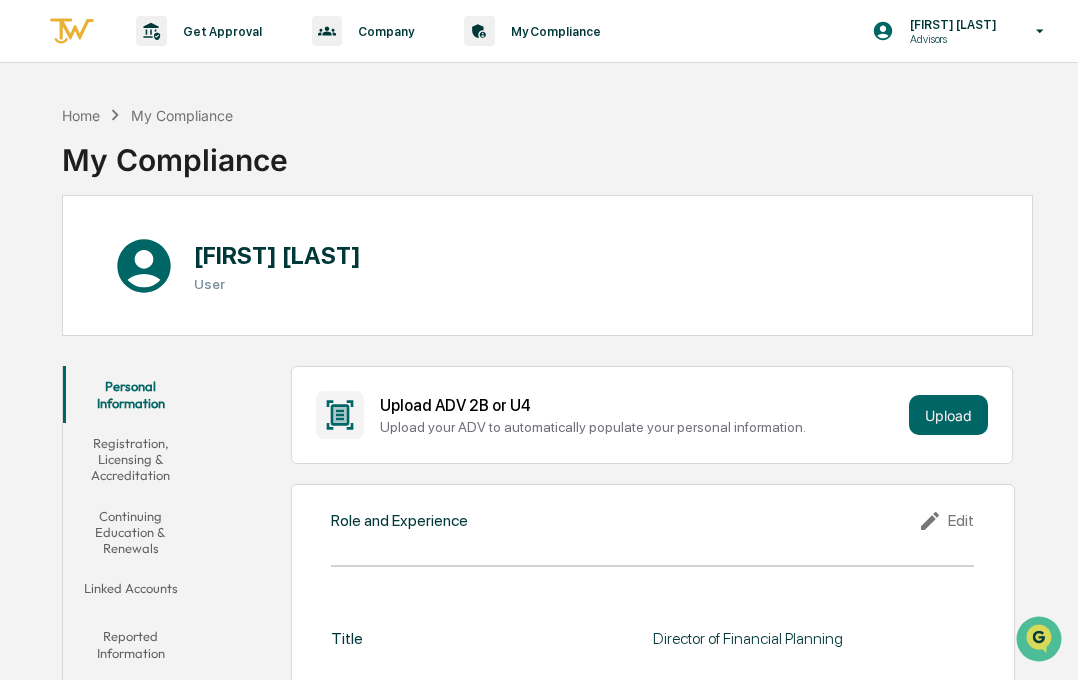 click on "Registration, Licensing & Accreditation" at bounding box center [130, 459] 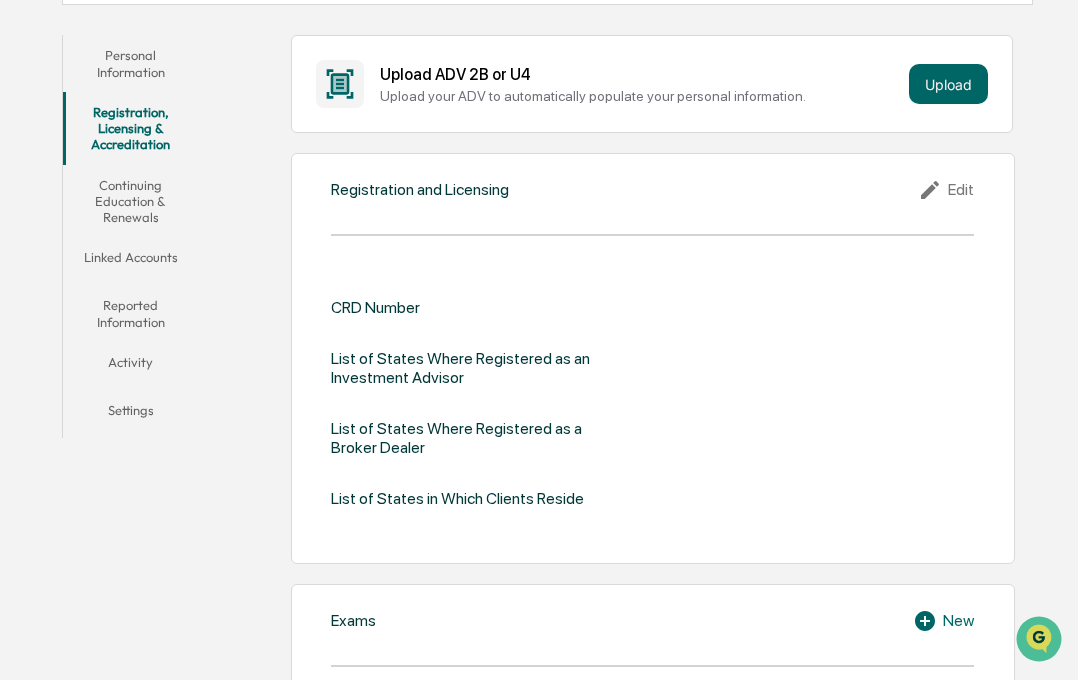 scroll, scrollTop: 300, scrollLeft: 0, axis: vertical 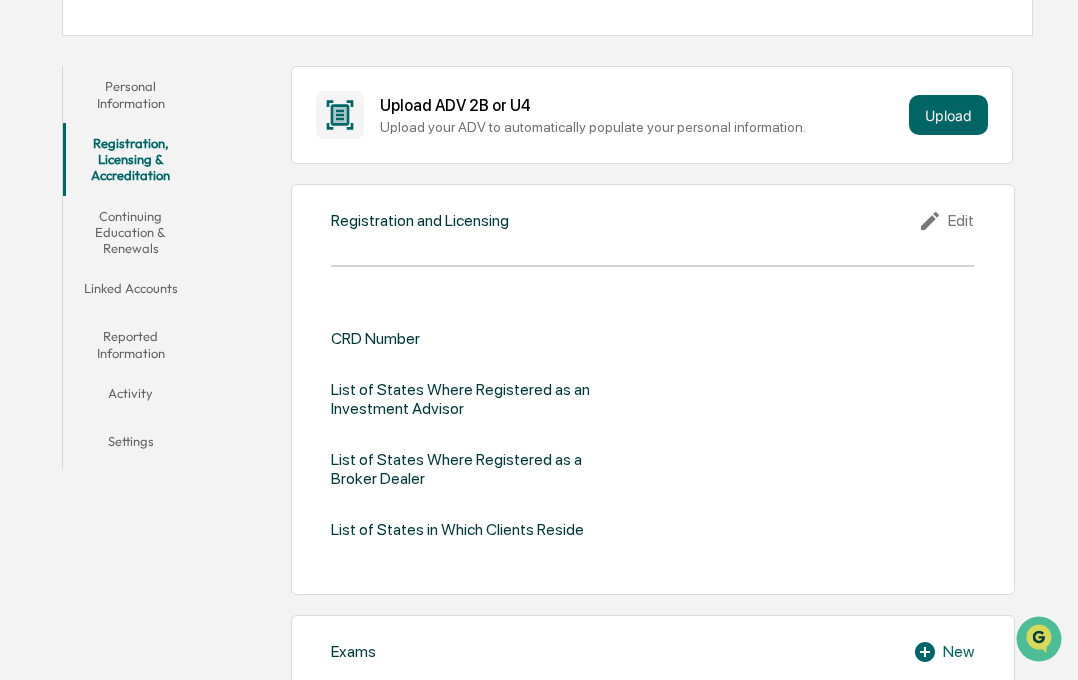 click on "Edit" at bounding box center (946, 221) 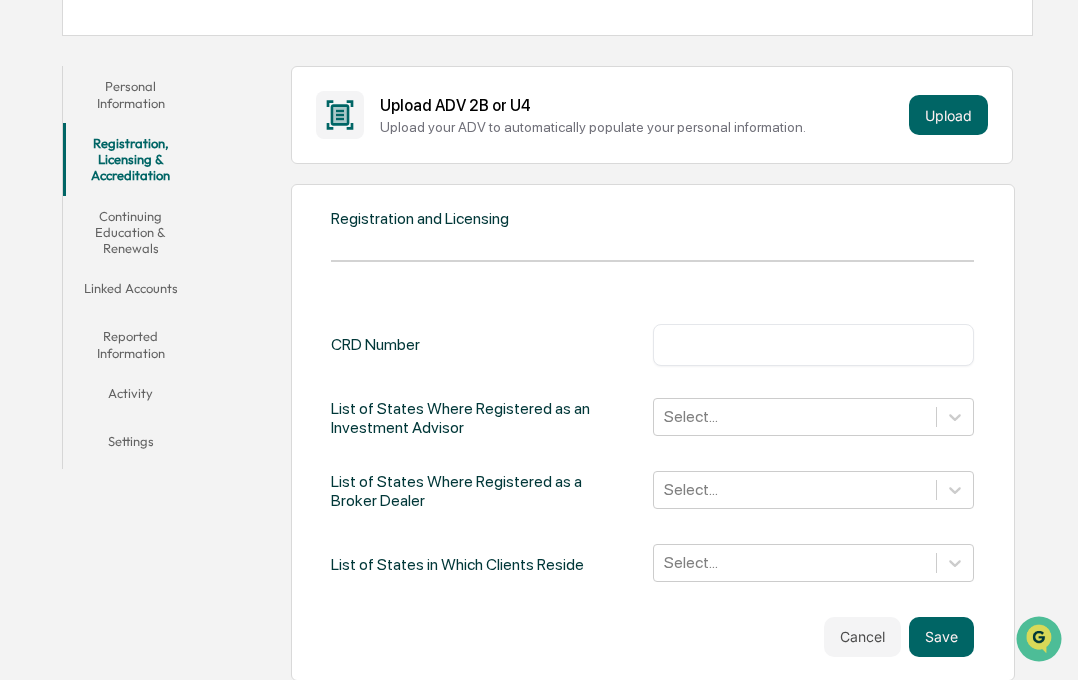 click on "​" at bounding box center [814, 345] 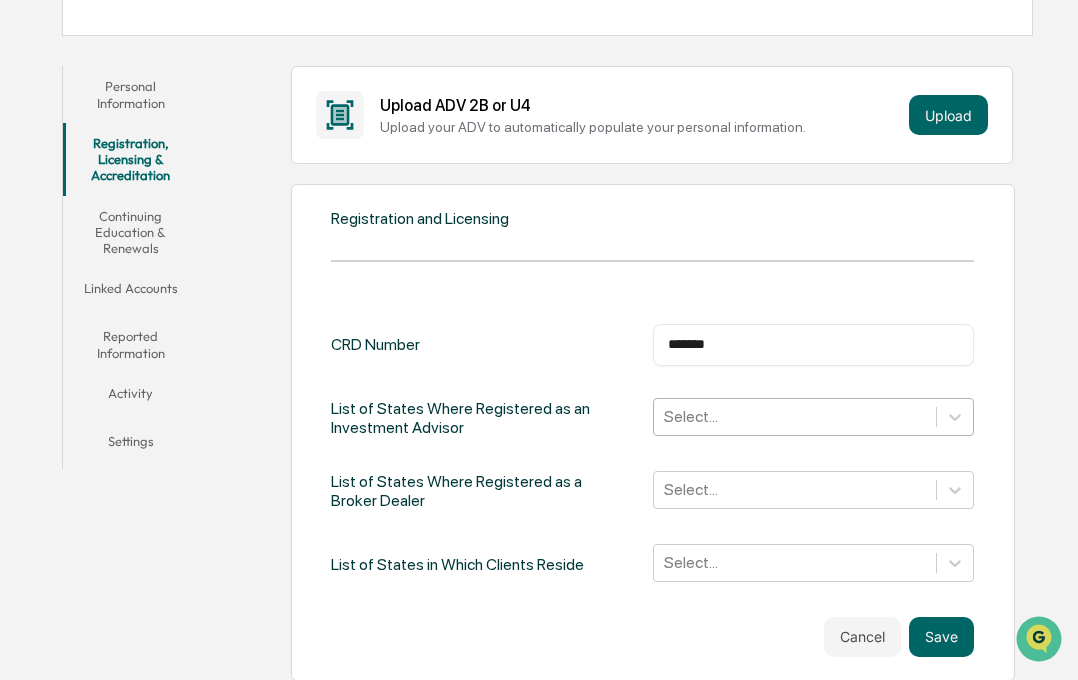 type on "*******" 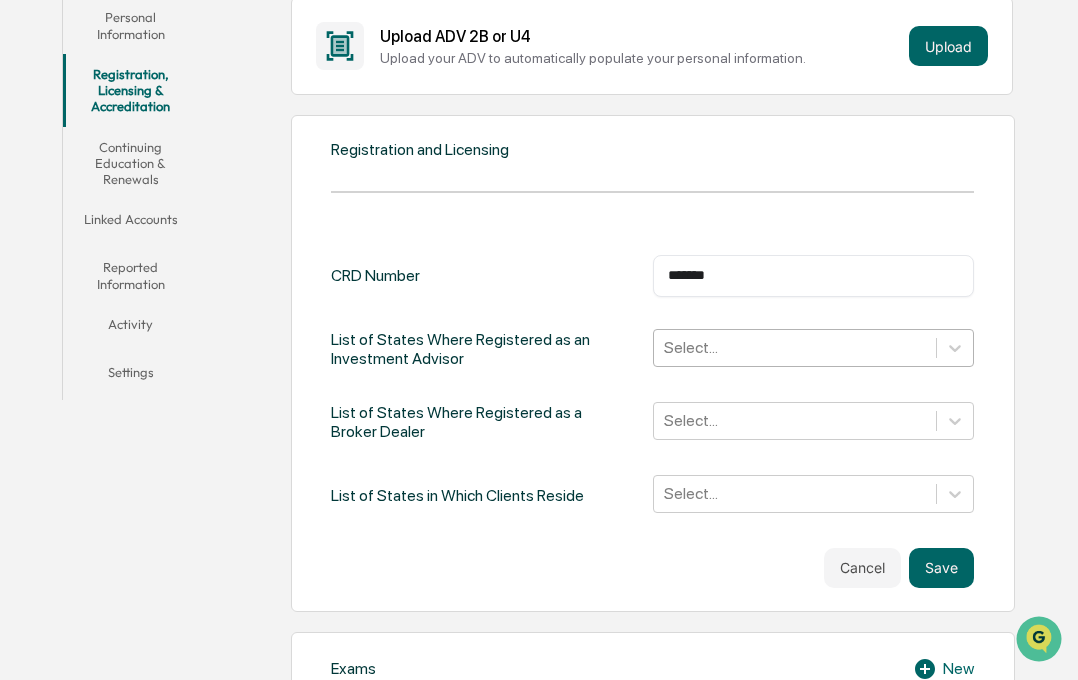 click on "Select..." at bounding box center [814, 348] 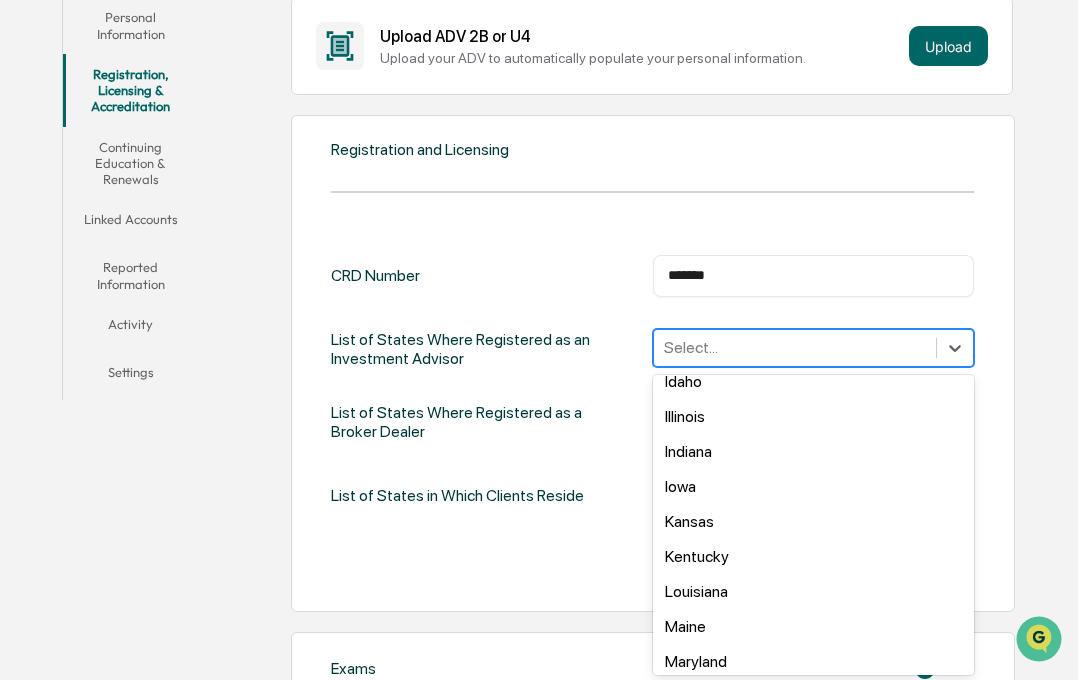 scroll, scrollTop: 500, scrollLeft: 0, axis: vertical 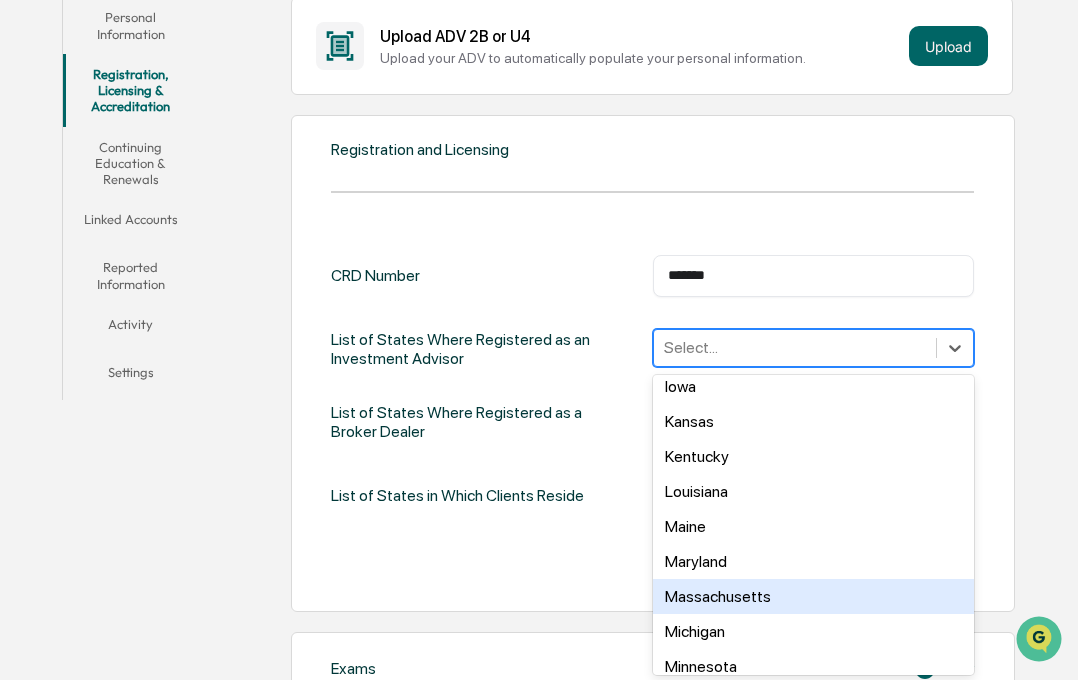click on "Massachusetts" at bounding box center [814, 596] 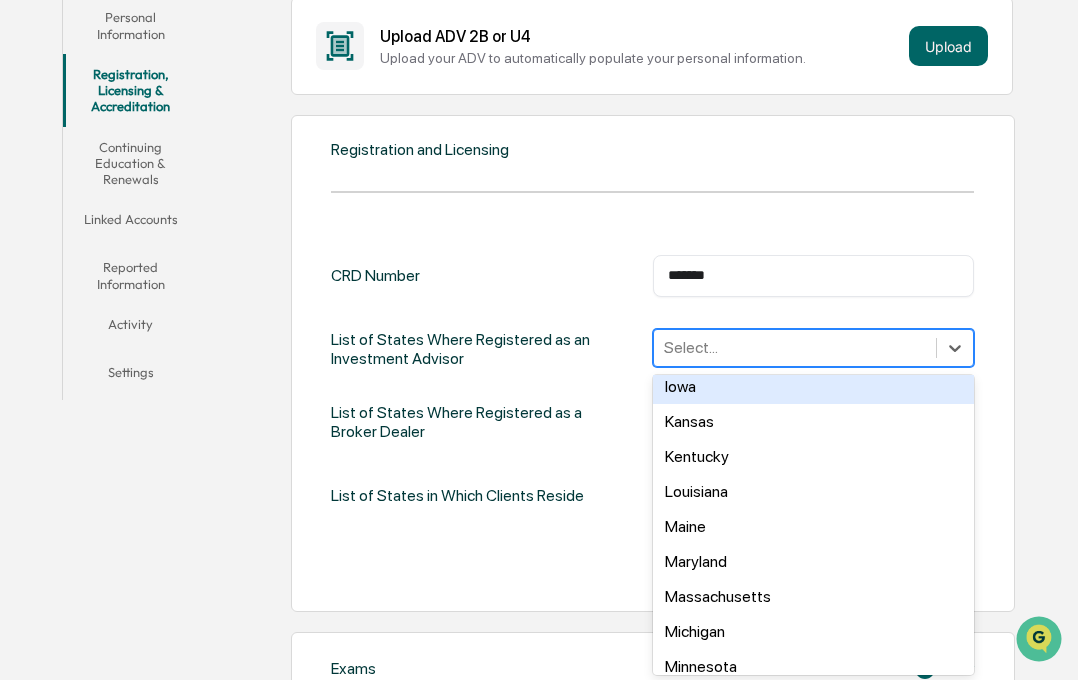 click on "CRD Number ******* ​" at bounding box center (652, 276) 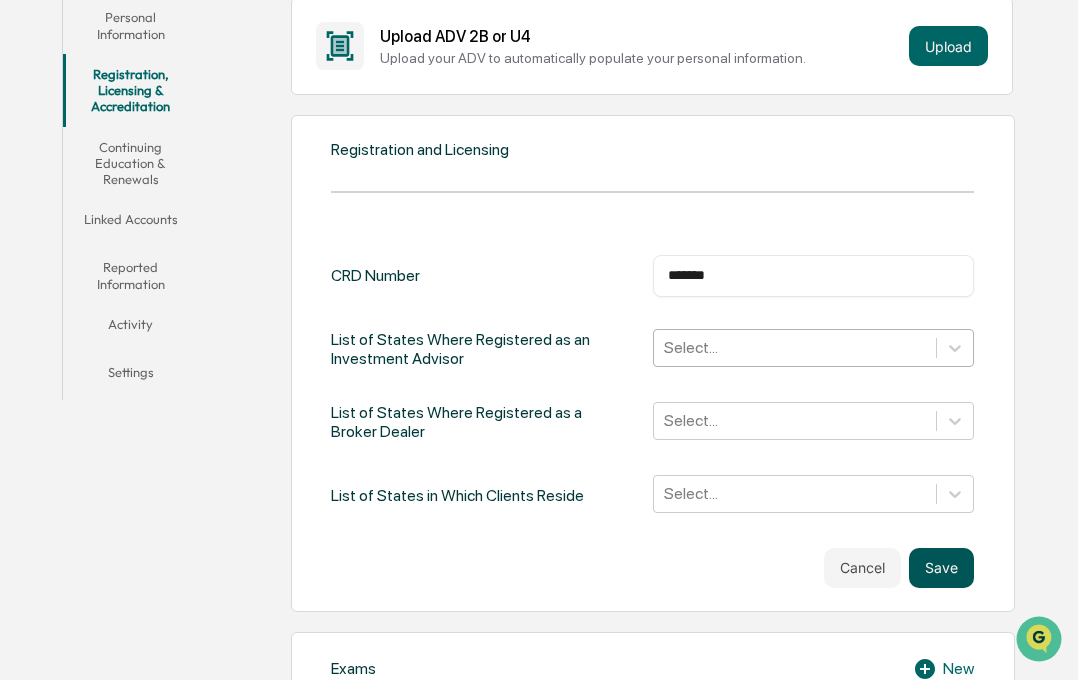 click on "Save" at bounding box center (941, 568) 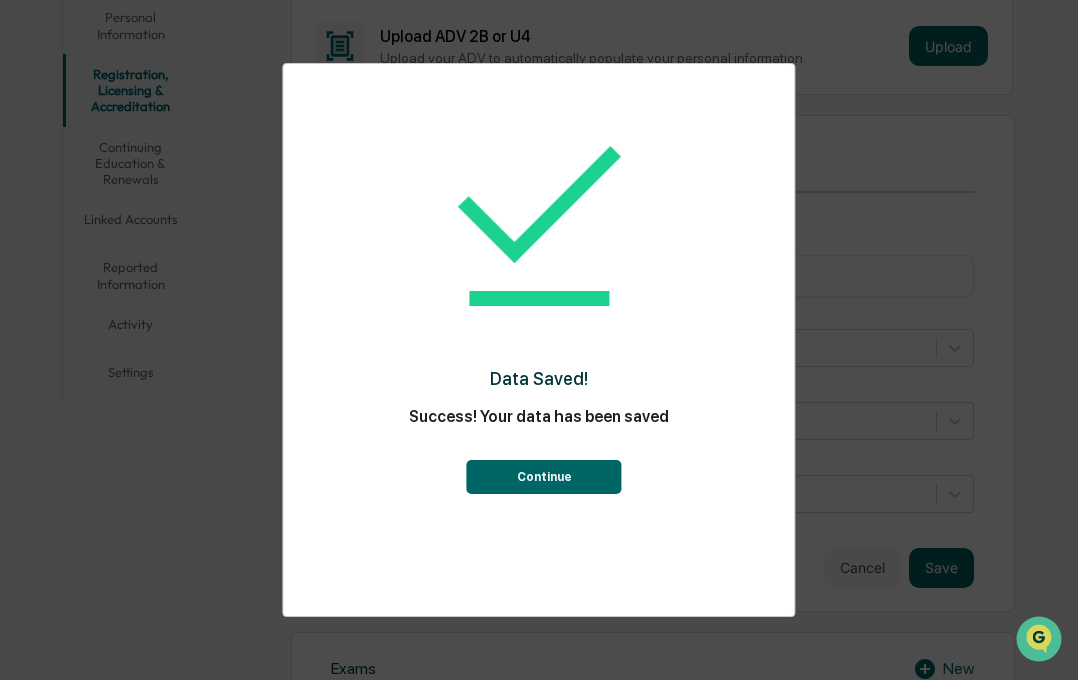 click on "Continue" at bounding box center (544, 477) 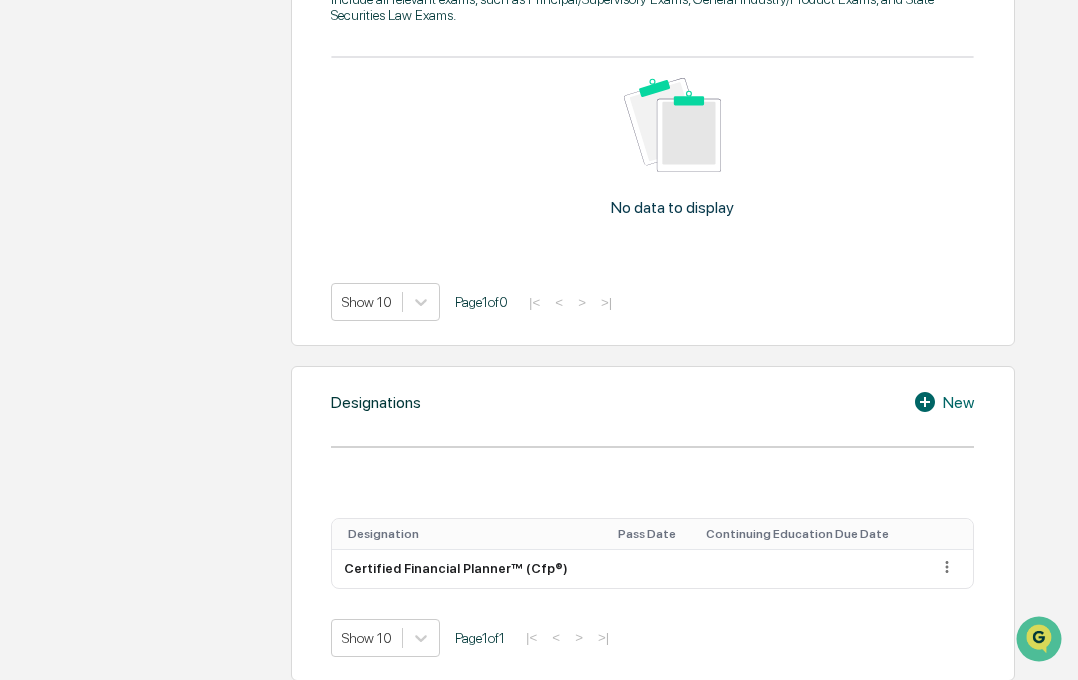 scroll, scrollTop: 1169, scrollLeft: 0, axis: vertical 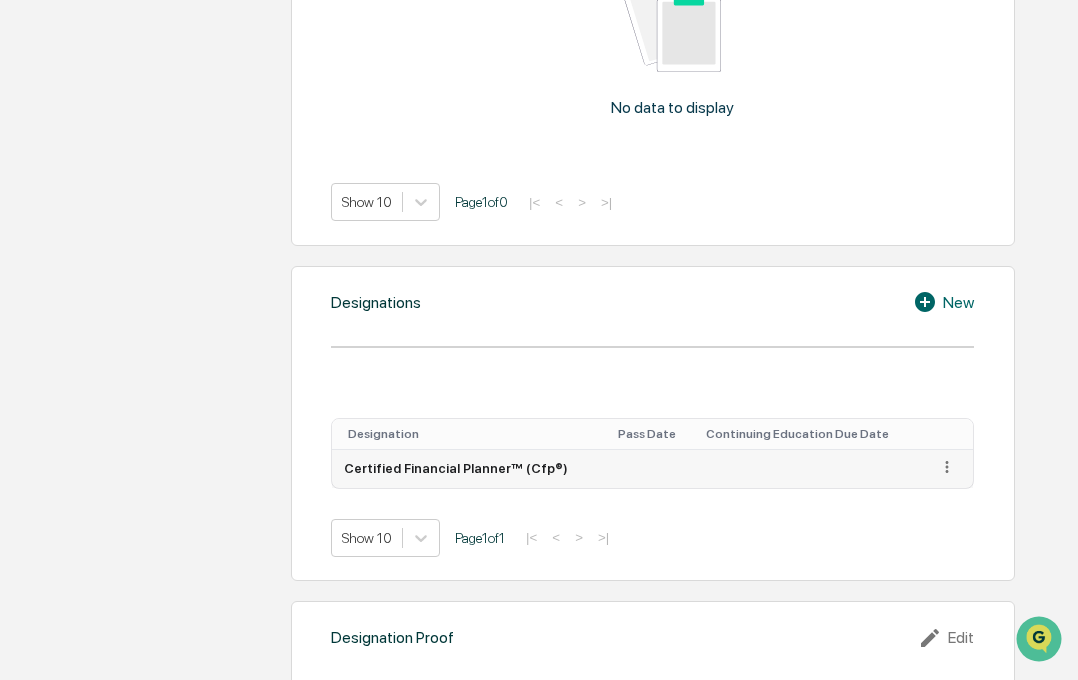 click 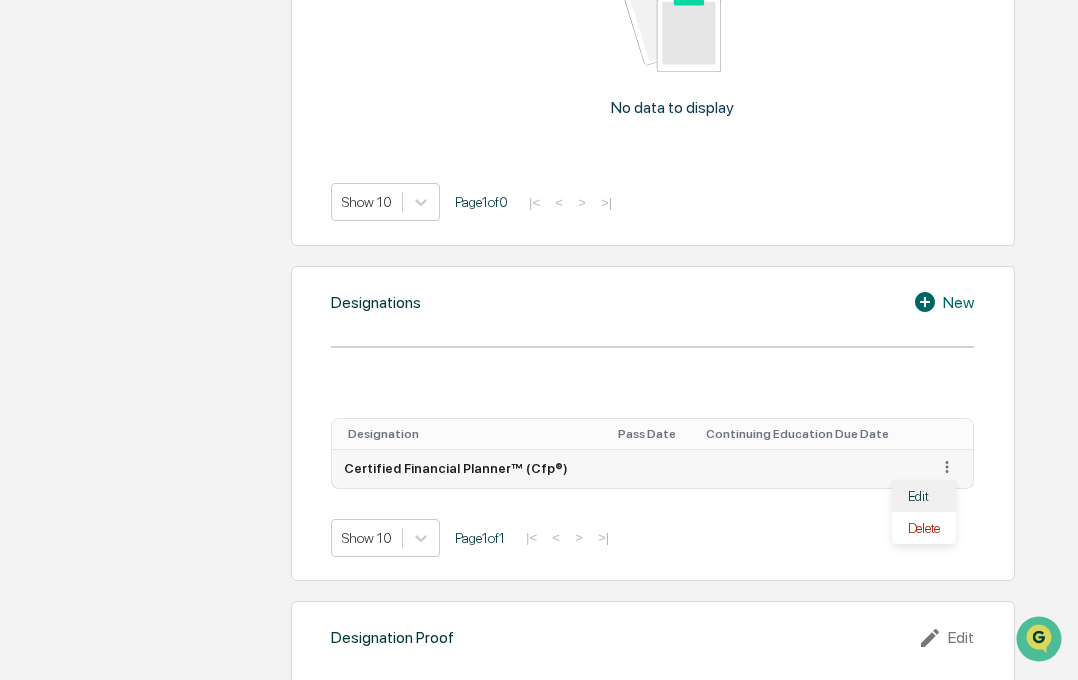 click on "Edit" at bounding box center [924, 496] 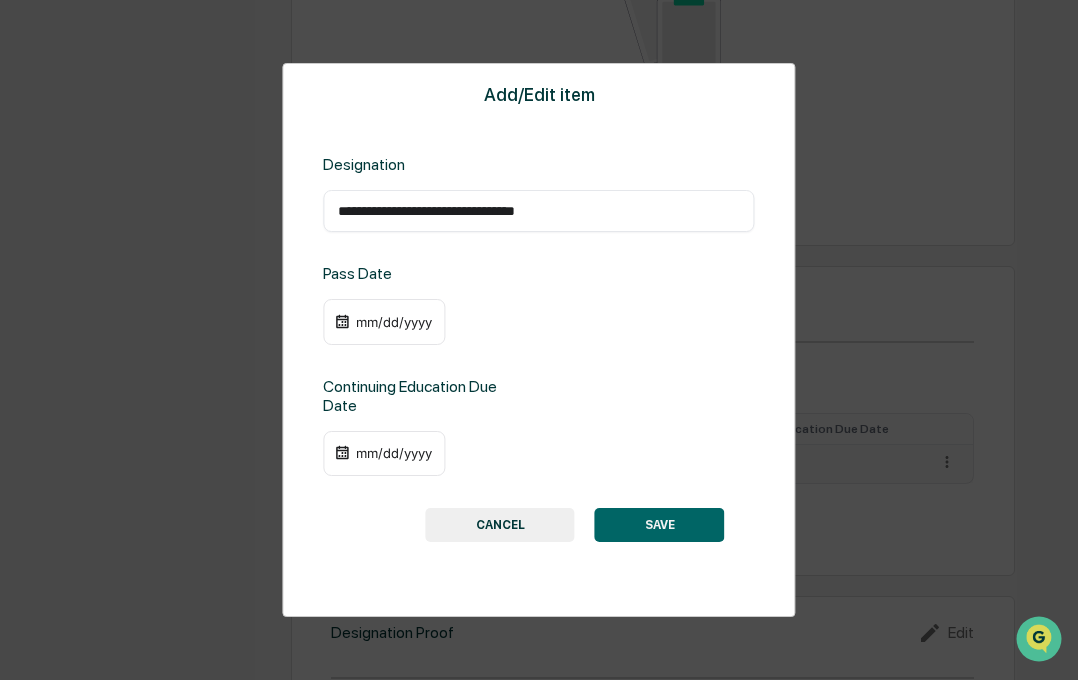 click on "mm/dd/yyyy" at bounding box center [394, 322] 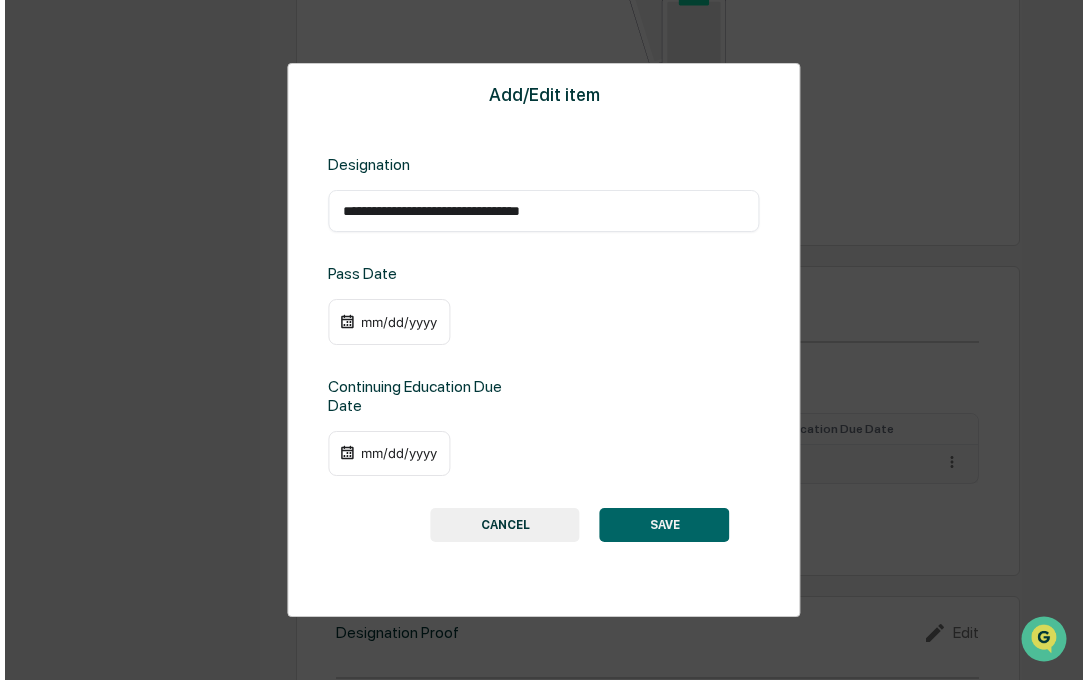 scroll, scrollTop: 1170, scrollLeft: 0, axis: vertical 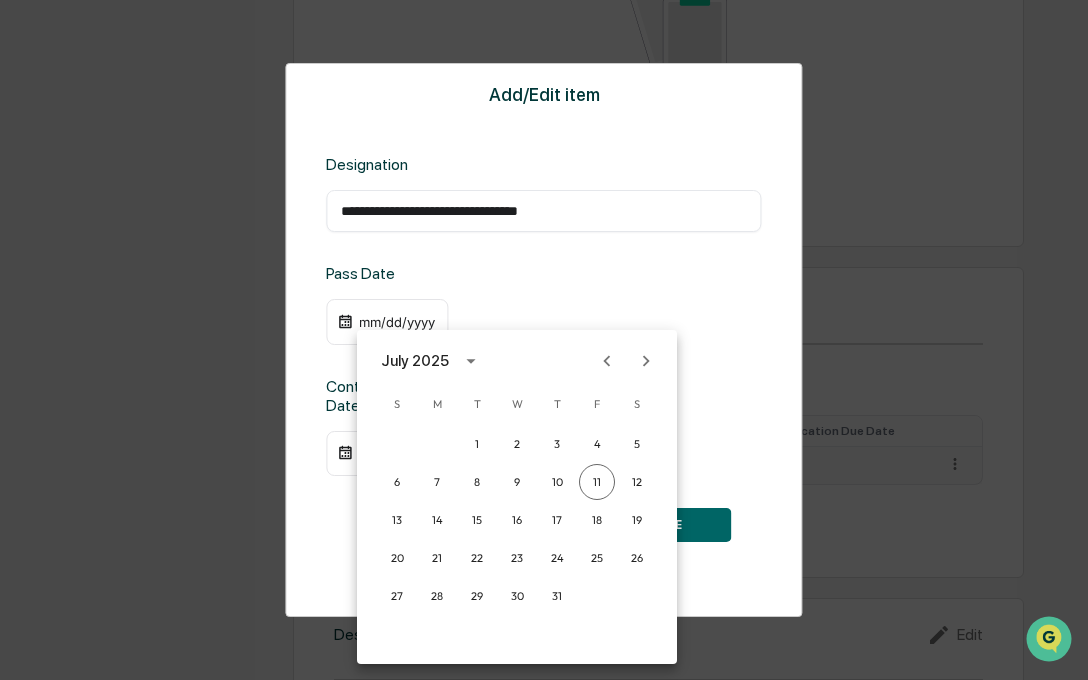 click on "July 2025" at bounding box center [415, 361] 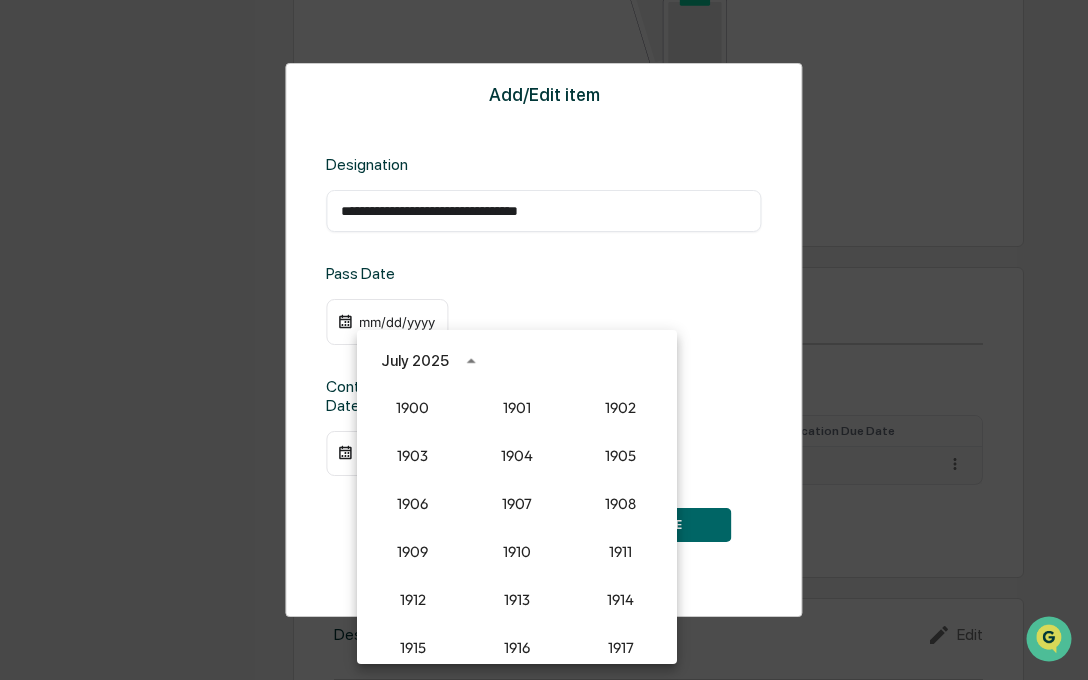 scroll, scrollTop: 1852, scrollLeft: 0, axis: vertical 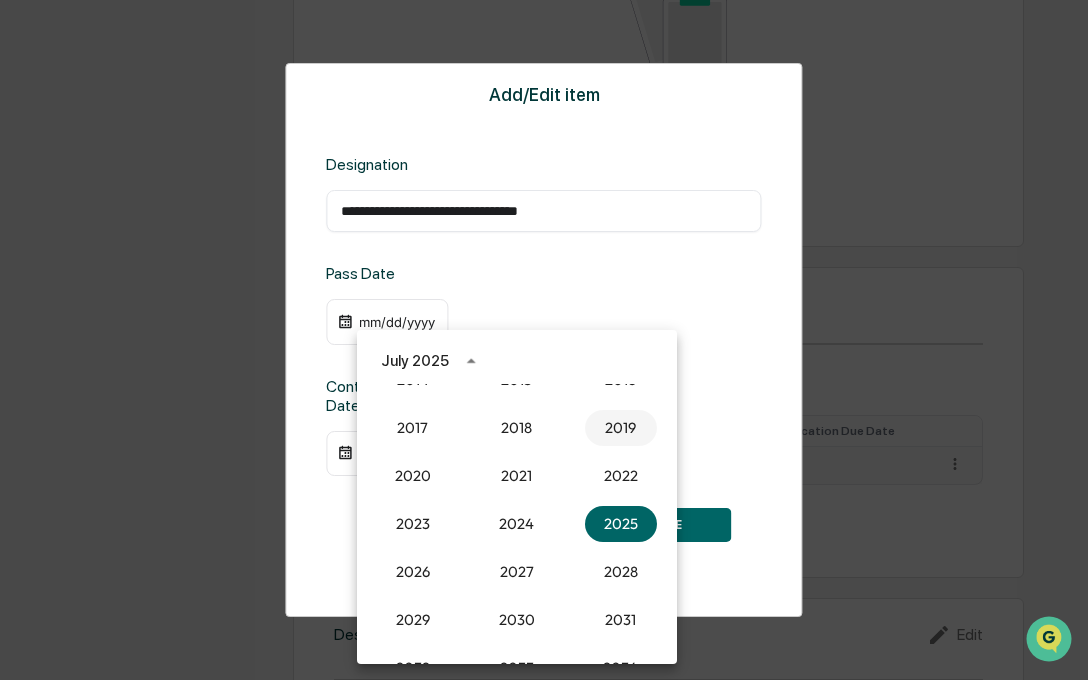 click on "2019" at bounding box center (621, 428) 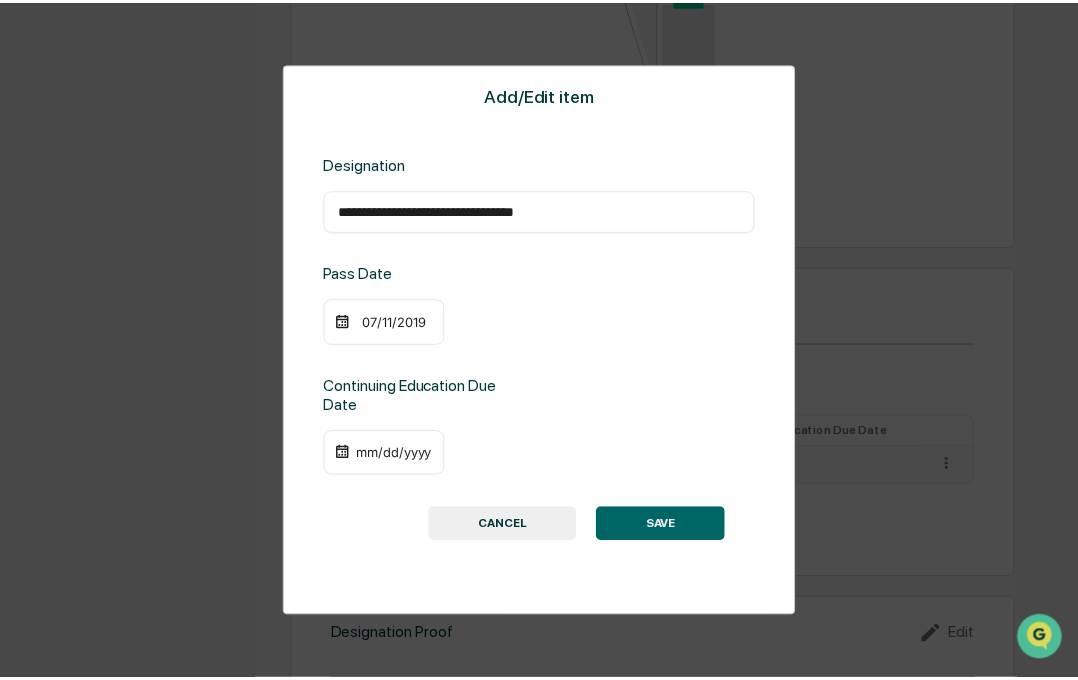 scroll, scrollTop: 1169, scrollLeft: 0, axis: vertical 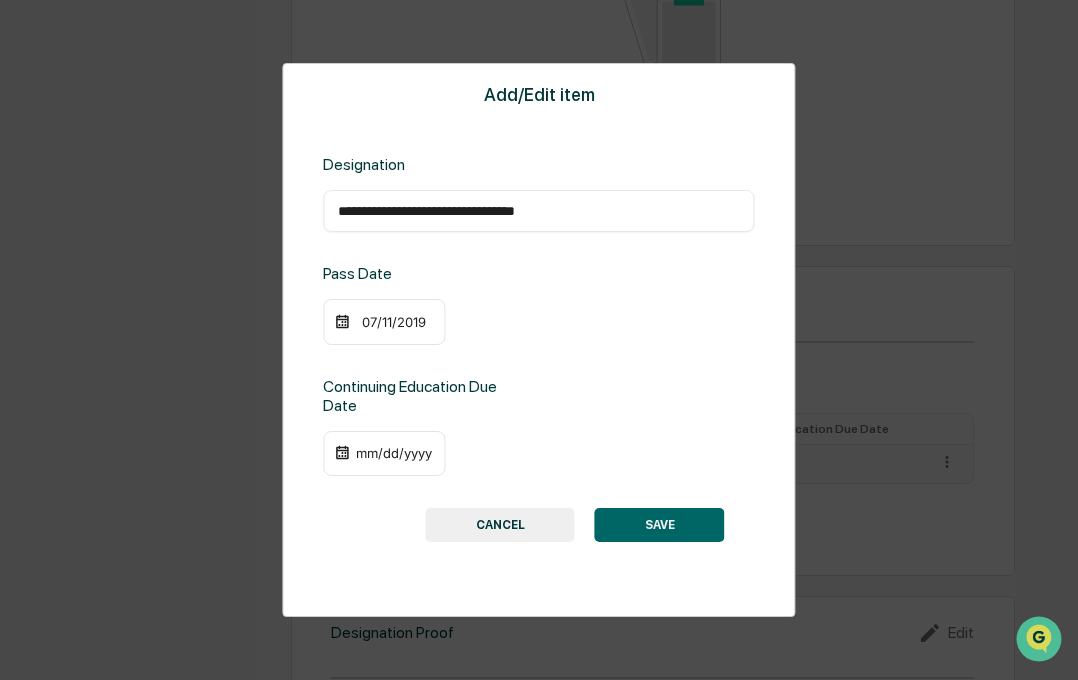 click on "mm/dd/yyyy" at bounding box center [394, 453] 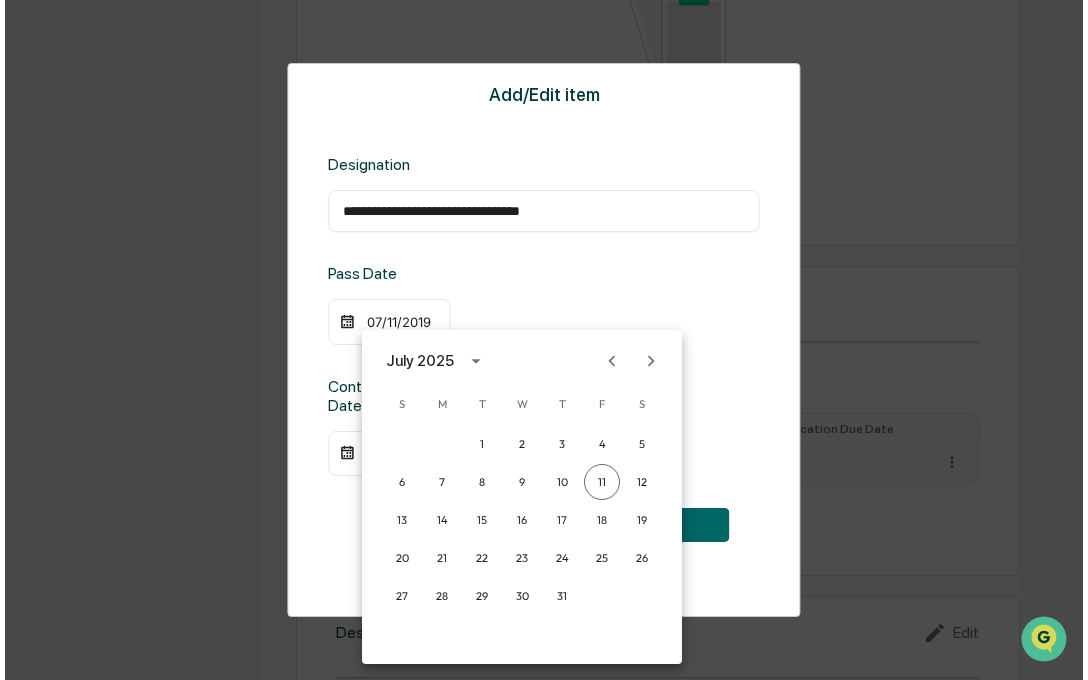 scroll, scrollTop: 1170, scrollLeft: 0, axis: vertical 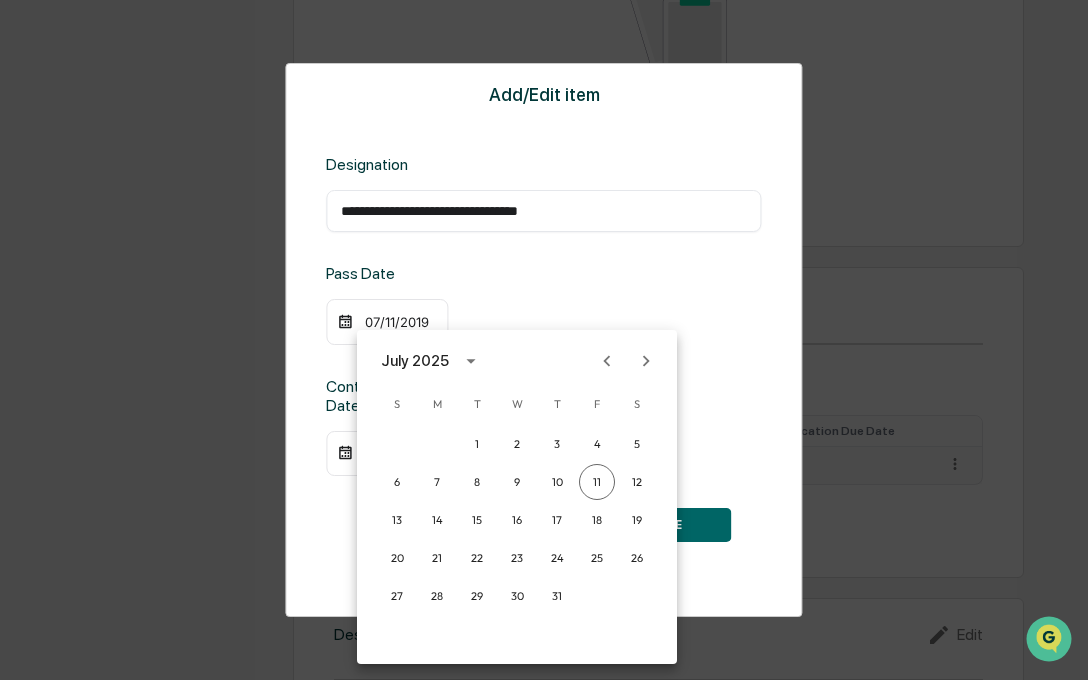 click on "July 2025" at bounding box center (434, 361) 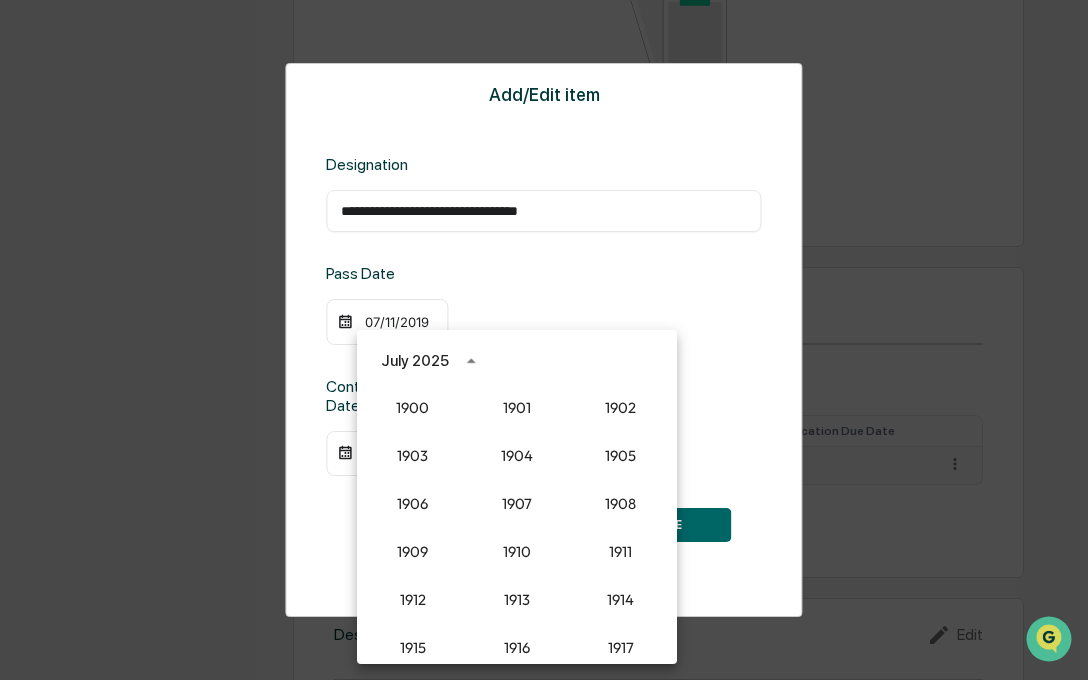 scroll, scrollTop: 1852, scrollLeft: 0, axis: vertical 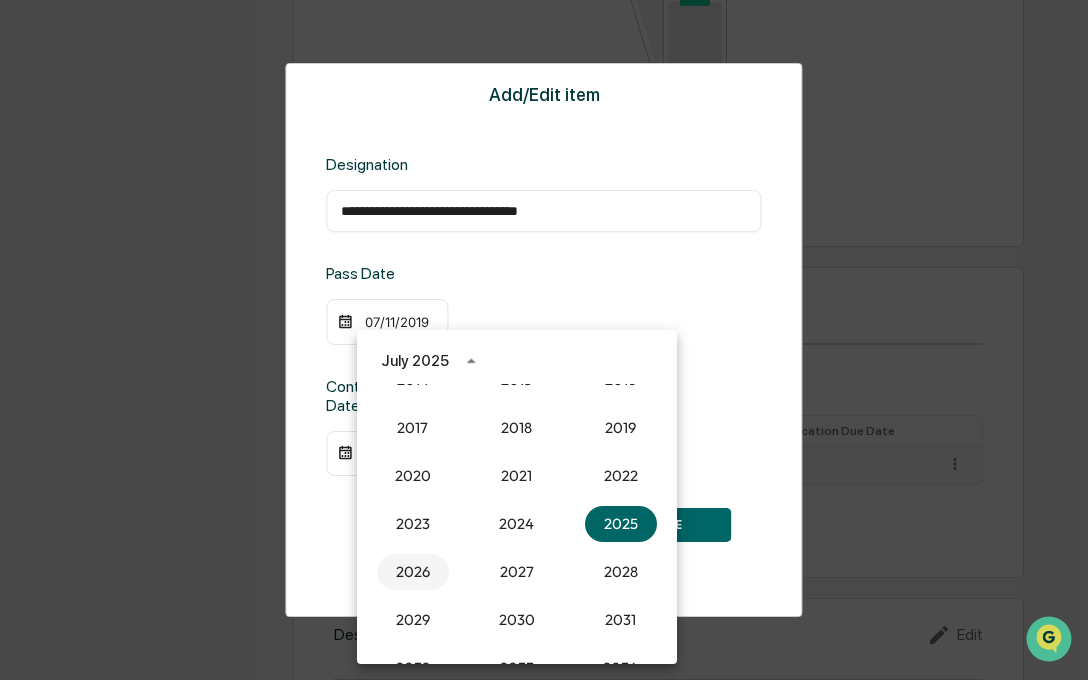 click on "2026" at bounding box center (413, 572) 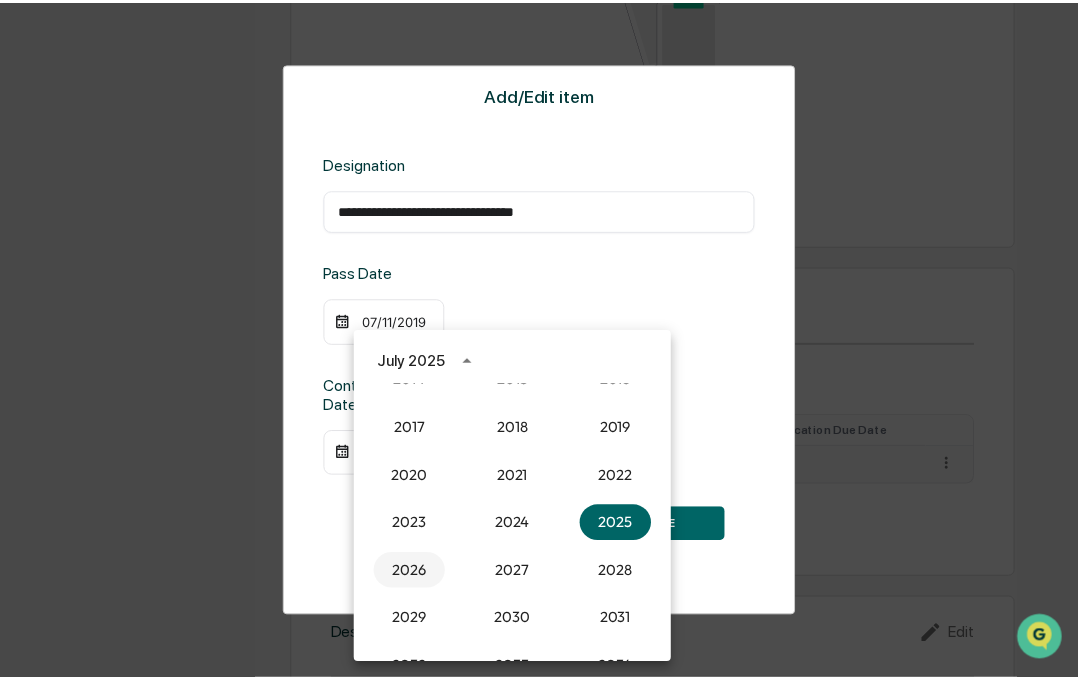 scroll, scrollTop: 1169, scrollLeft: 0, axis: vertical 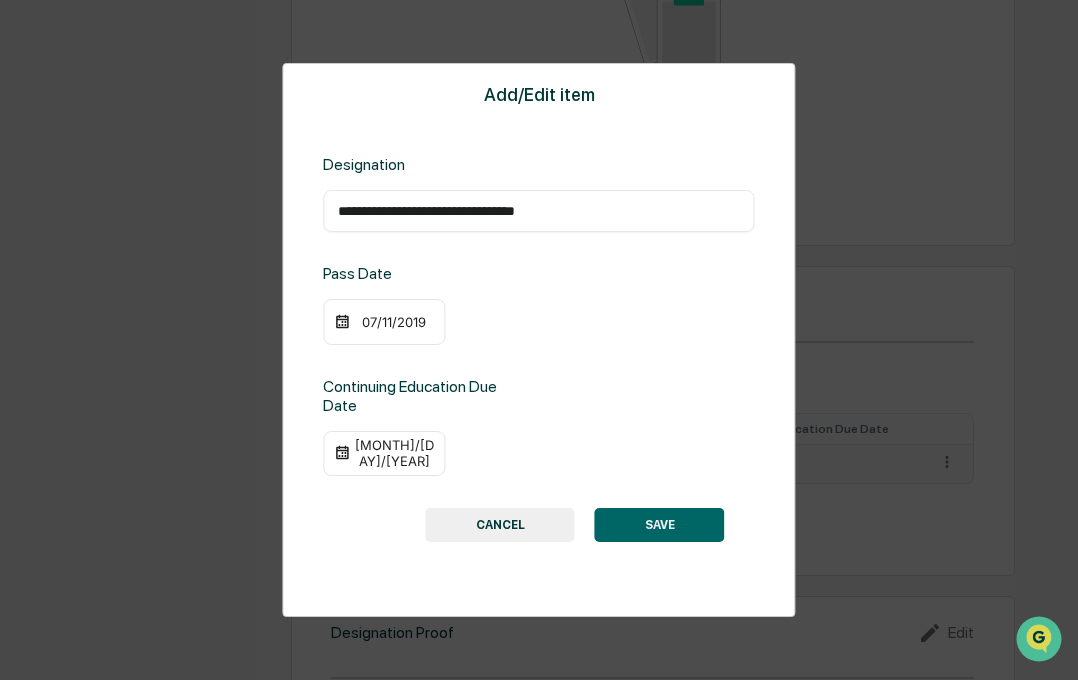 click on "07/11/2026" at bounding box center [394, 453] 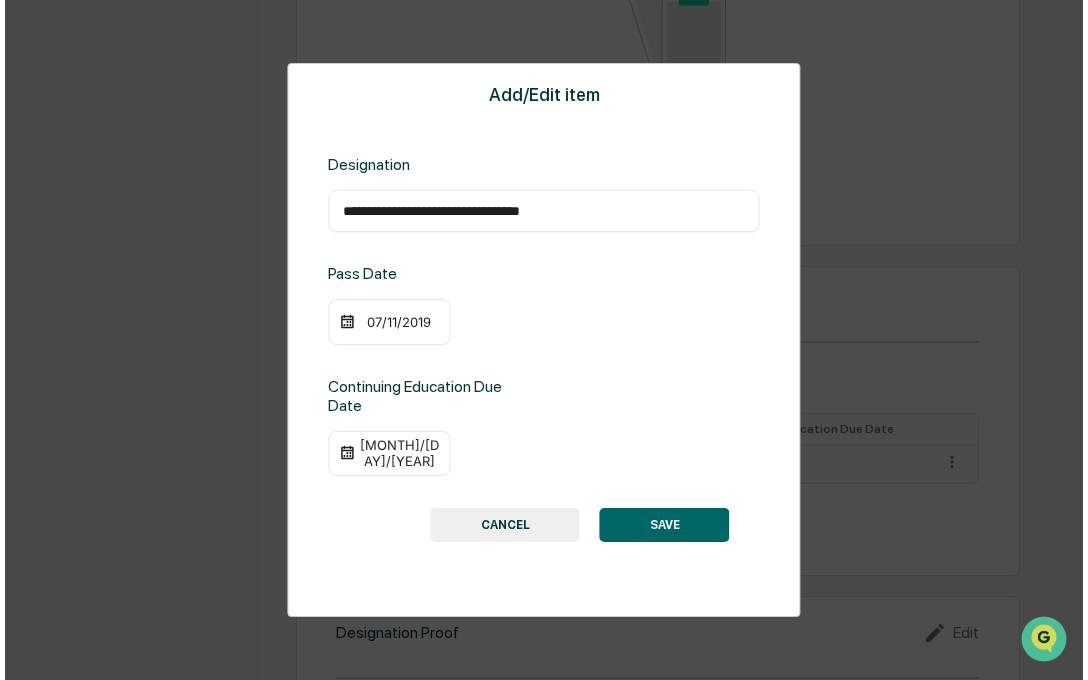 scroll, scrollTop: 1170, scrollLeft: 0, axis: vertical 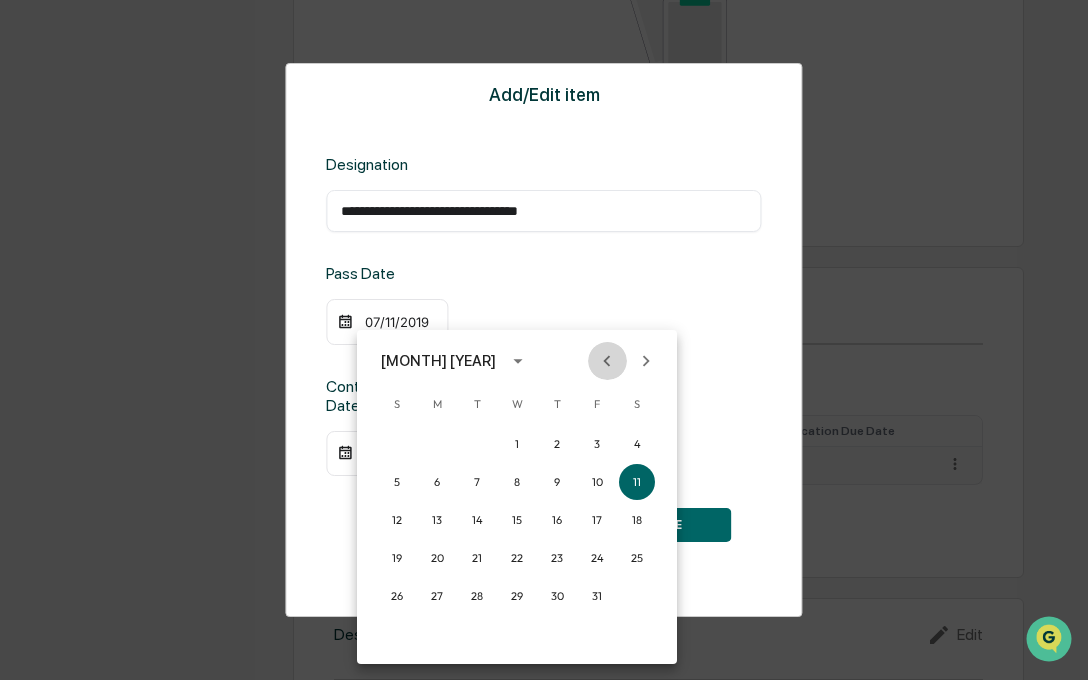 click 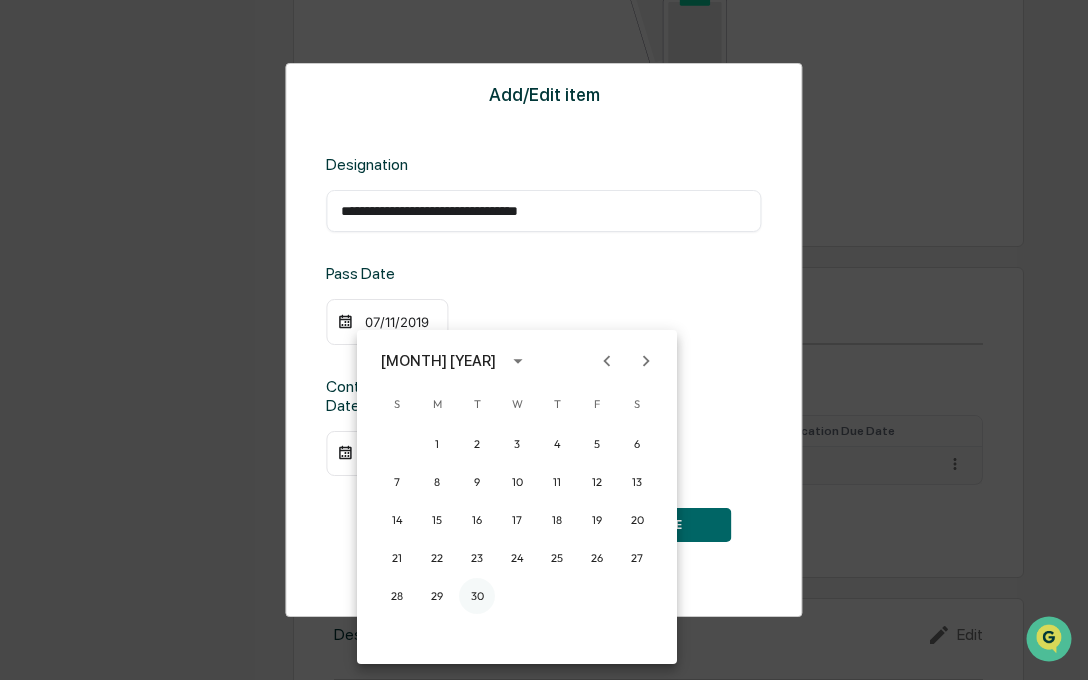 click on "30" at bounding box center (477, 596) 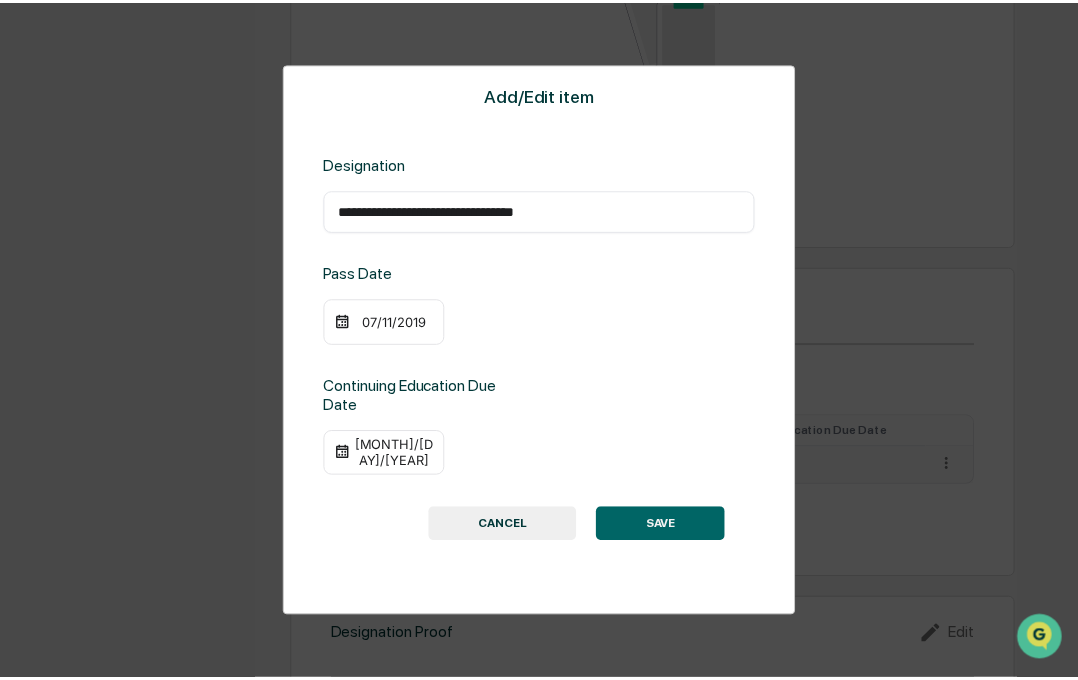 scroll, scrollTop: 1169, scrollLeft: 0, axis: vertical 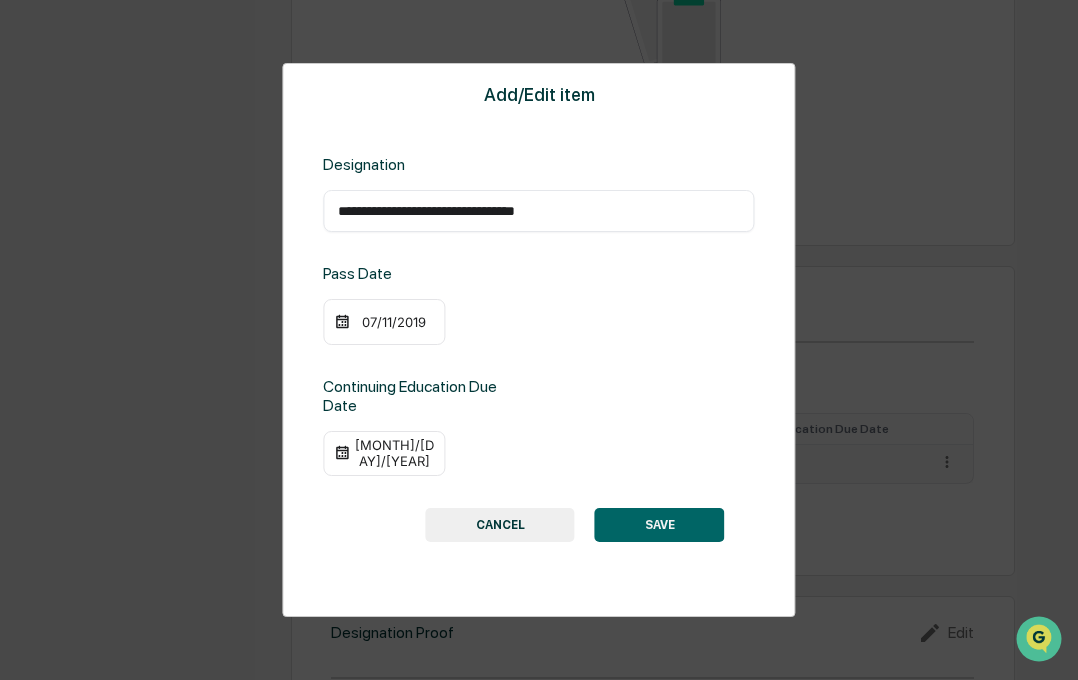 click on "SAVE" at bounding box center (660, 525) 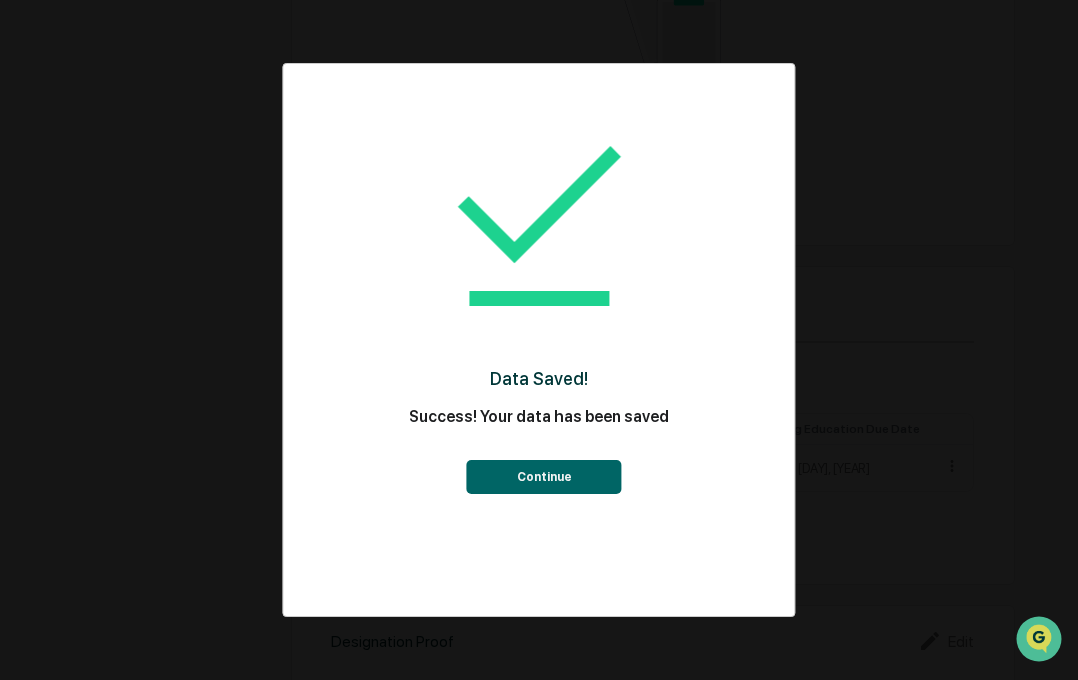 click on "Continue" at bounding box center [544, 477] 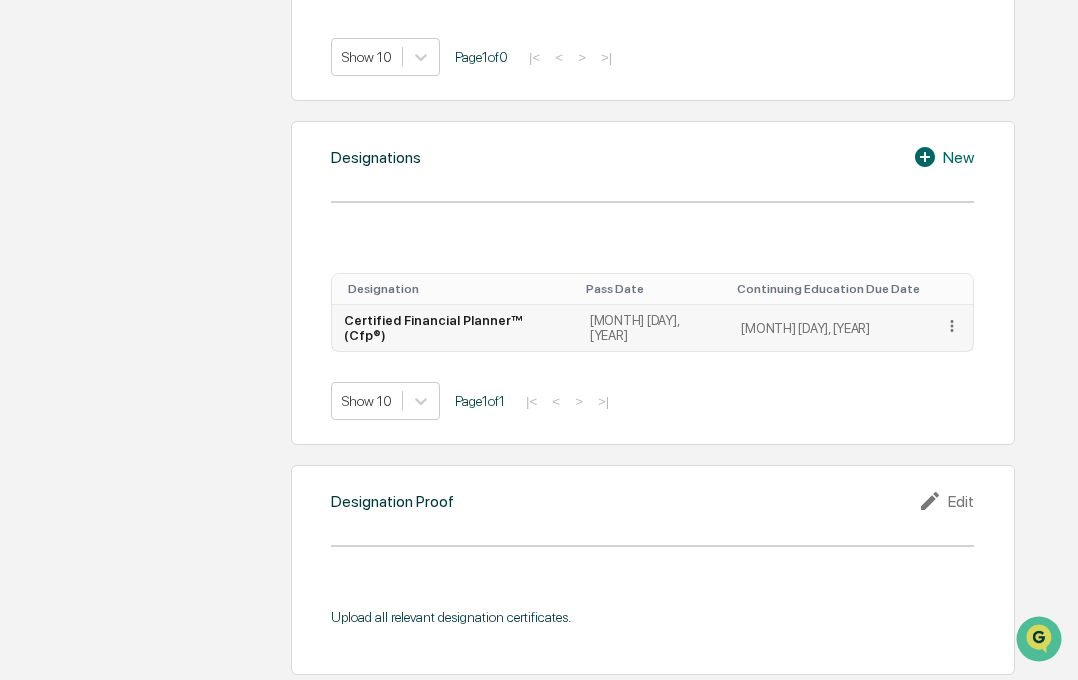 scroll, scrollTop: 1269, scrollLeft: 0, axis: vertical 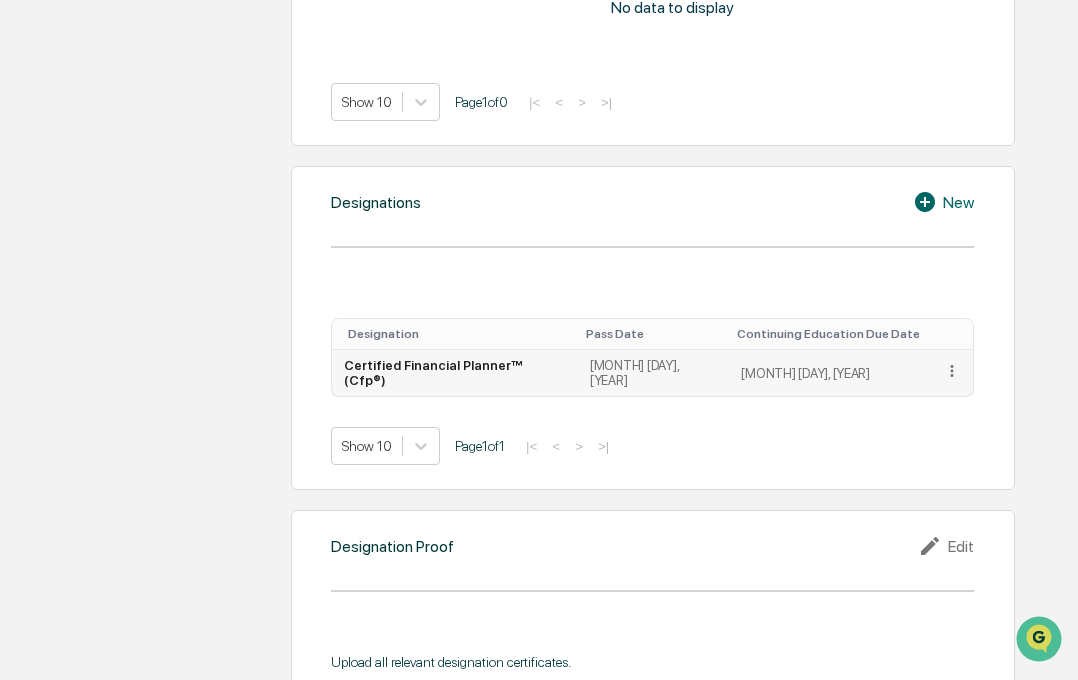 click 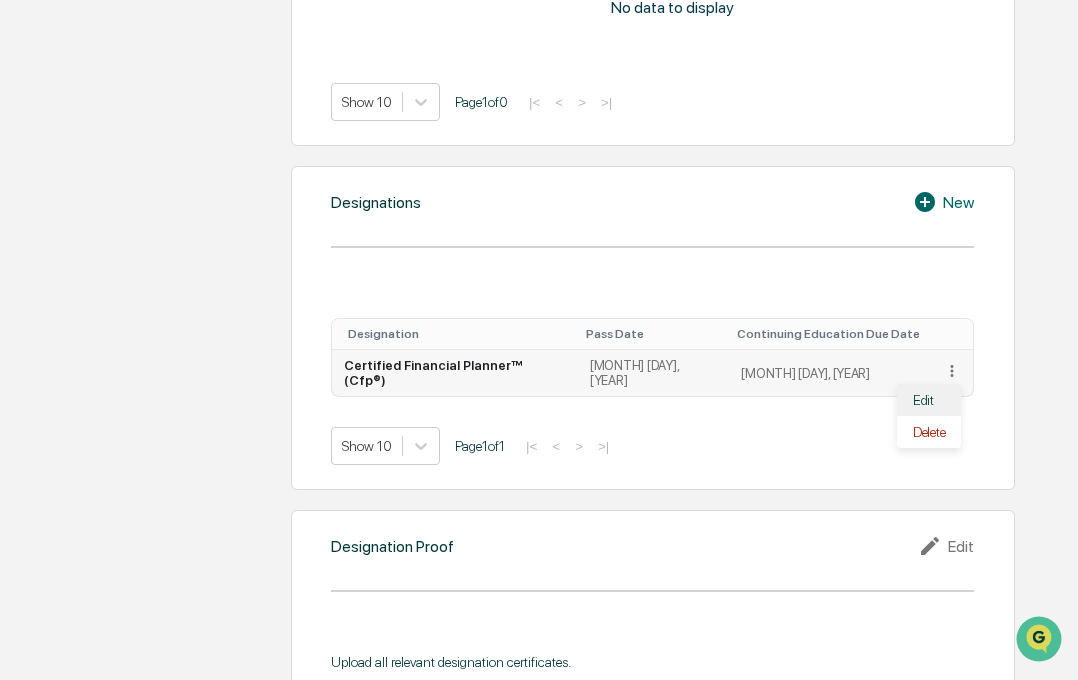 click on "Edit" at bounding box center [929, 400] 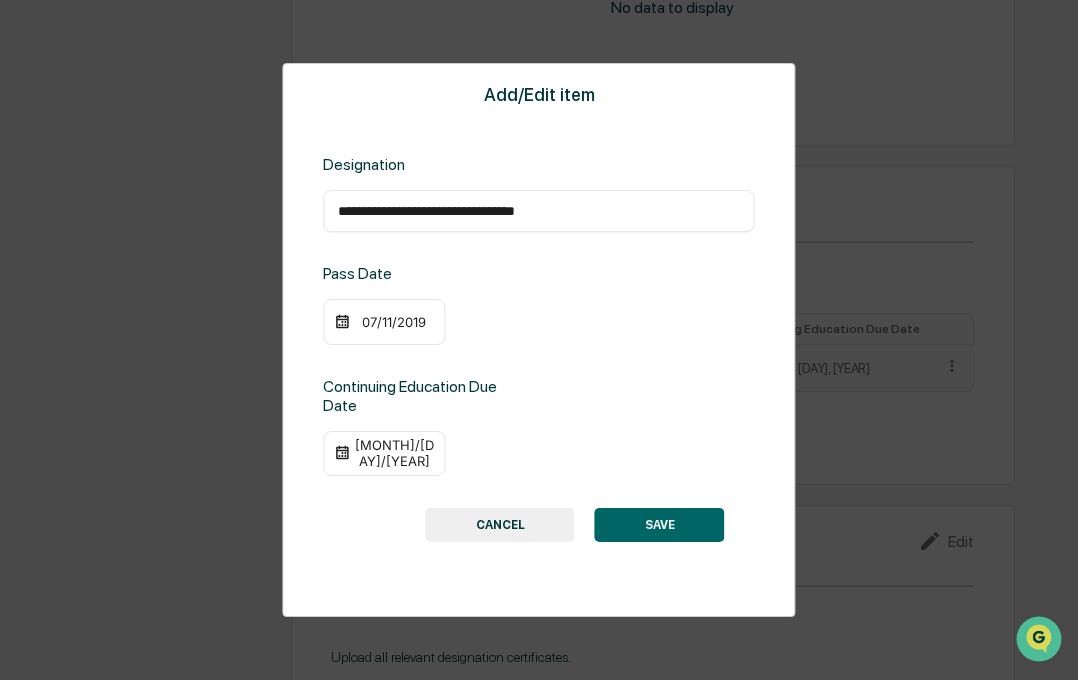 click on "07/11/2019" at bounding box center (394, 322) 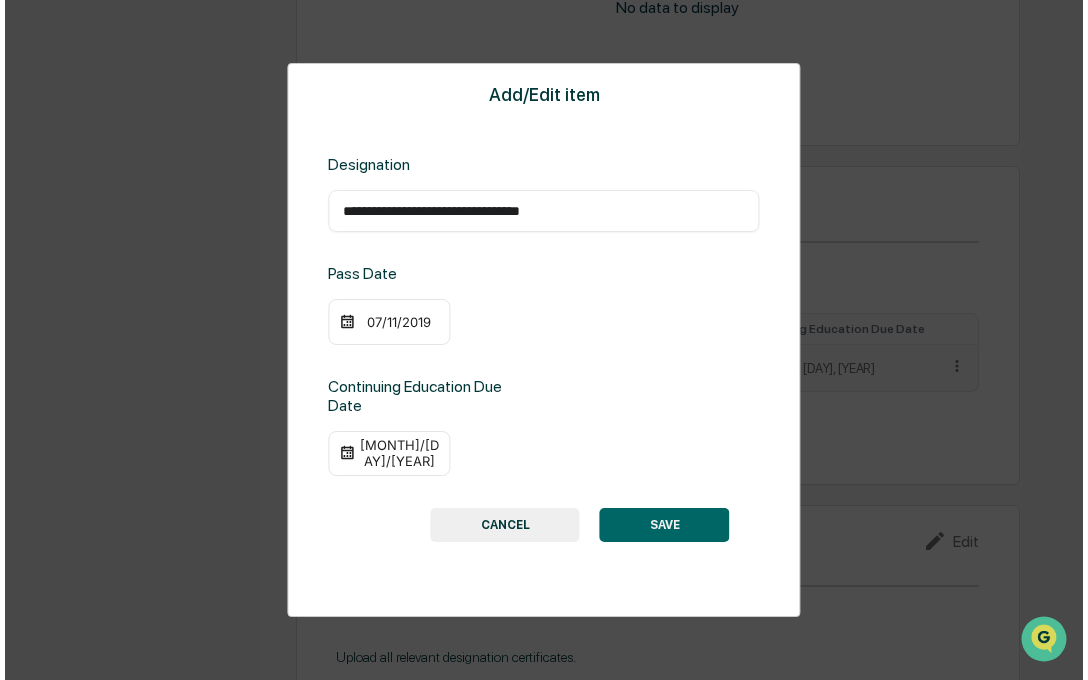 scroll, scrollTop: 1271, scrollLeft: 0, axis: vertical 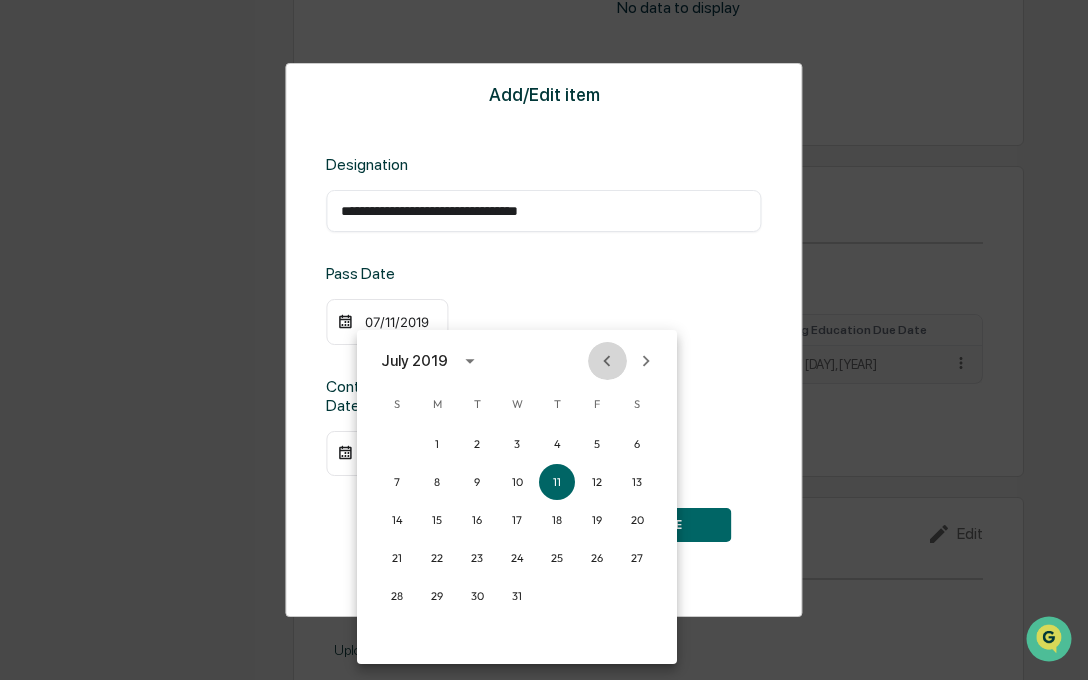 click 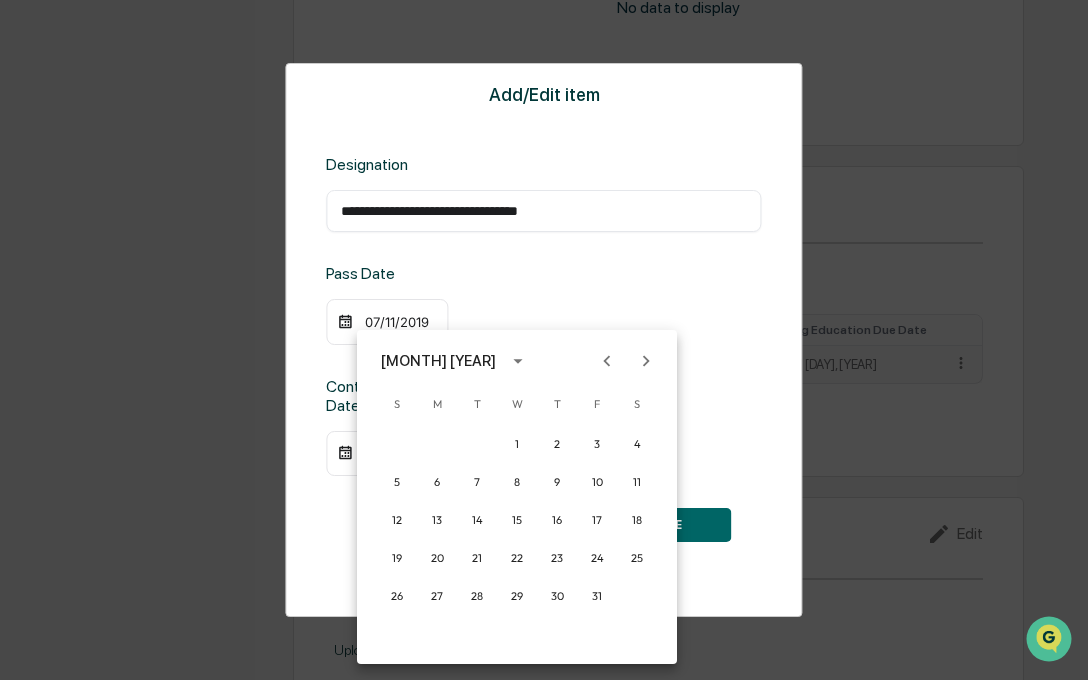 click 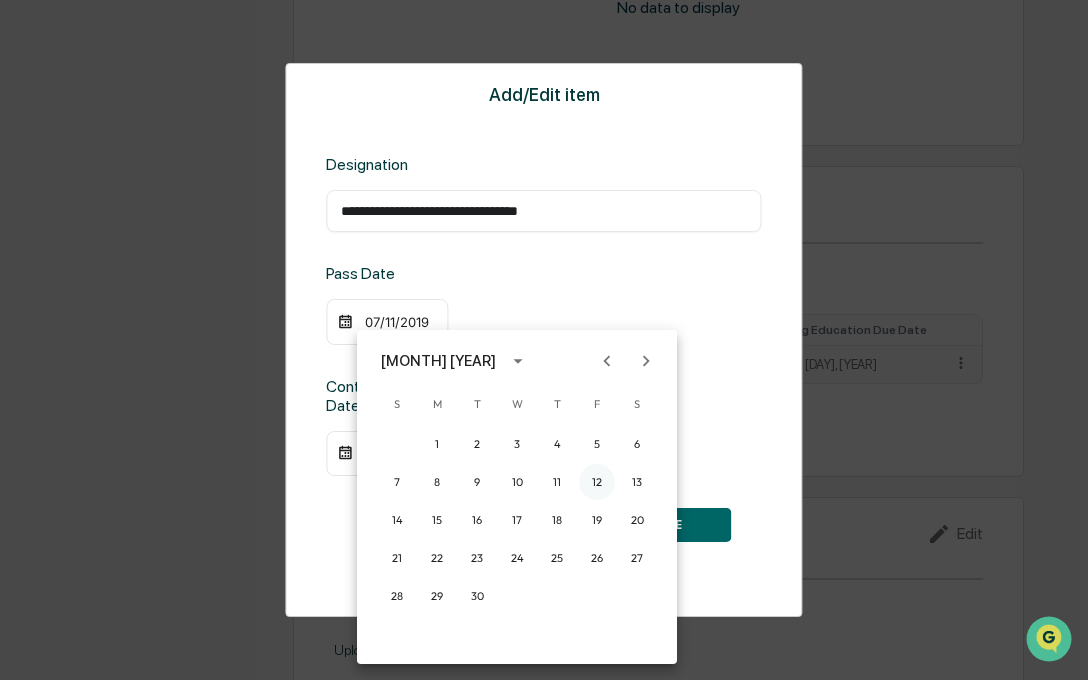 click on "12" at bounding box center (597, 482) 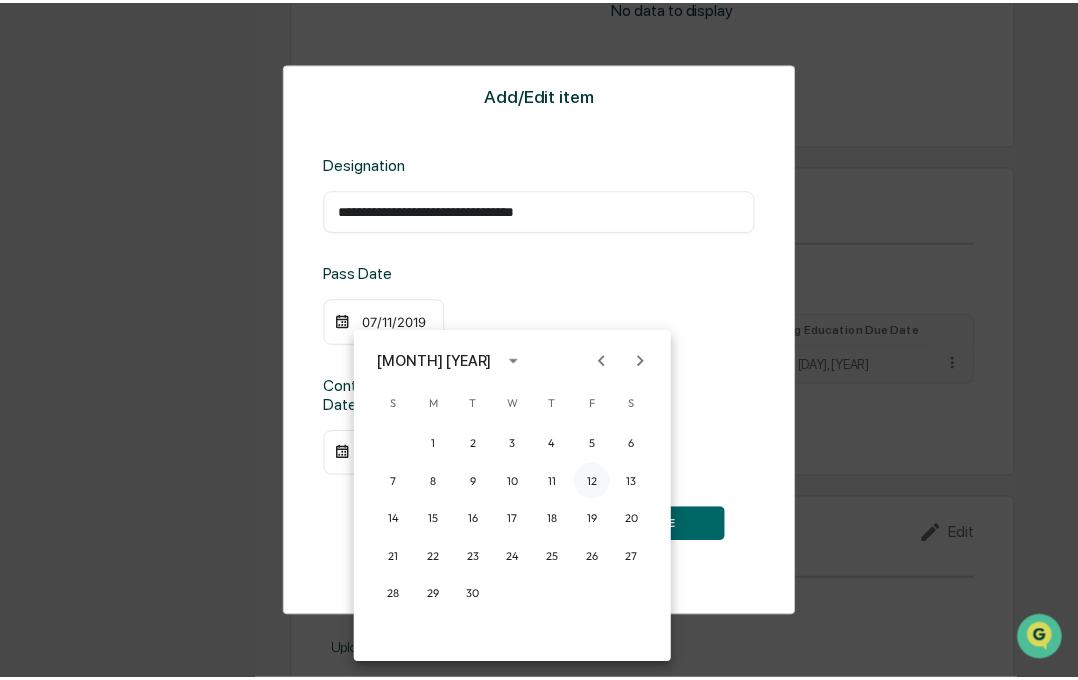 scroll, scrollTop: 1269, scrollLeft: 0, axis: vertical 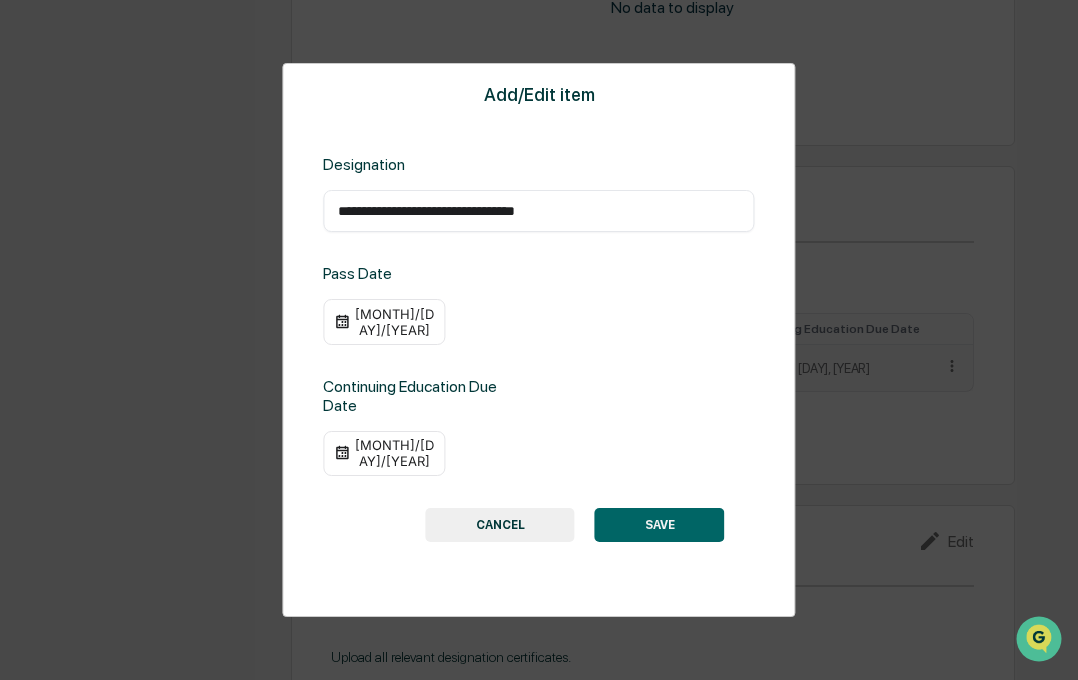 click on "SAVE" at bounding box center (660, 525) 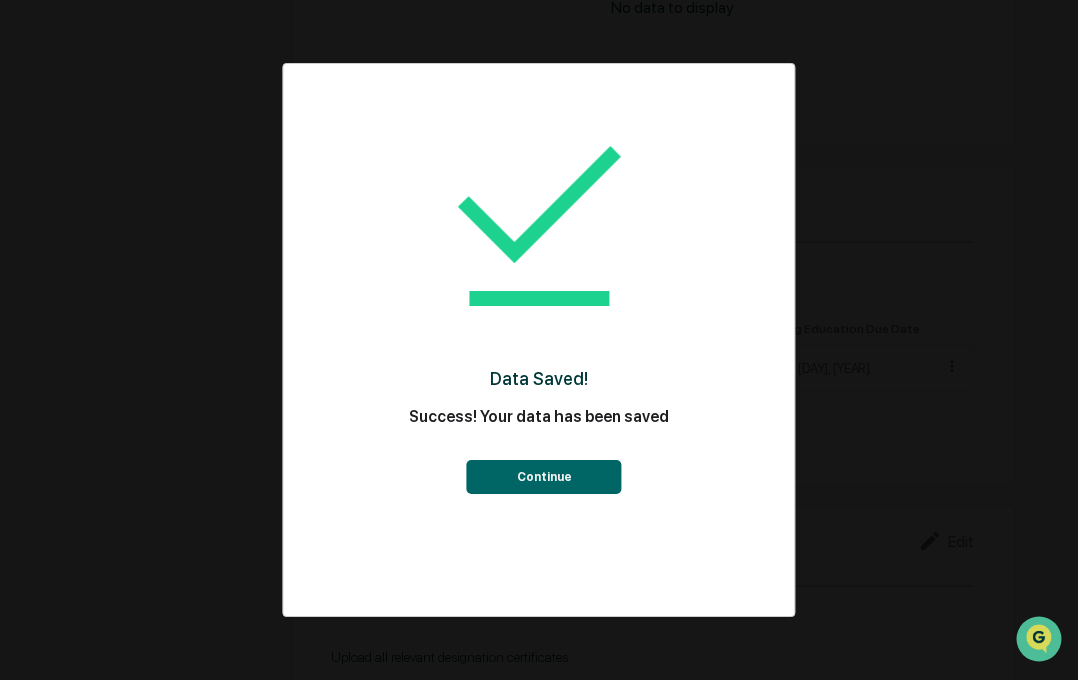 click on "Continue" at bounding box center (544, 477) 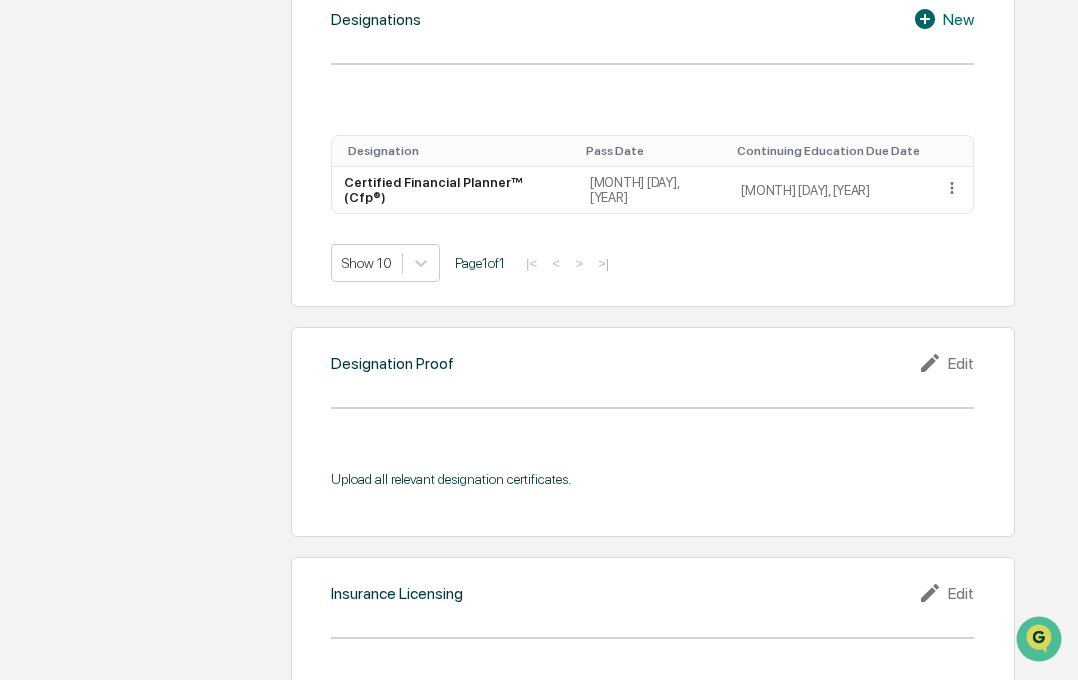 scroll, scrollTop: 1469, scrollLeft: 0, axis: vertical 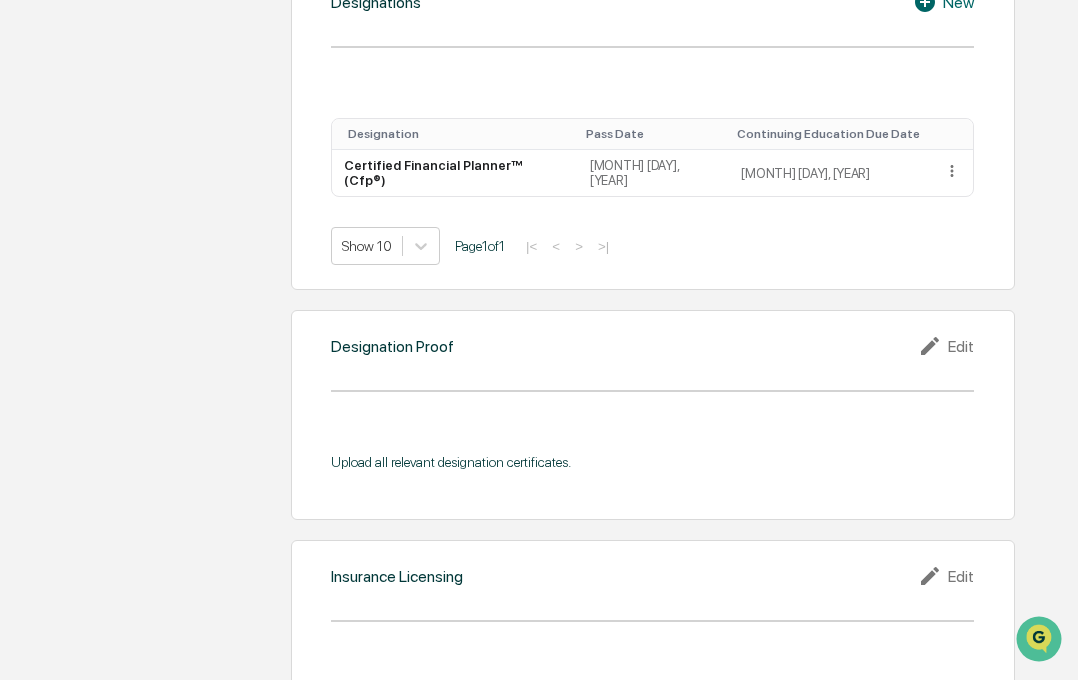 click on "Edit" at bounding box center (946, 346) 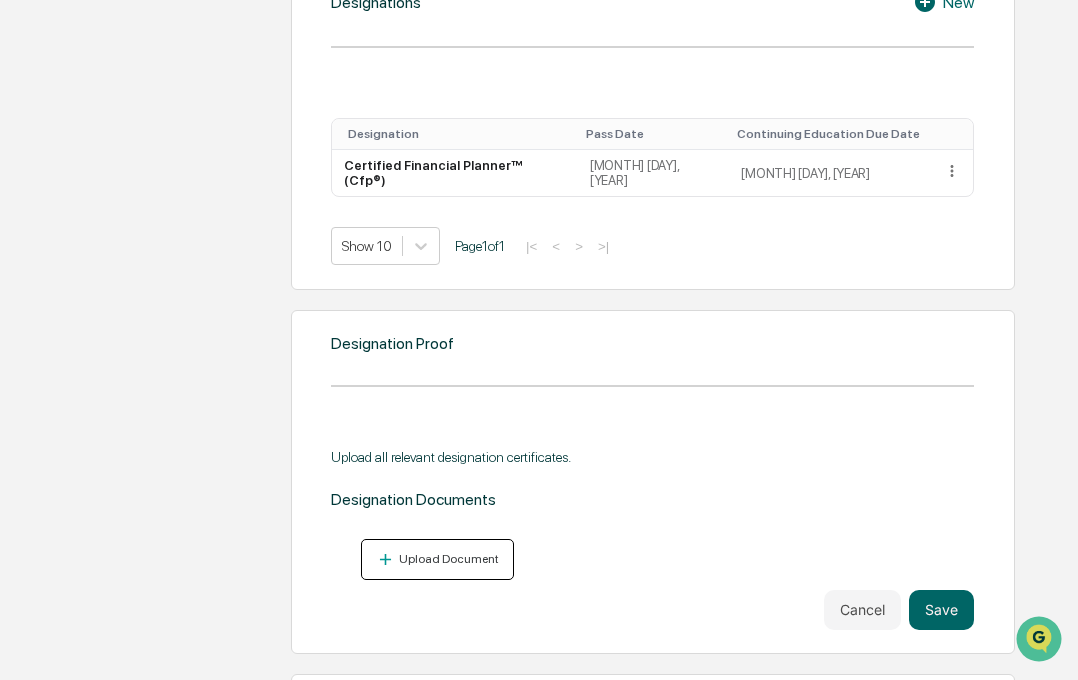 click on "Upload Document" at bounding box center [437, 559] 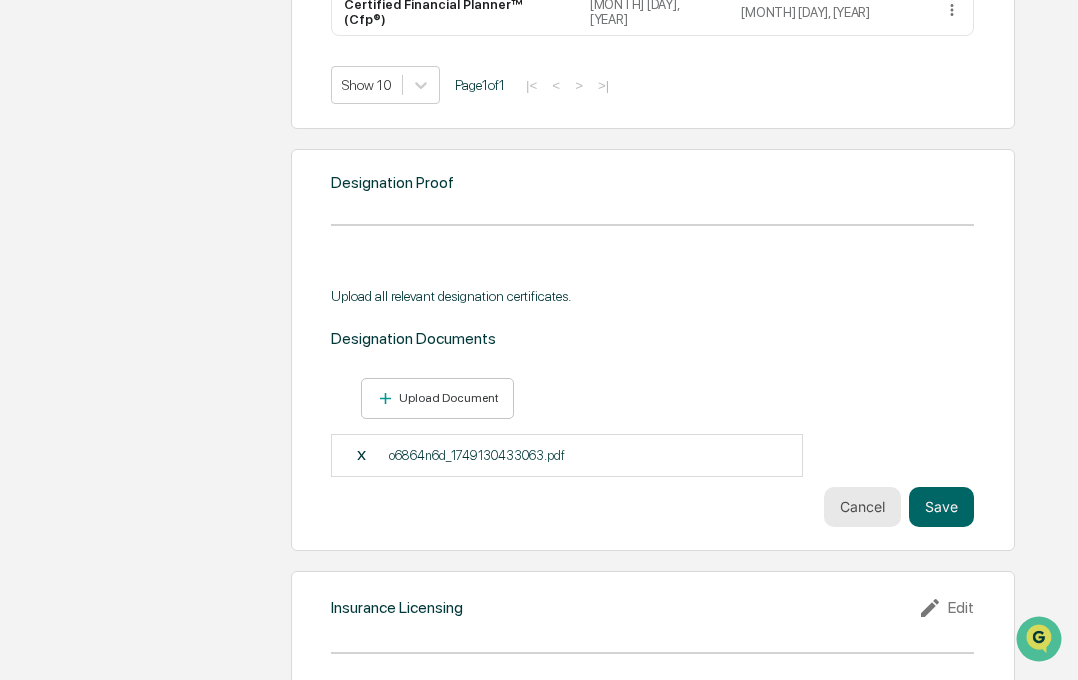 scroll, scrollTop: 1669, scrollLeft: 0, axis: vertical 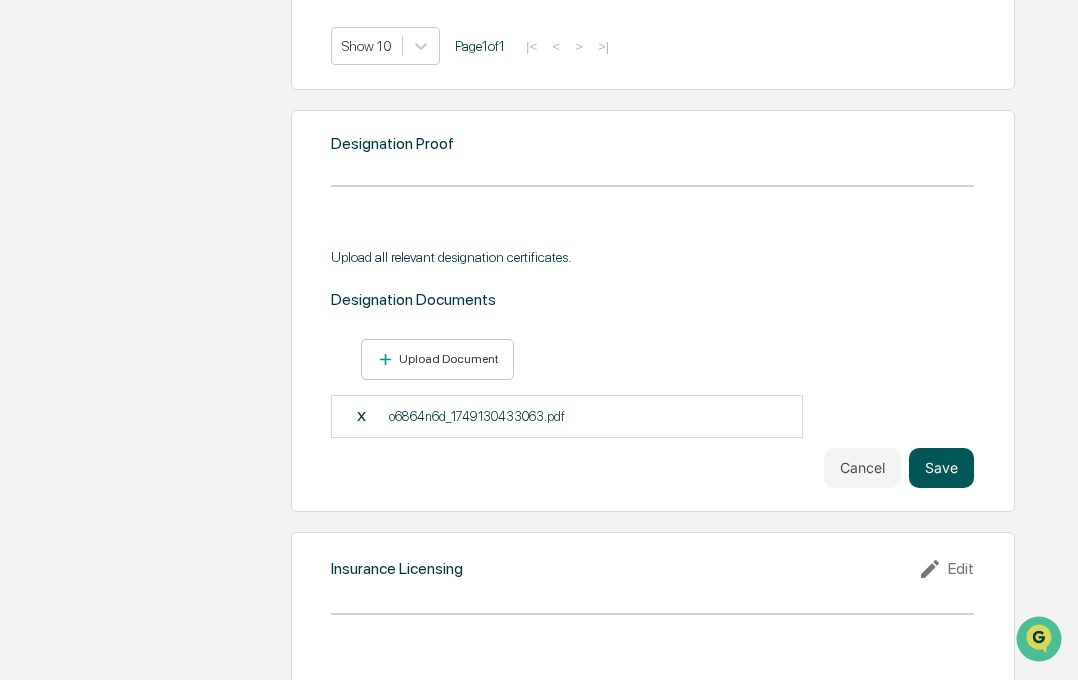 click on "Save" at bounding box center (941, 468) 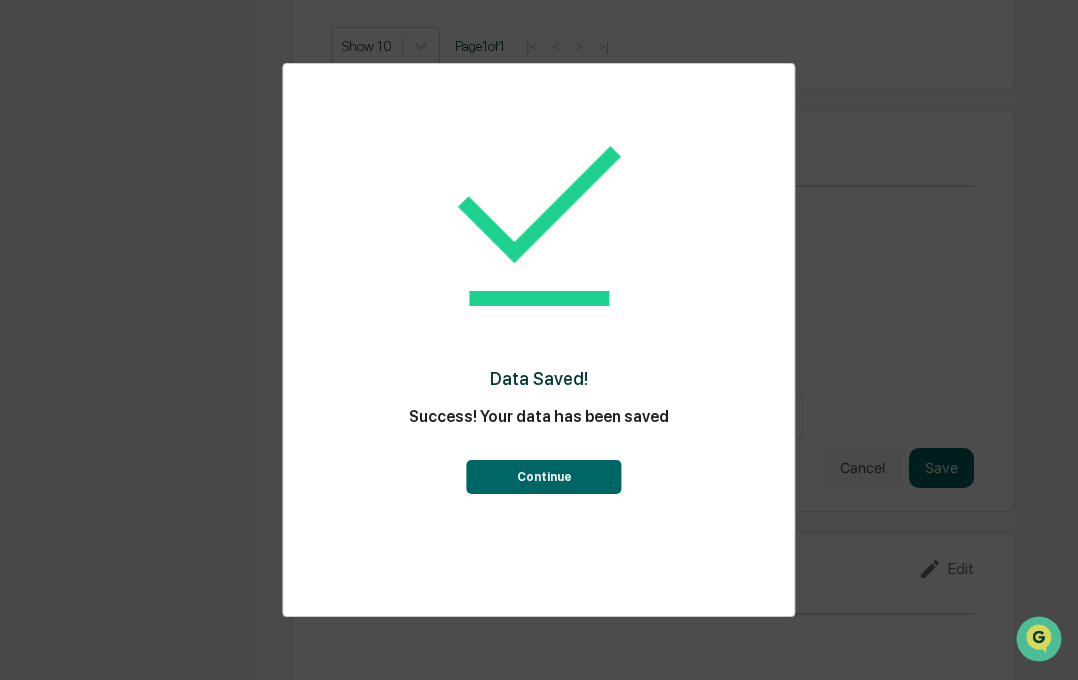click on "Continue" at bounding box center (544, 477) 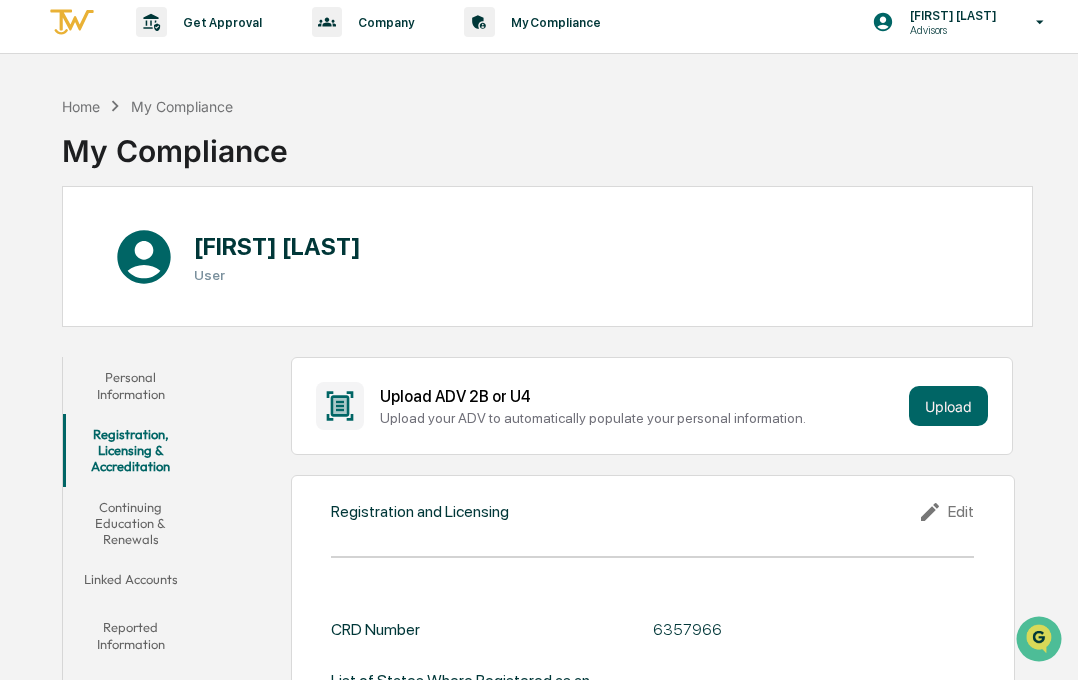 scroll, scrollTop: 0, scrollLeft: 0, axis: both 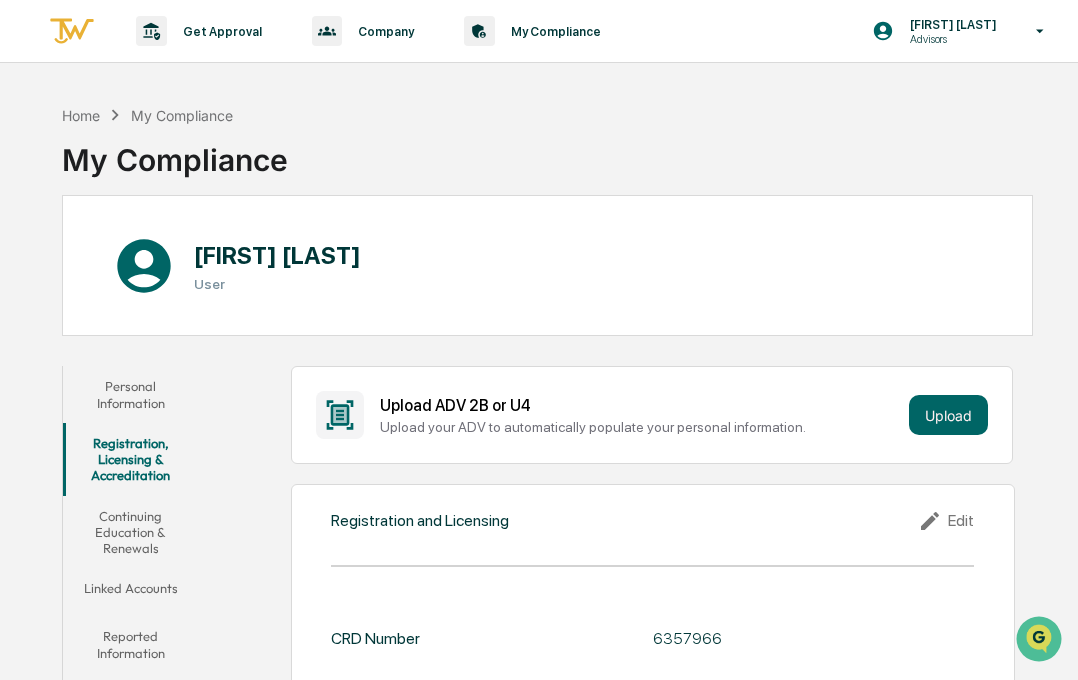 click on "Continuing Education & Renewals" at bounding box center (130, 532) 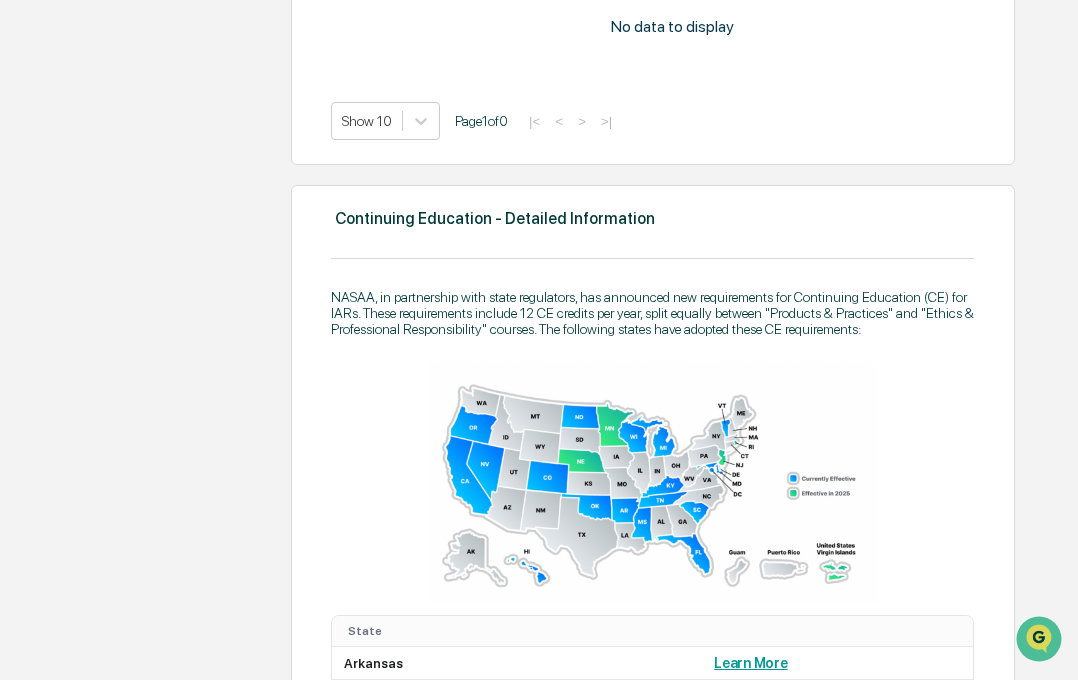 scroll, scrollTop: 0, scrollLeft: 0, axis: both 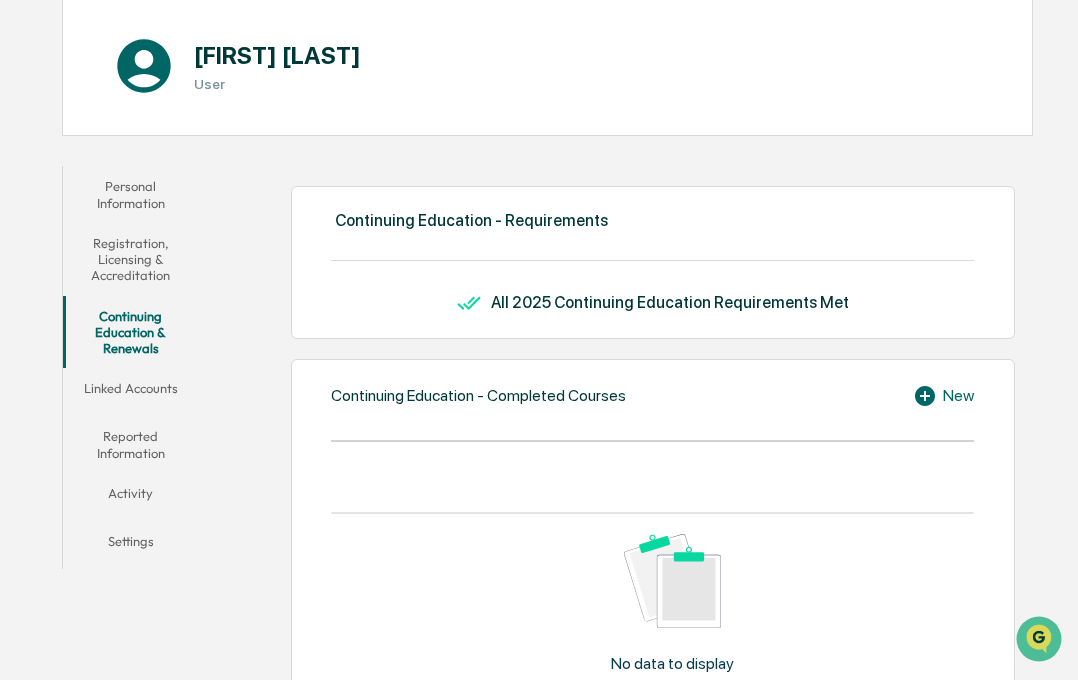 click on "Linked Accounts" at bounding box center (130, 392) 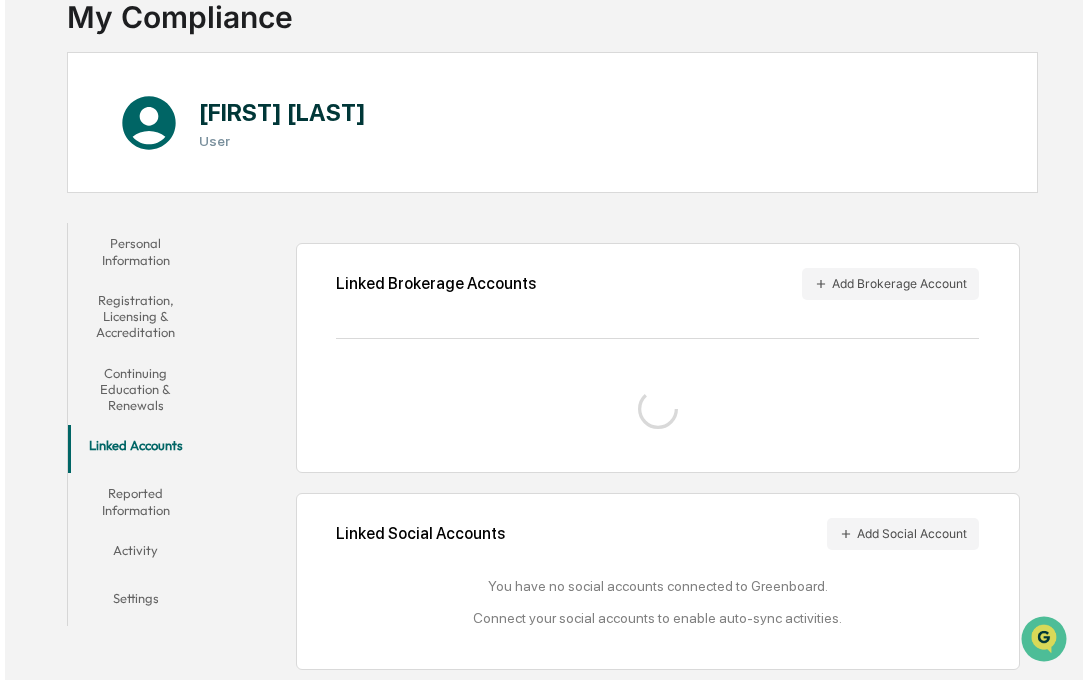 scroll, scrollTop: 193, scrollLeft: 0, axis: vertical 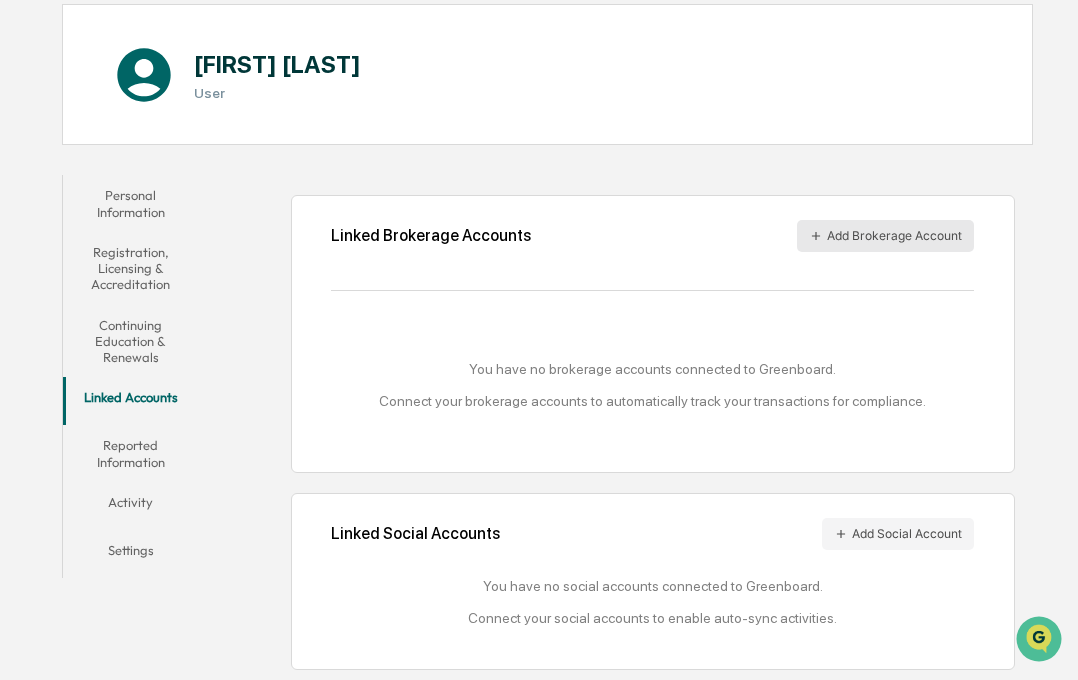 click on "Add Brokerage Account" at bounding box center (885, 236) 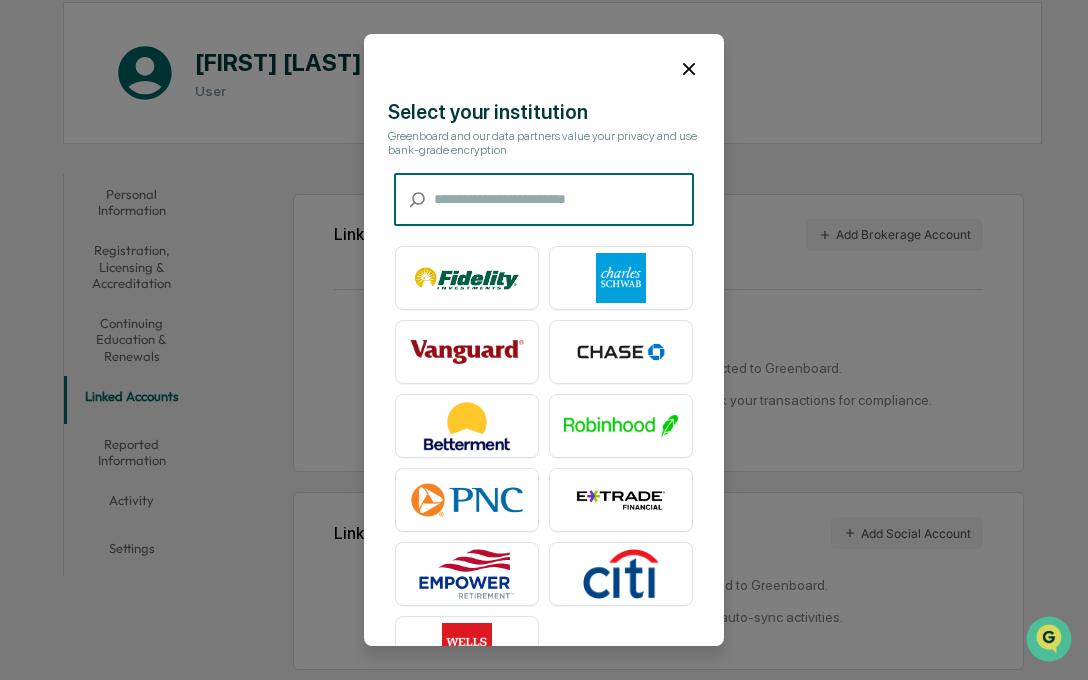 click at bounding box center [564, 199] 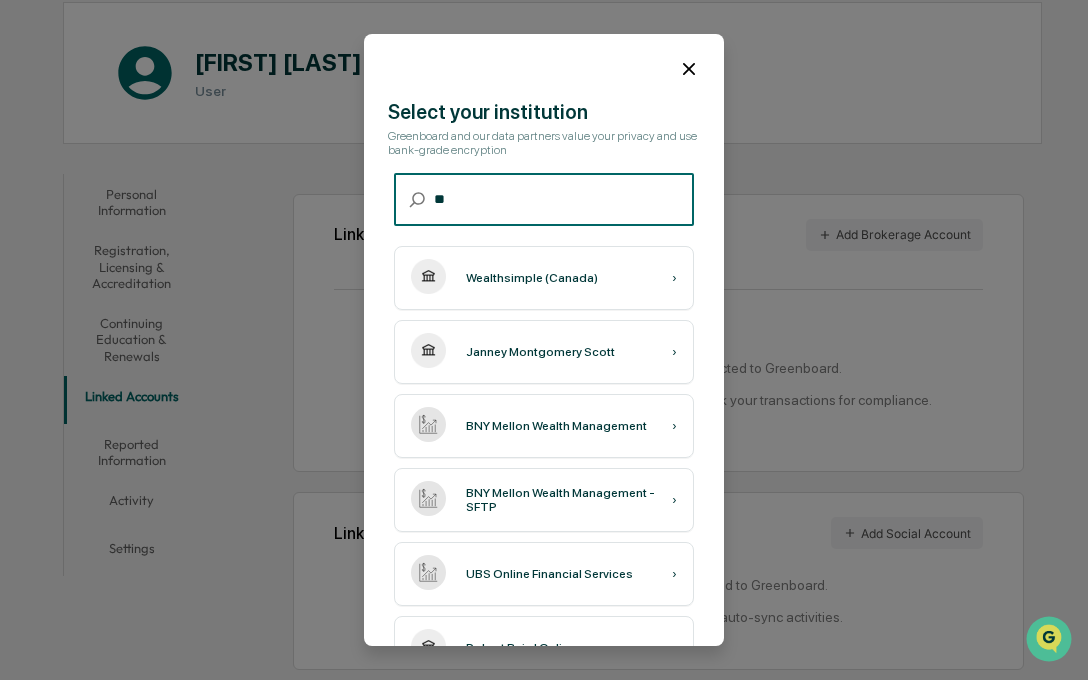 type on "***" 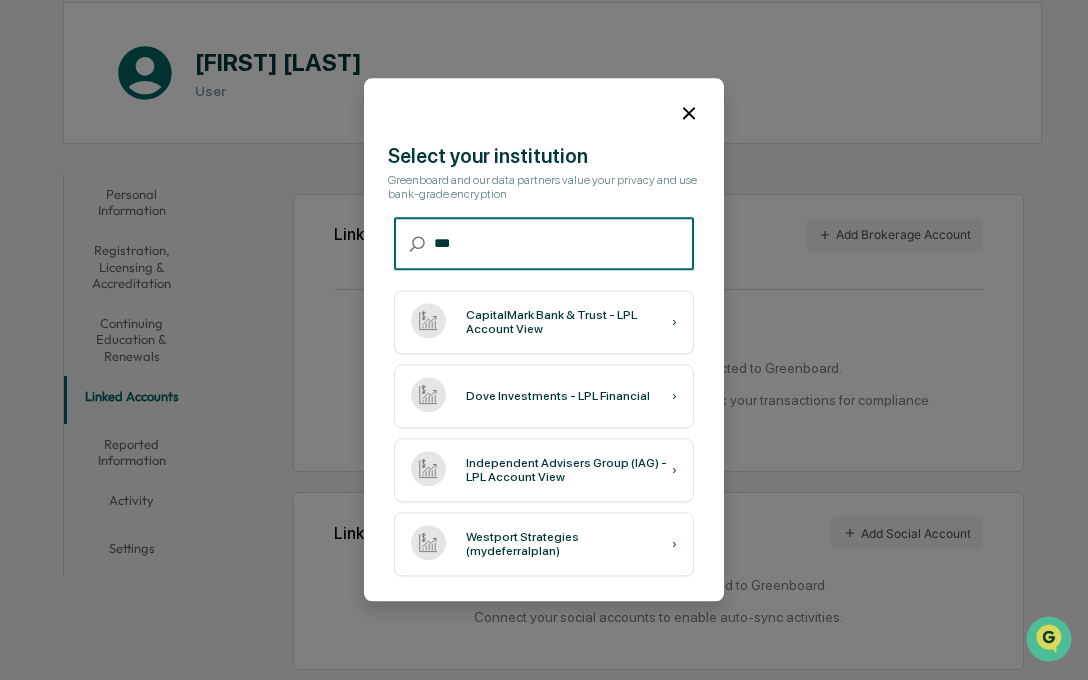 click on "***" at bounding box center [564, 244] 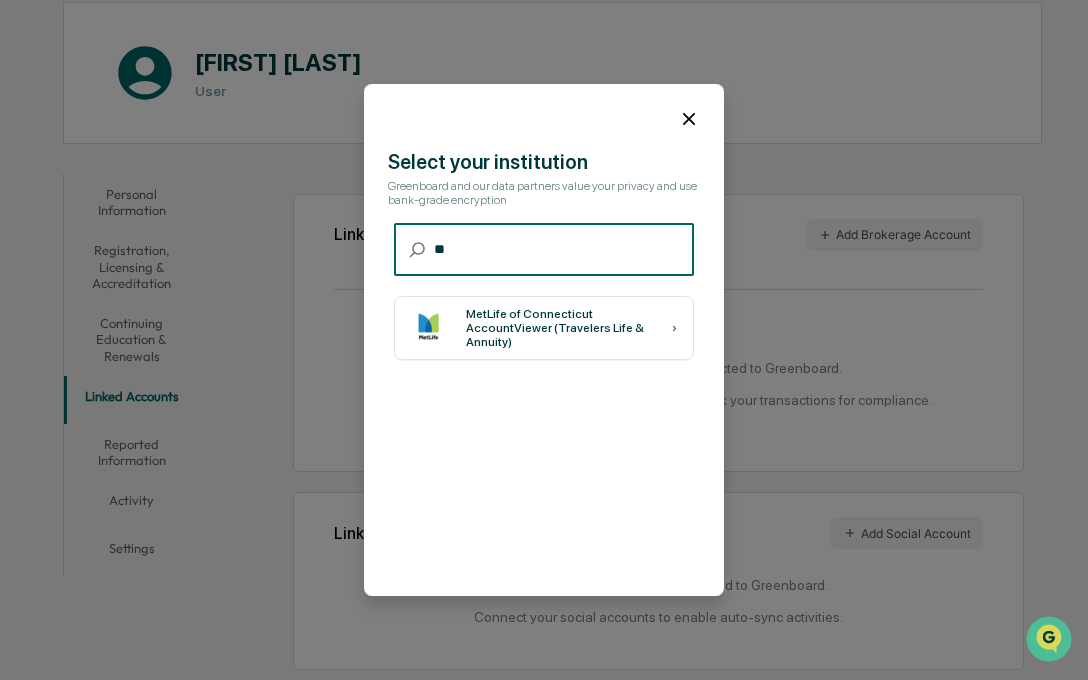type on "*" 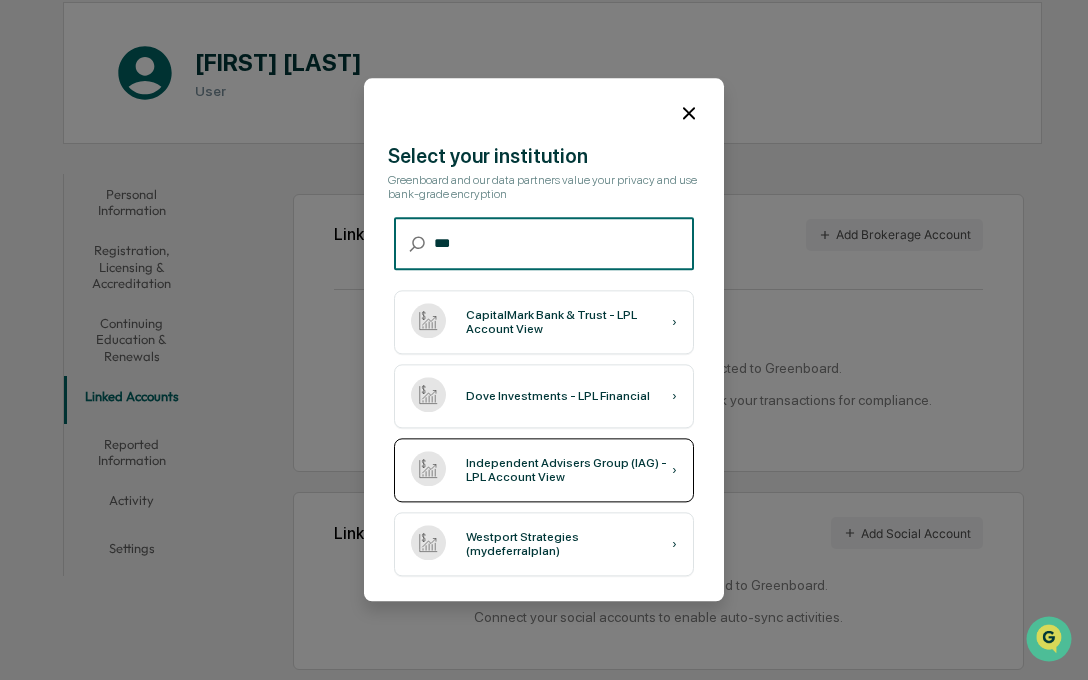 type on "***" 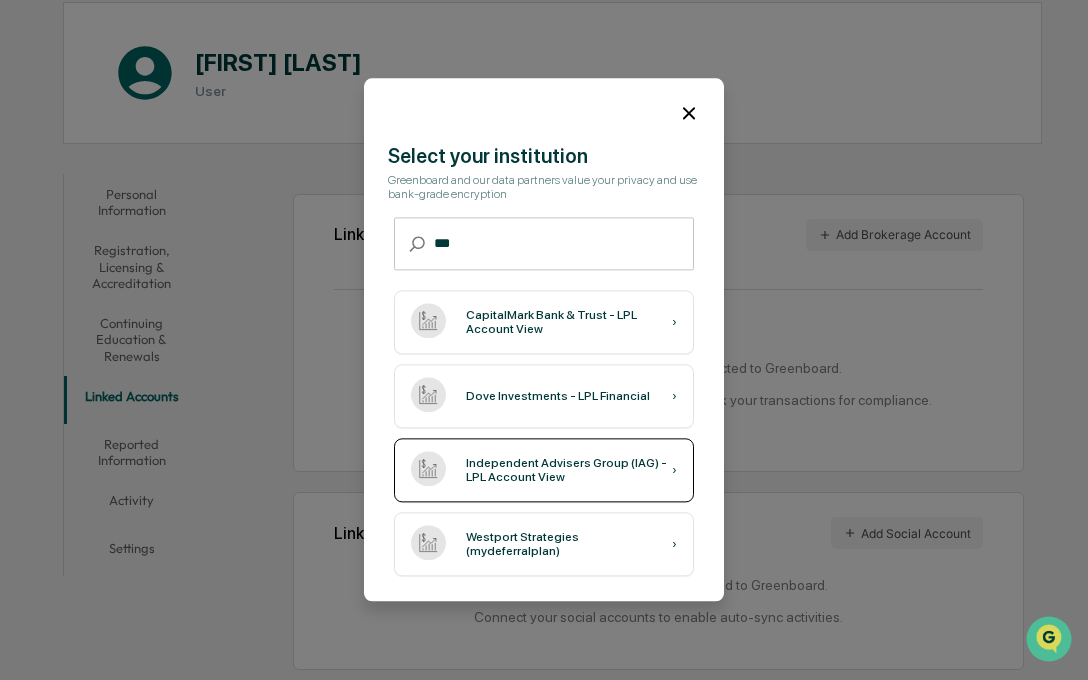 click on "Independent Advisers Group (IAG) - LPL Account View" at bounding box center (569, 471) 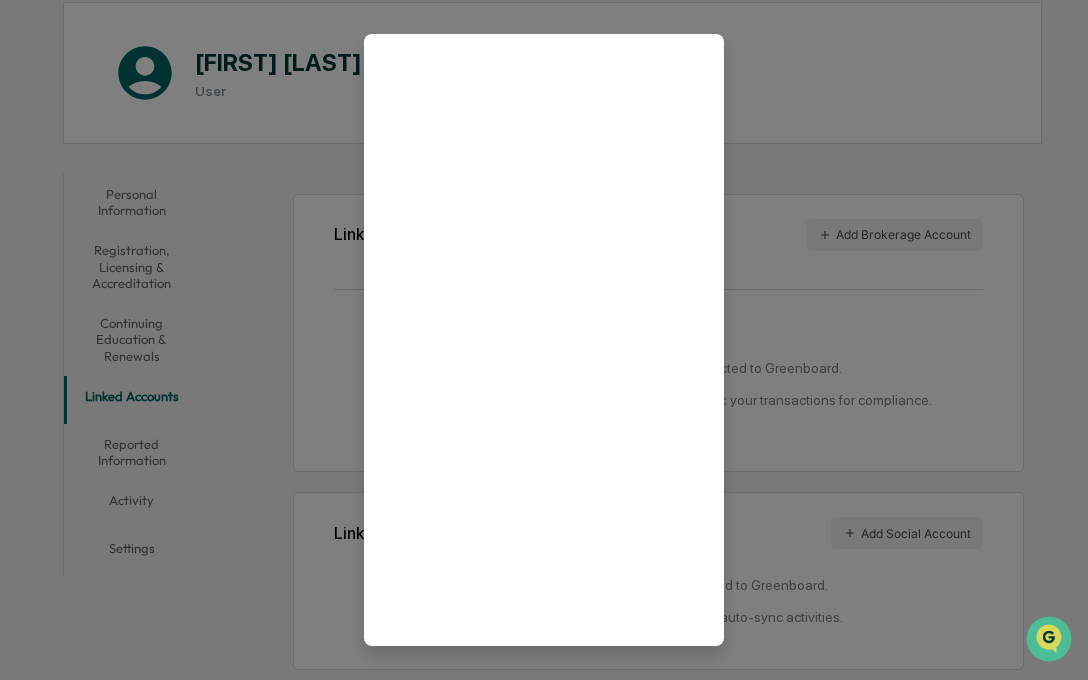 scroll, scrollTop: 74, scrollLeft: 0, axis: vertical 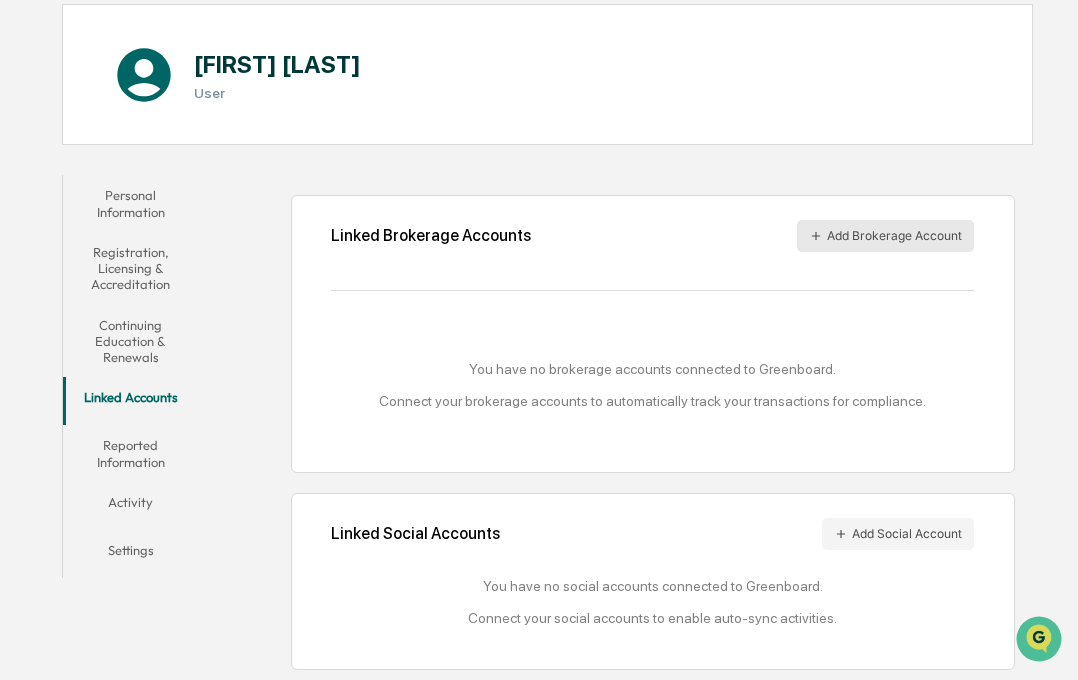 click on "Add Brokerage Account" at bounding box center [885, 236] 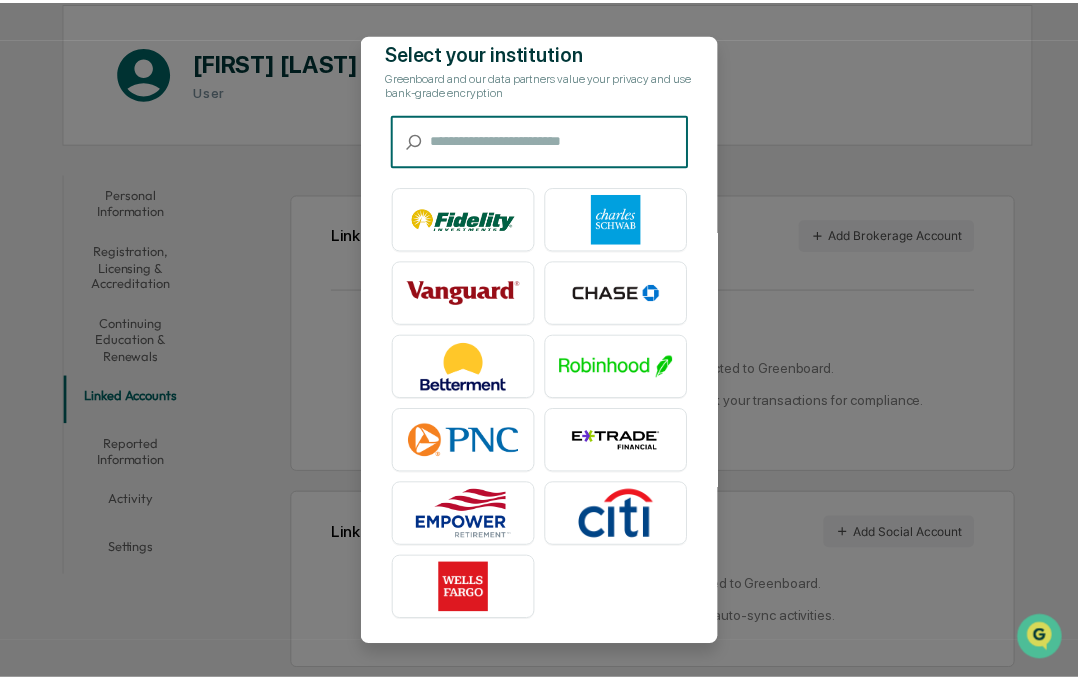 scroll, scrollTop: 0, scrollLeft: 0, axis: both 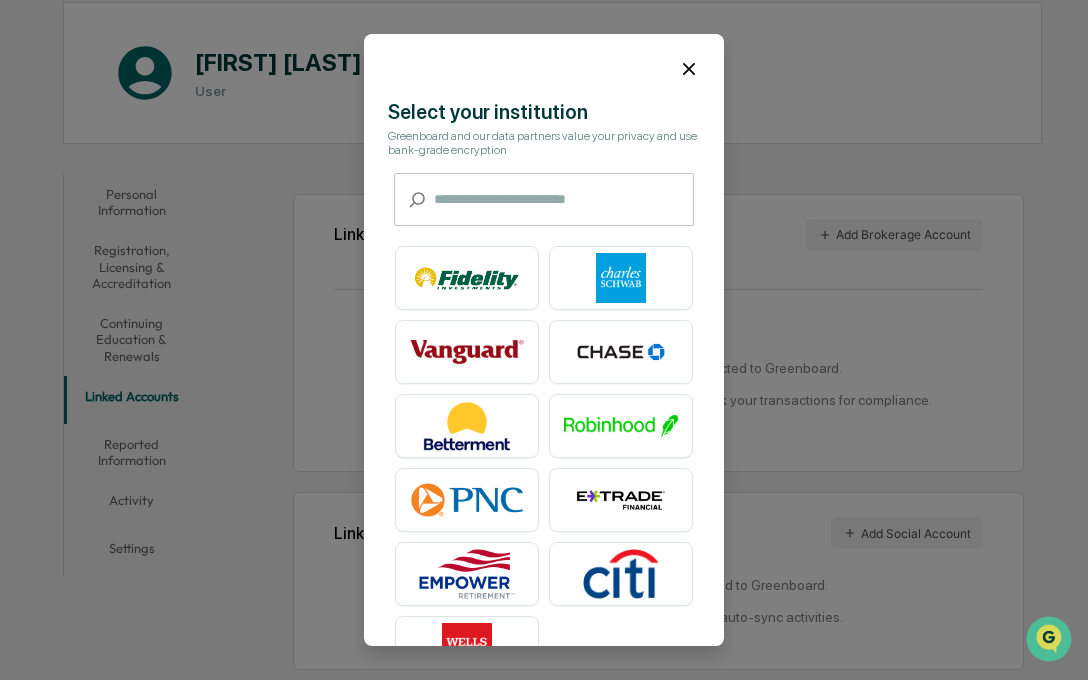click 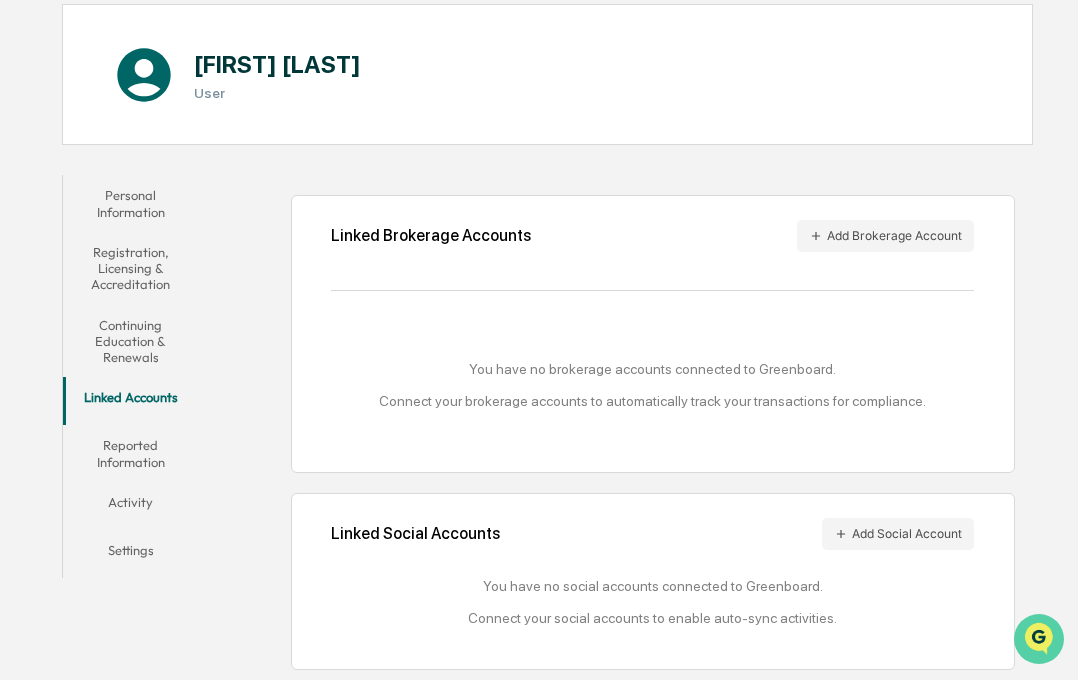 click 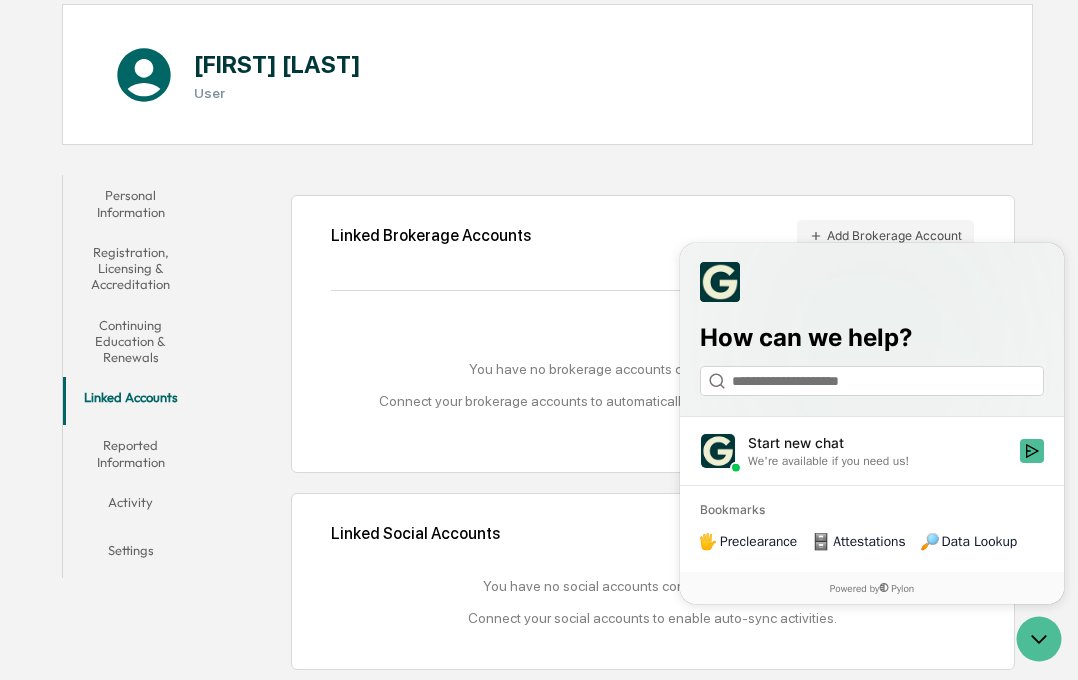 click on "We're available if you need us!" at bounding box center [828, 460] 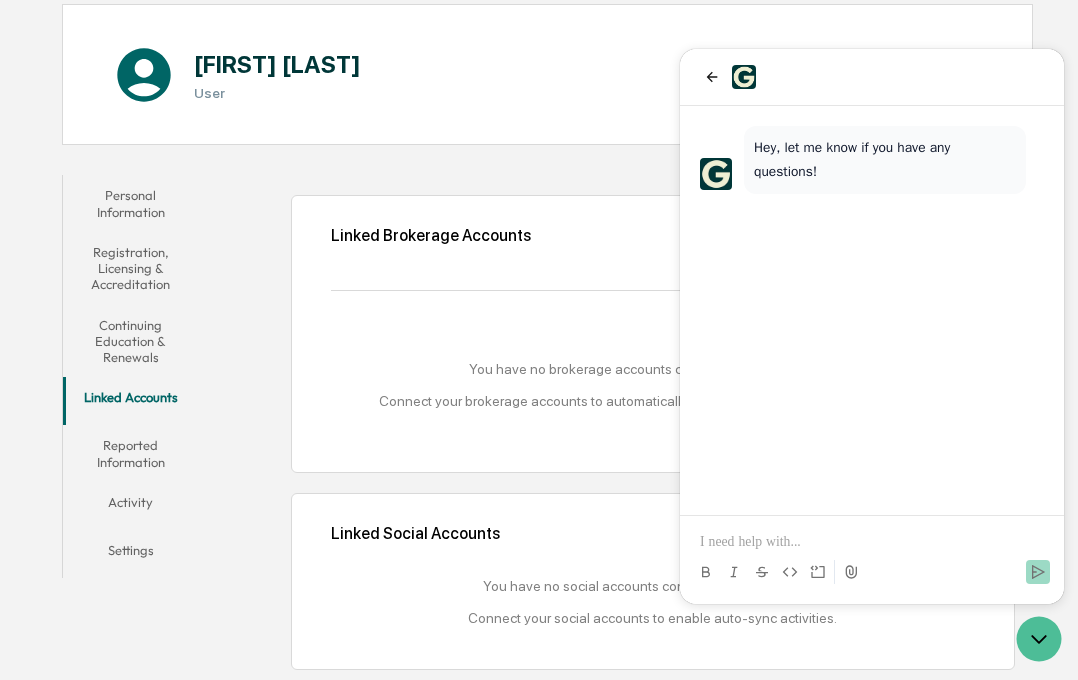 type 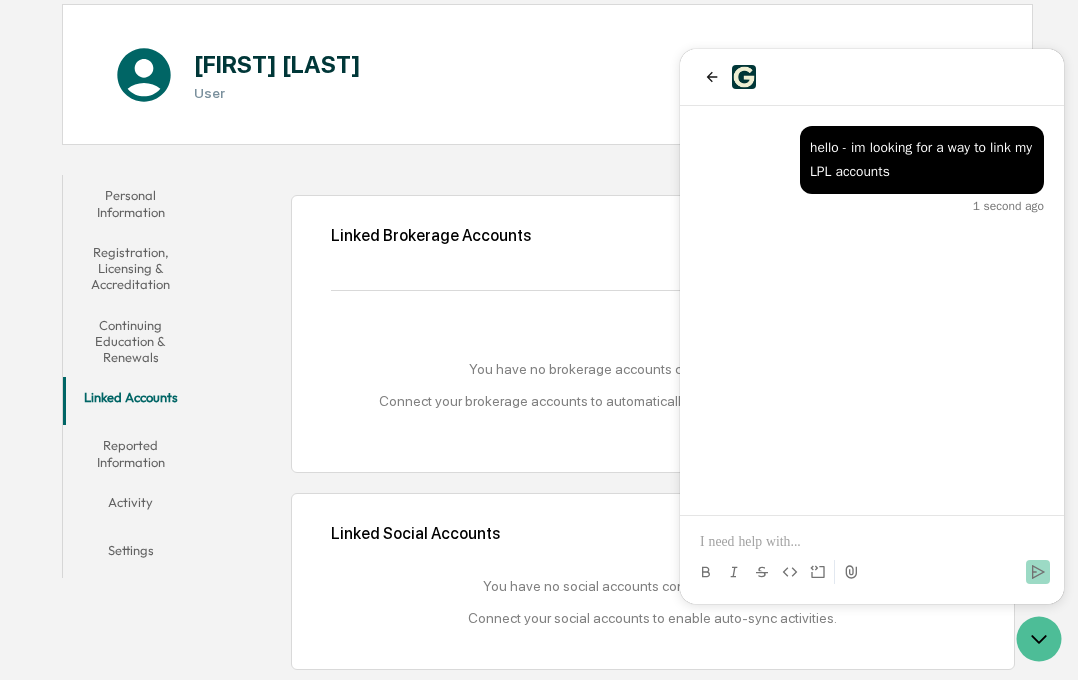 click at bounding box center [872, 542] 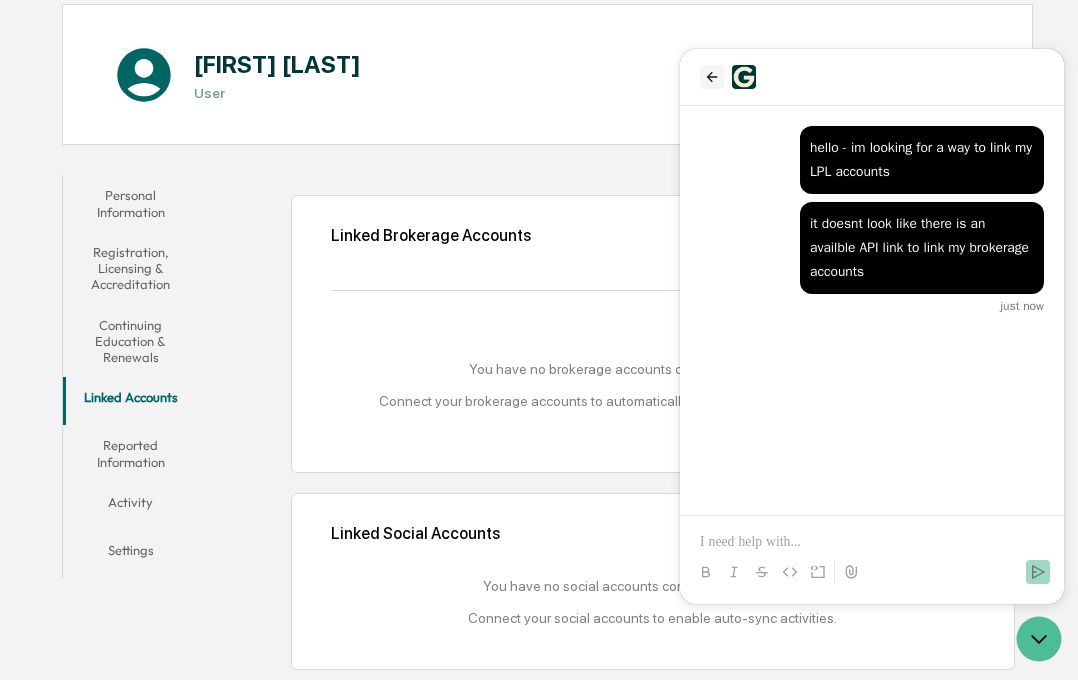 click 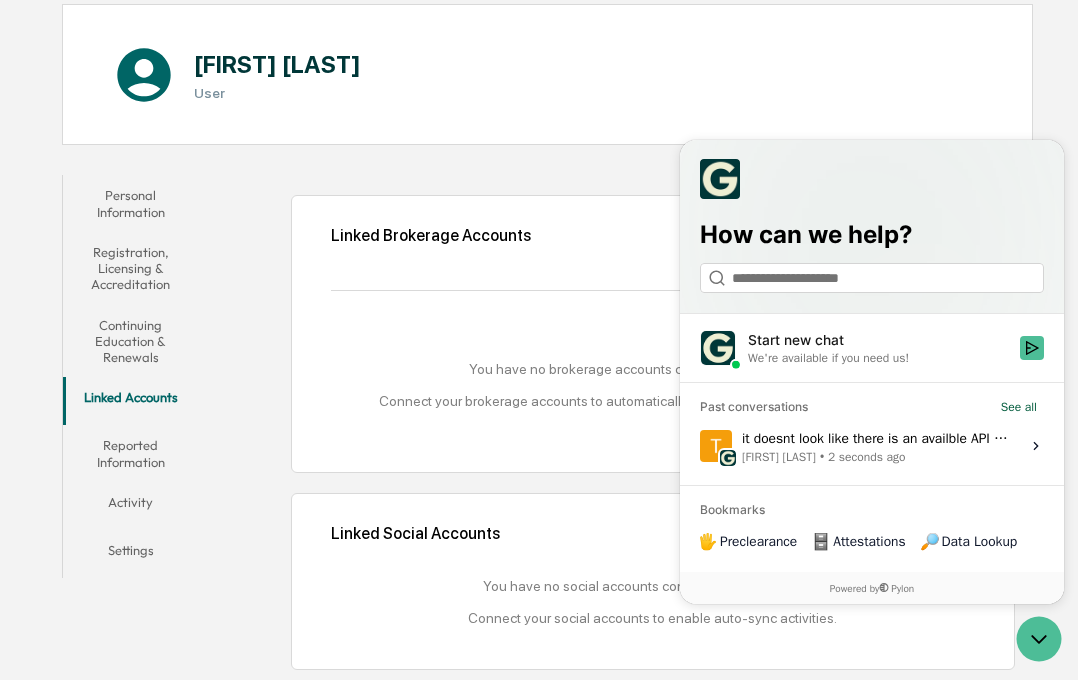 click at bounding box center [872, 179] 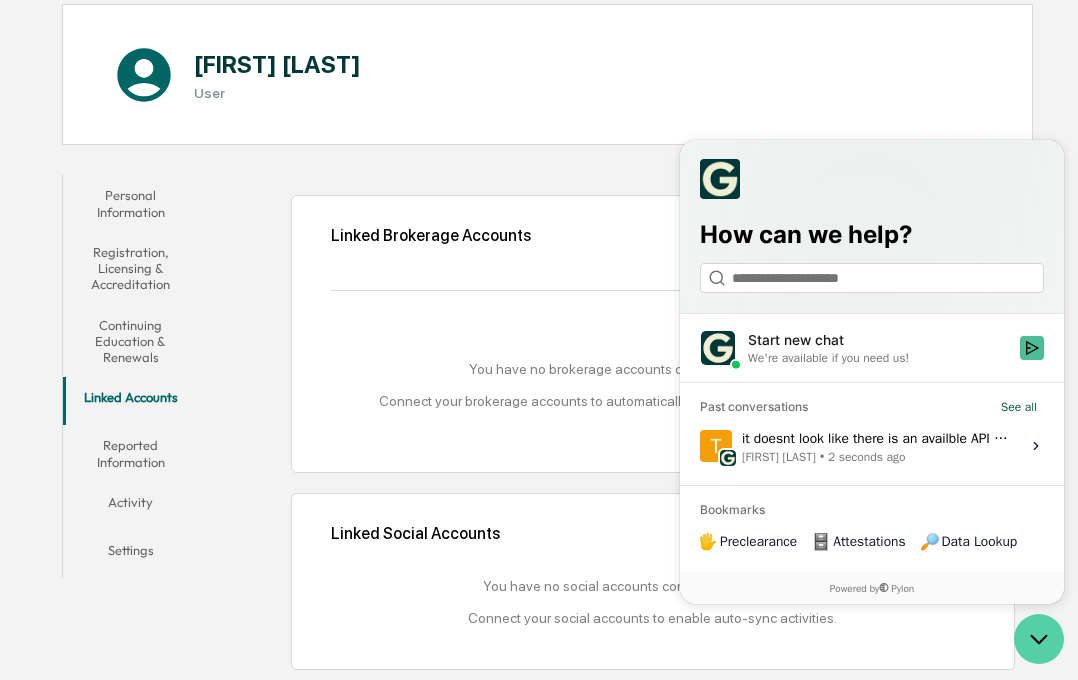 click 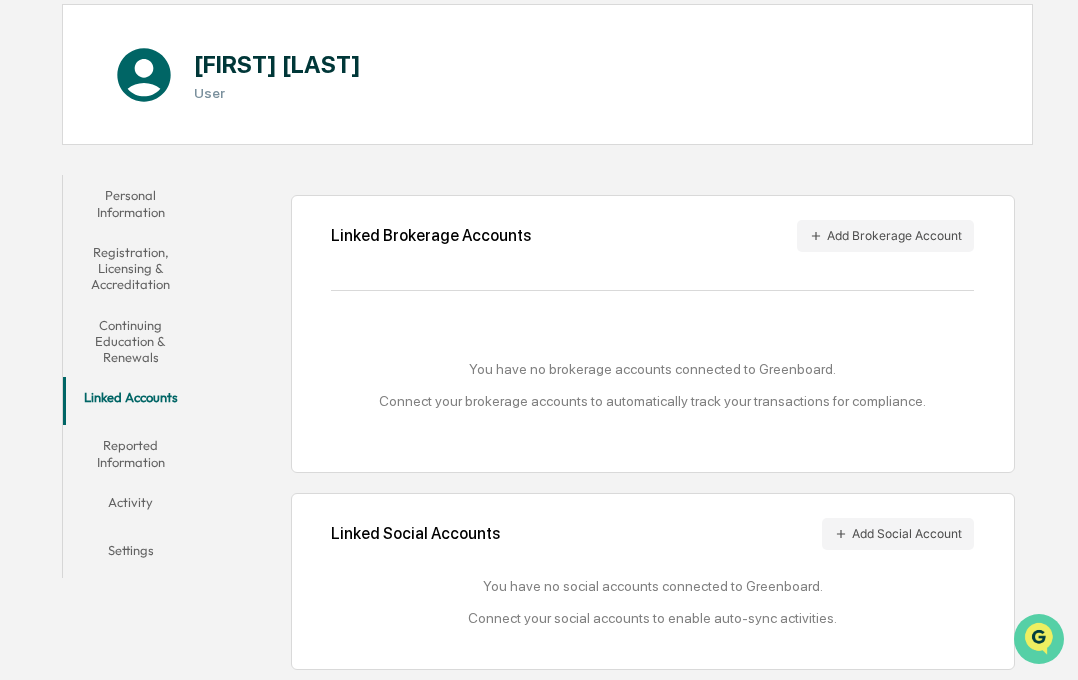 click 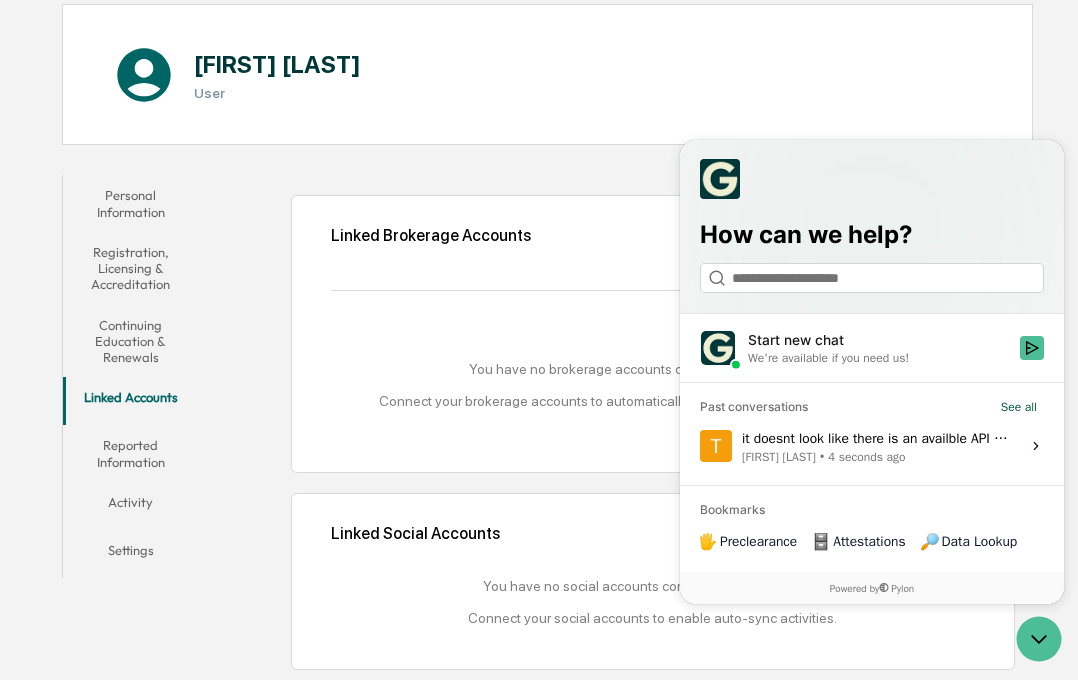 click on "We're available if you need us!" at bounding box center (828, 358) 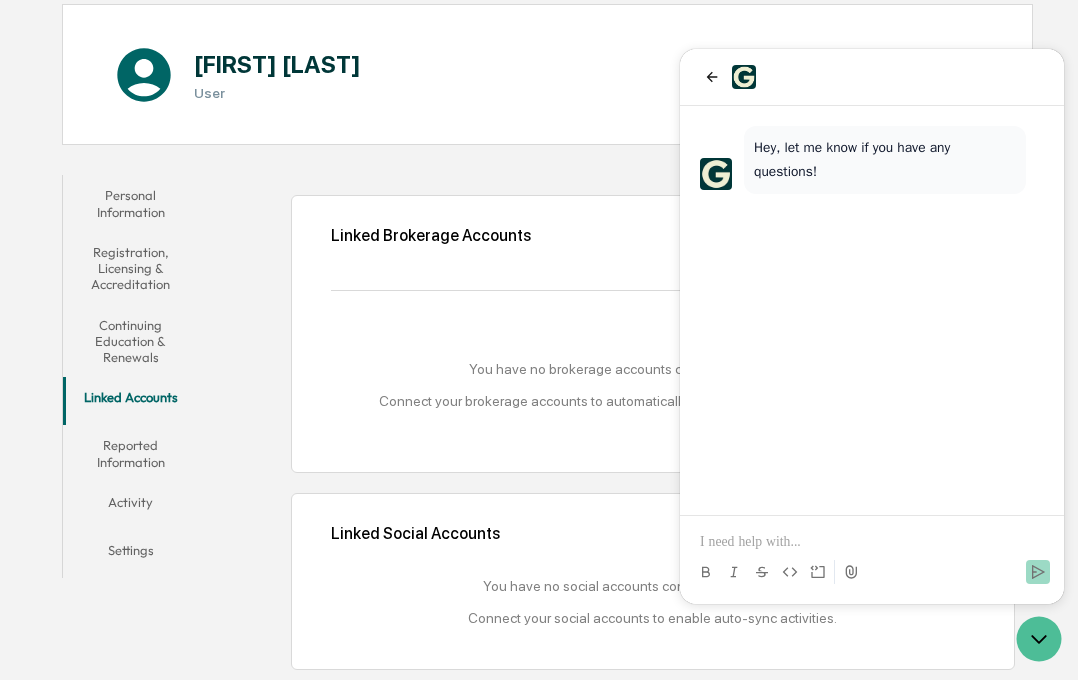 click at bounding box center (872, 542) 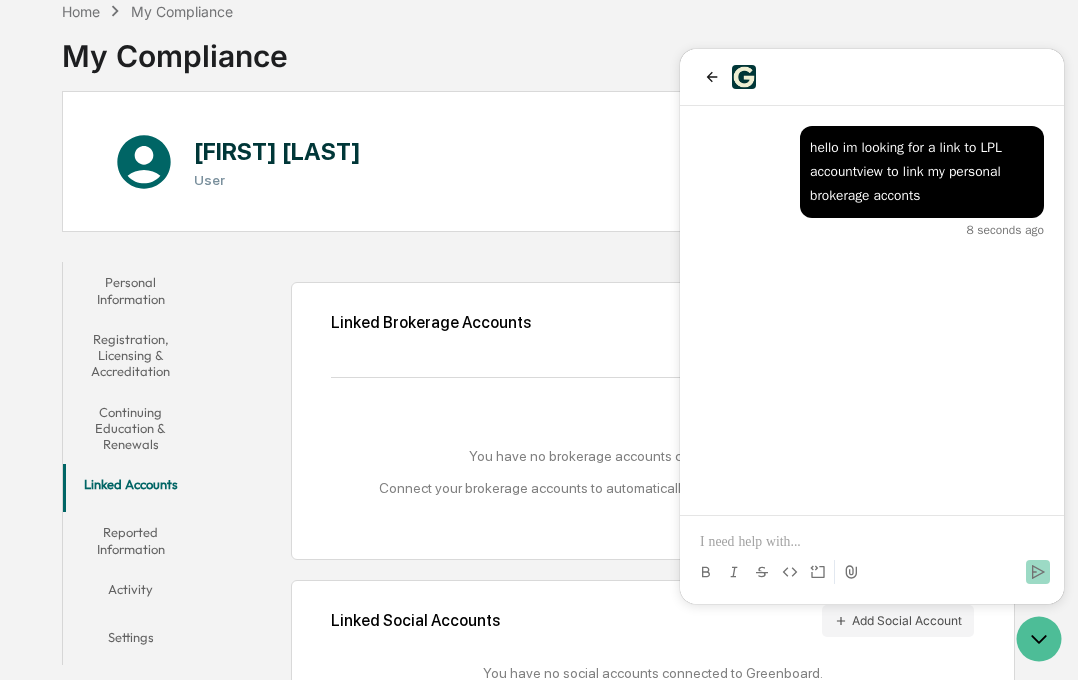 scroll, scrollTop: 193, scrollLeft: 0, axis: vertical 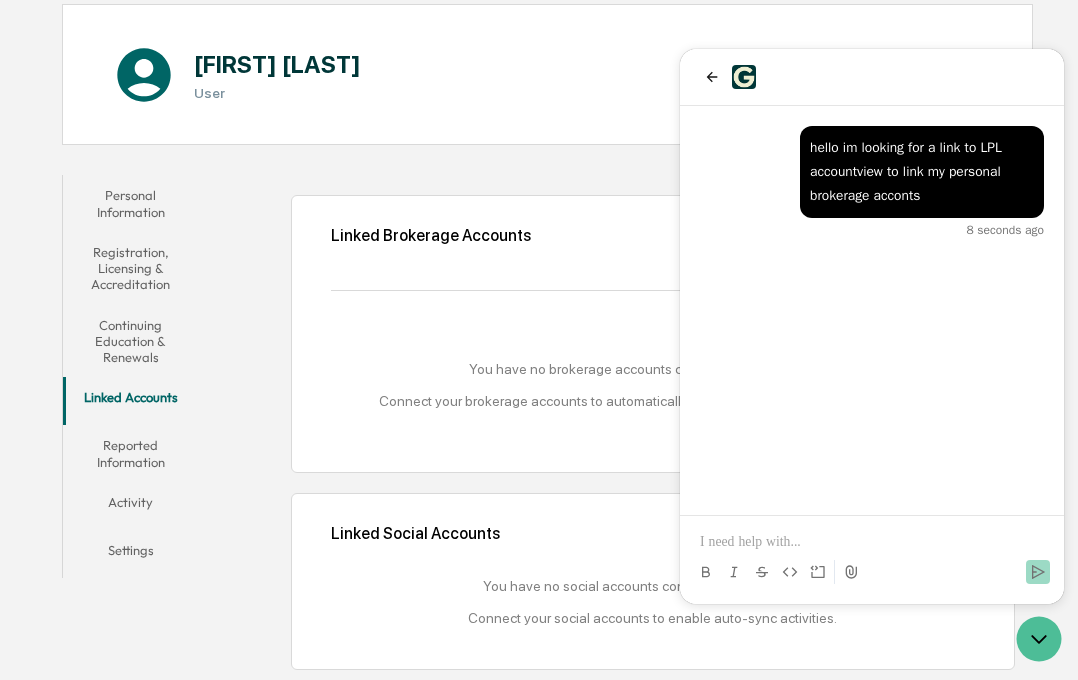 click on "Reported Information" at bounding box center [130, 453] 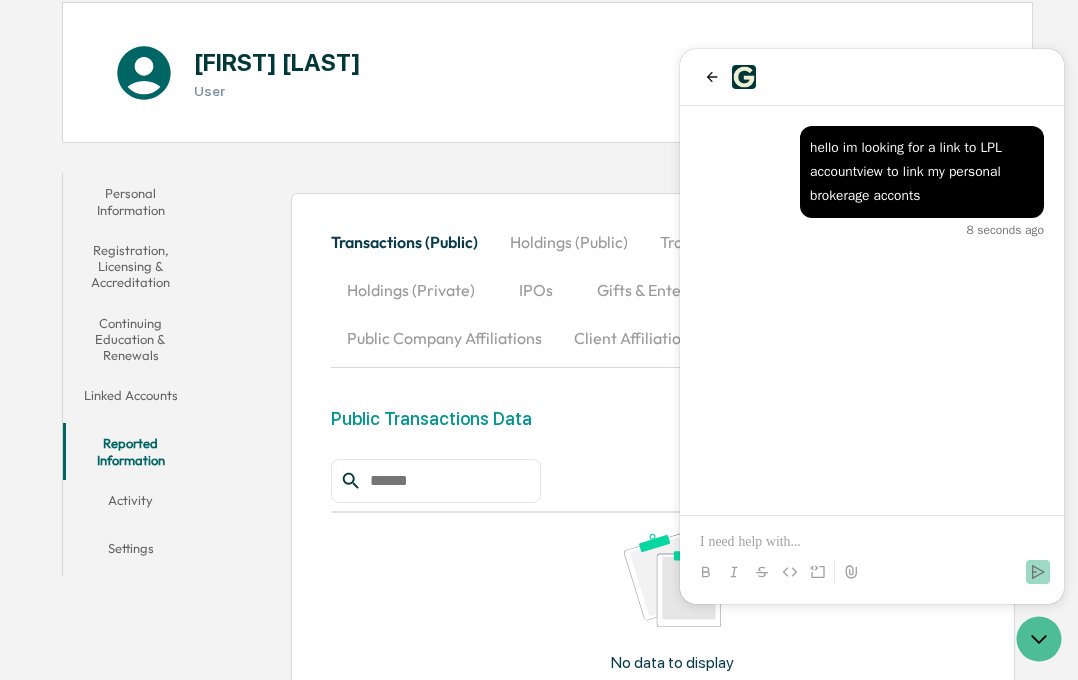 click on "Linked Accounts" at bounding box center (130, 399) 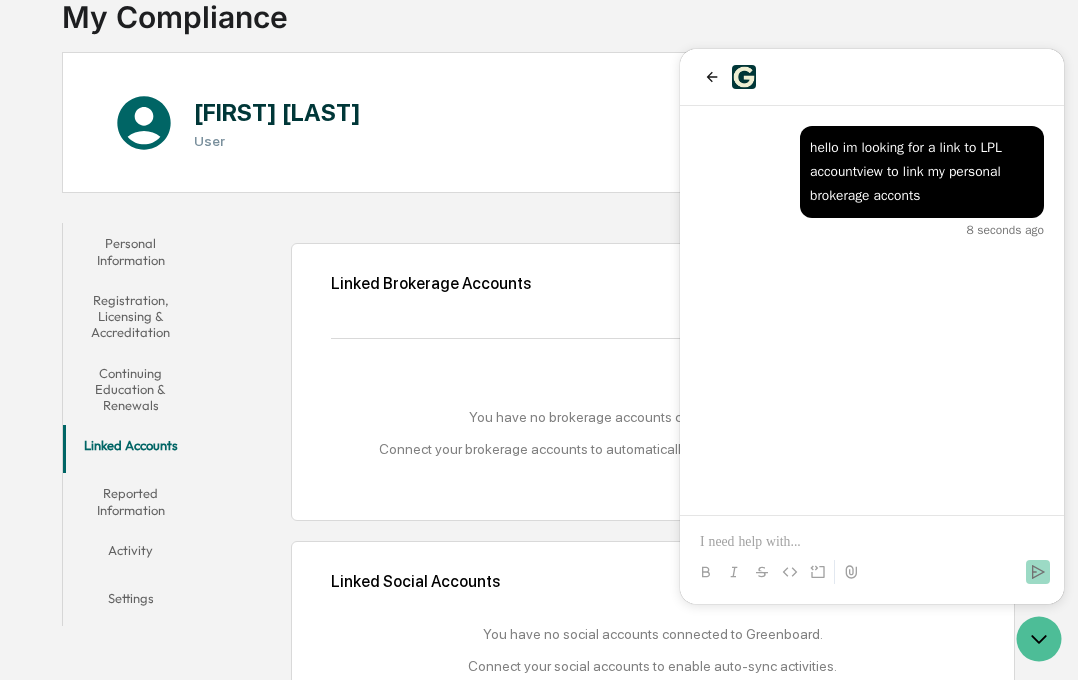 scroll, scrollTop: 193, scrollLeft: 0, axis: vertical 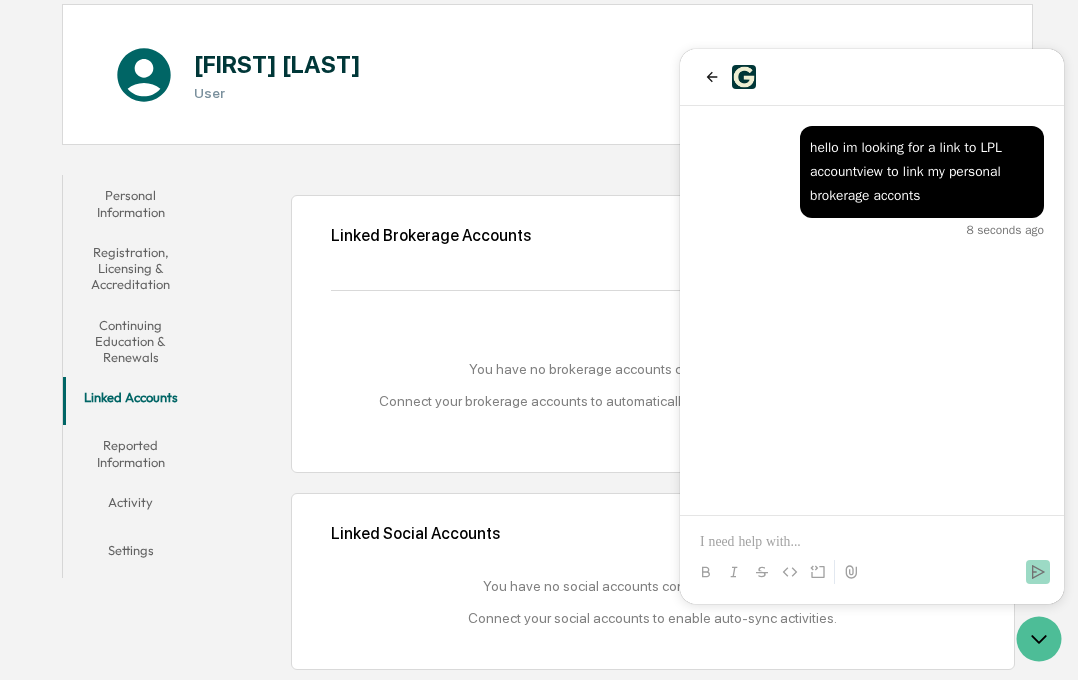 click on "You have no social accounts connected to Greenboard. Connect your social accounts to enable auto-sync activities." at bounding box center [652, 602] 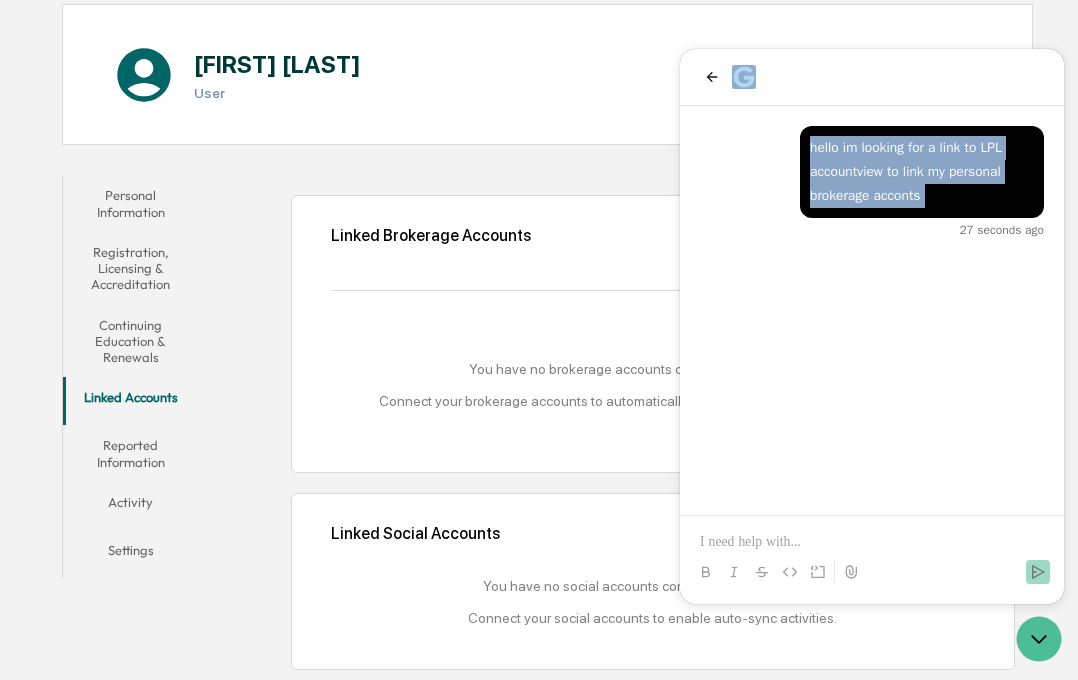 drag, startPoint x: 861, startPoint y: 66, endPoint x: 618, endPoint y: 159, distance: 260.1884 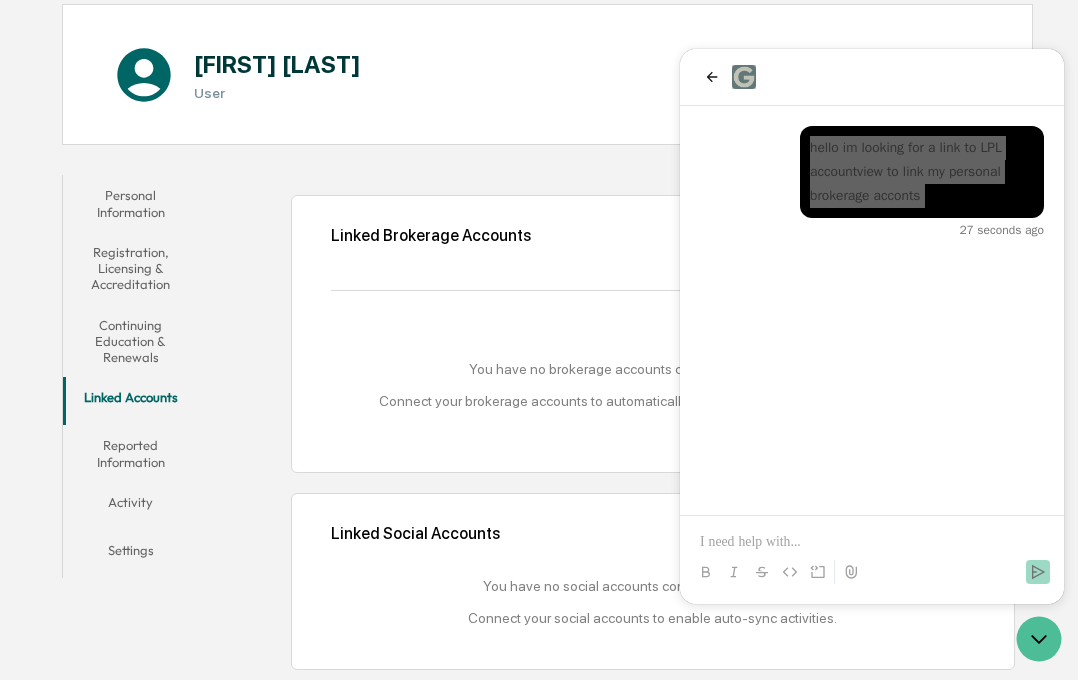 click on "You have no brokerage accounts connected to Greenboard. Connect your brokerage accounts to automatically track your transactions for compliance." at bounding box center [652, 385] 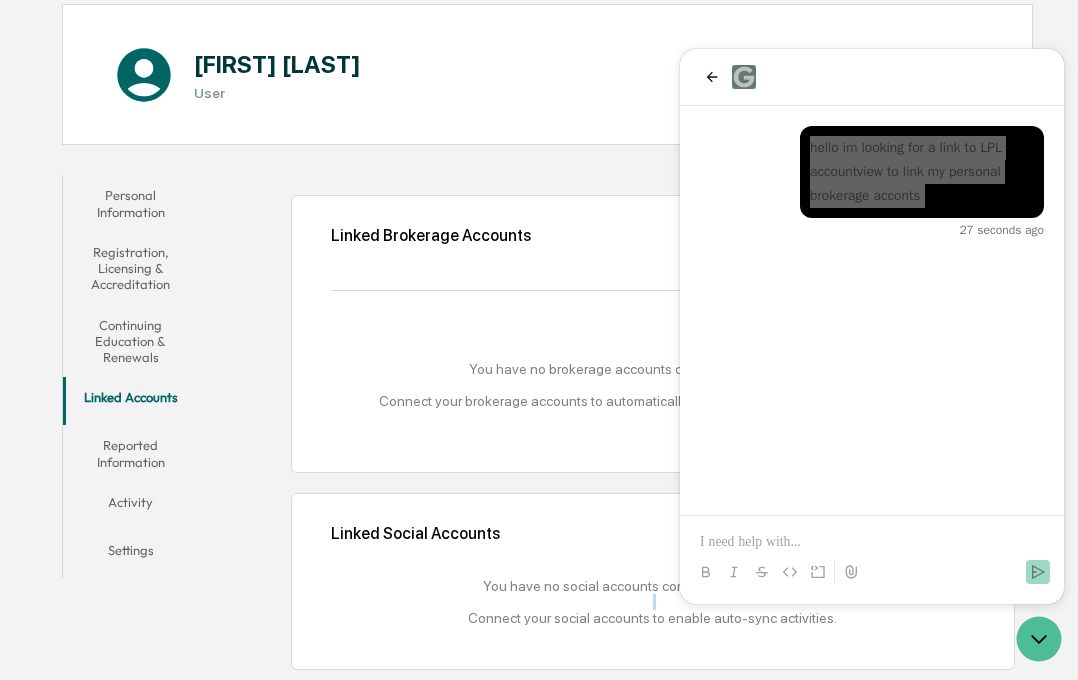 click on "You have no social accounts connected to Greenboard. Connect your social accounts to enable auto-sync activities." at bounding box center (652, 602) 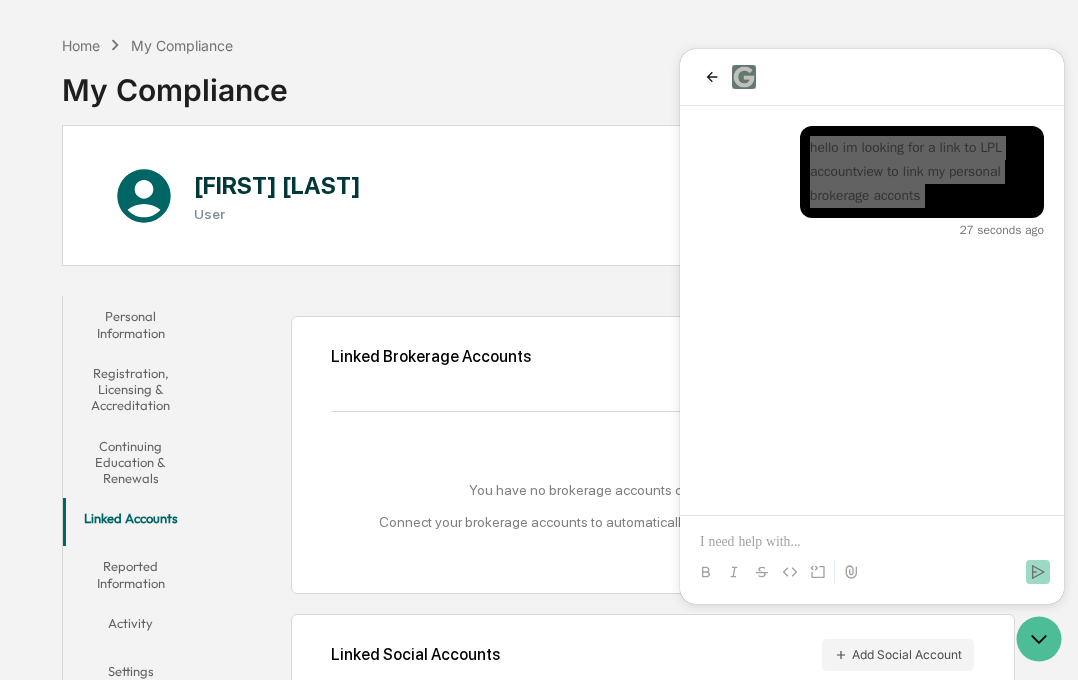 scroll, scrollTop: 100, scrollLeft: 0, axis: vertical 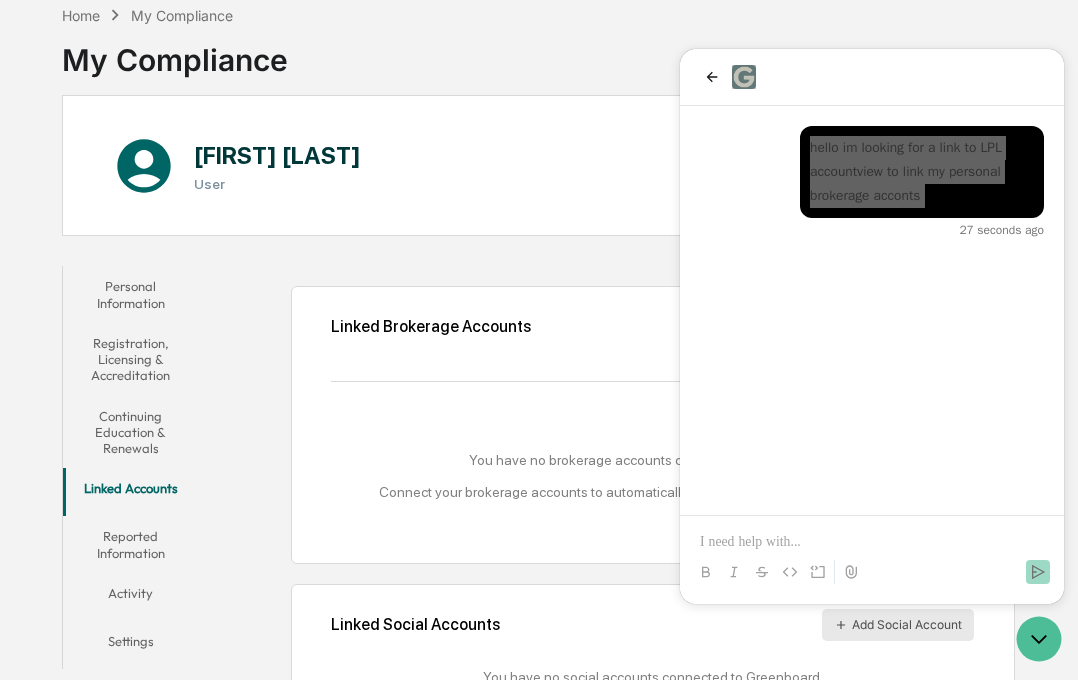 click on "Add Social Account" at bounding box center (898, 625) 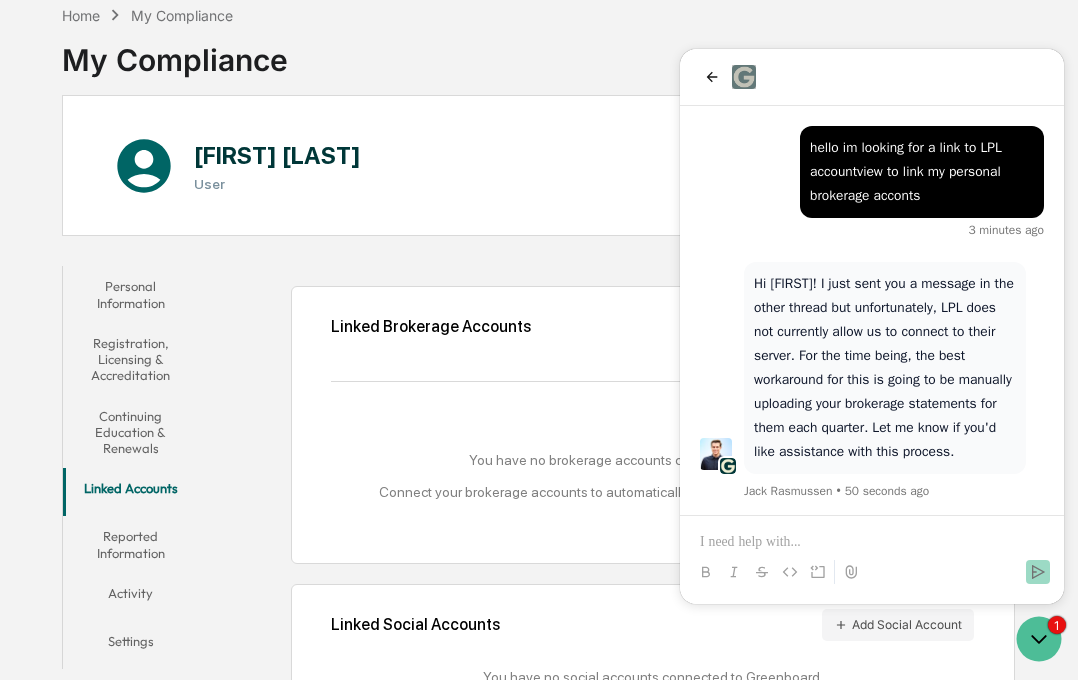 scroll, scrollTop: 30, scrollLeft: 0, axis: vertical 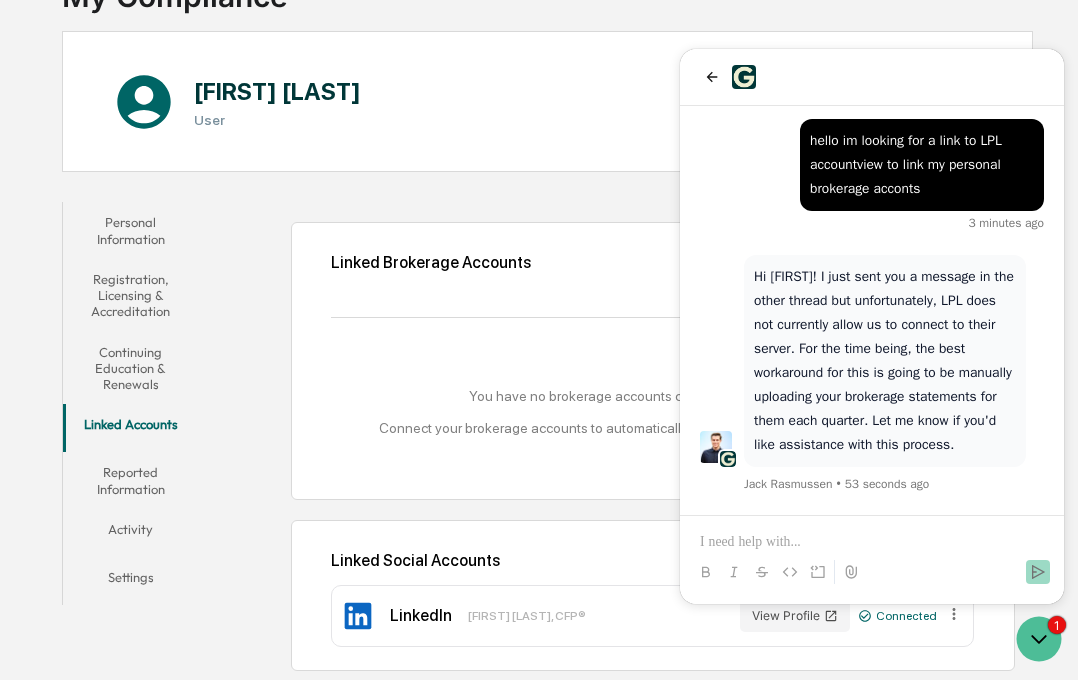 click at bounding box center [872, 542] 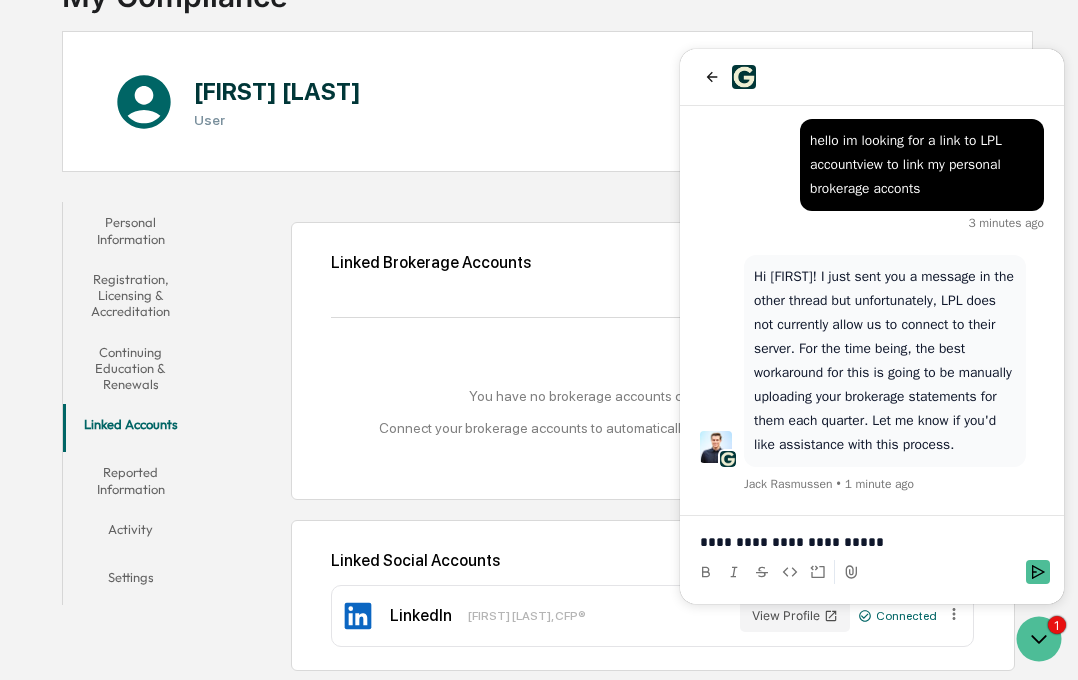 scroll, scrollTop: 118, scrollLeft: 0, axis: vertical 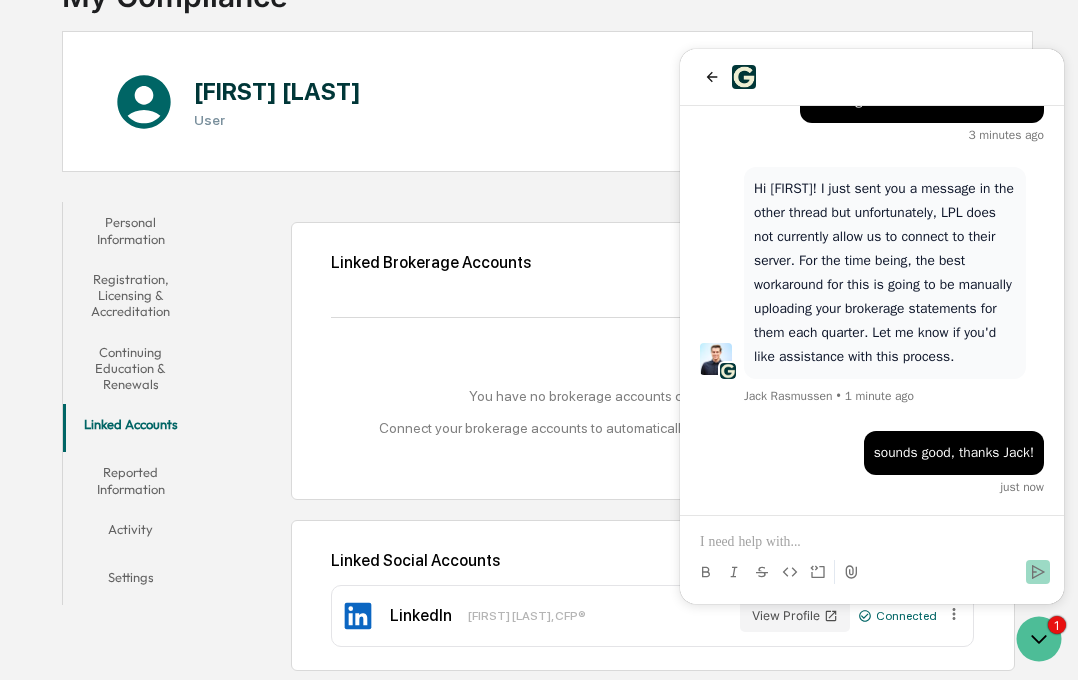 click at bounding box center [872, 542] 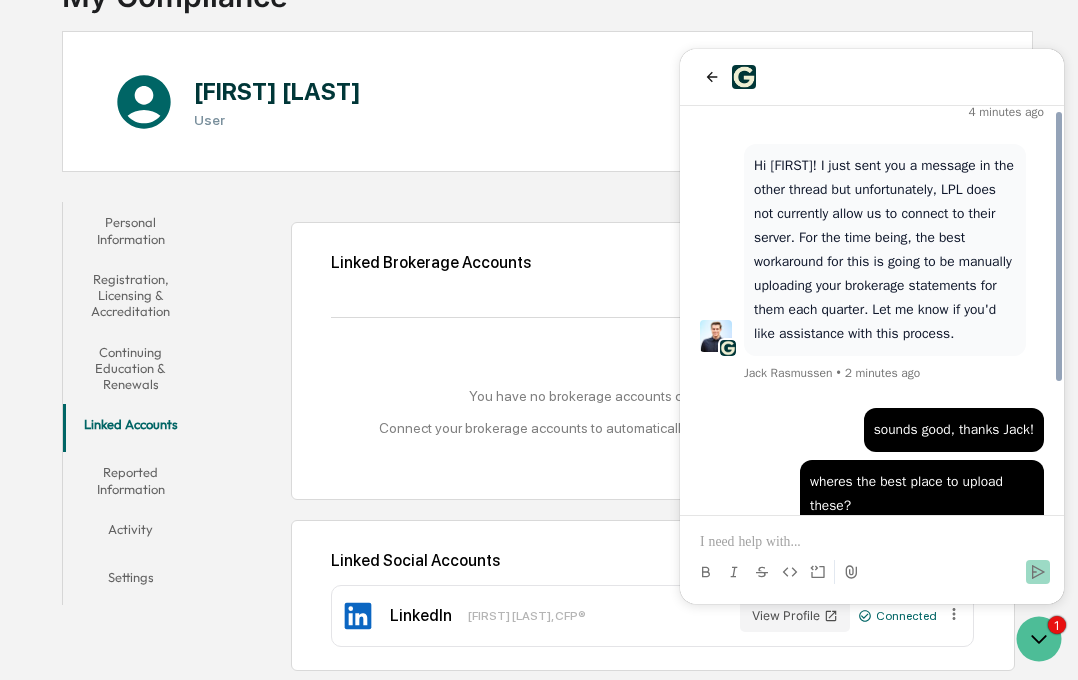 scroll, scrollTop: 194, scrollLeft: 0, axis: vertical 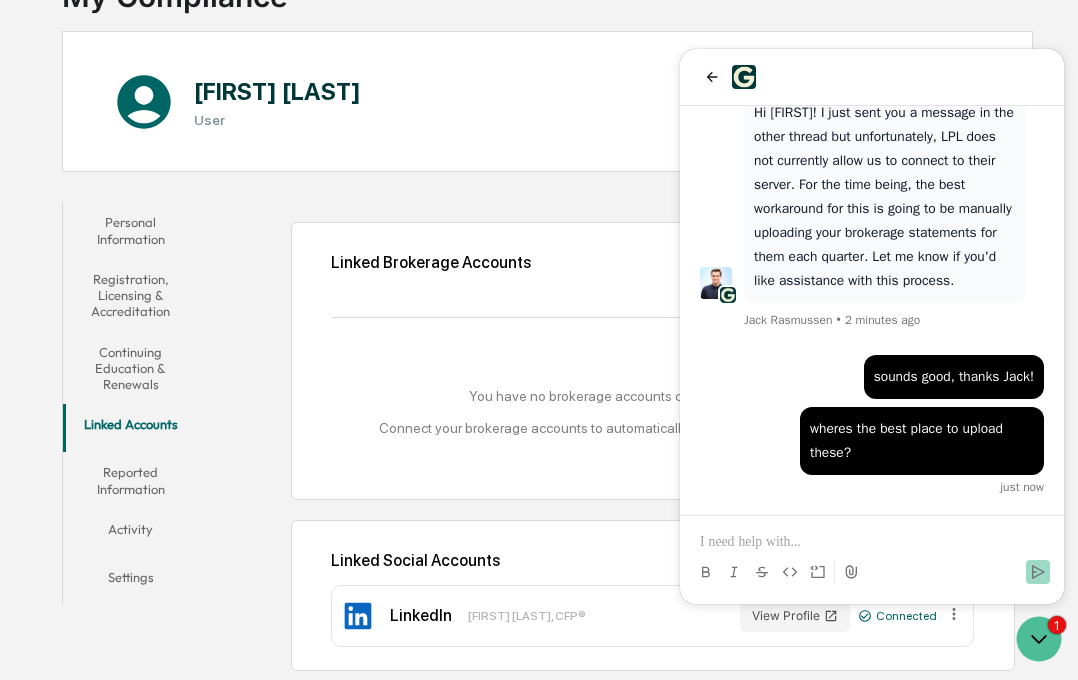 click on "Reported Information" at bounding box center (130, 480) 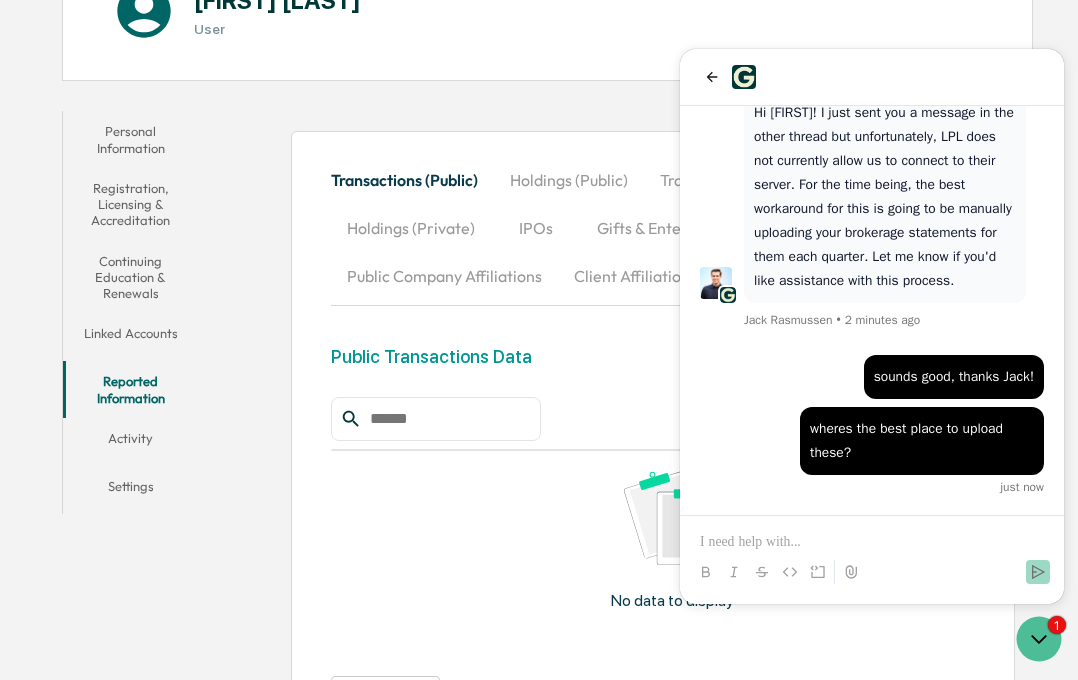 scroll, scrollTop: 286, scrollLeft: 0, axis: vertical 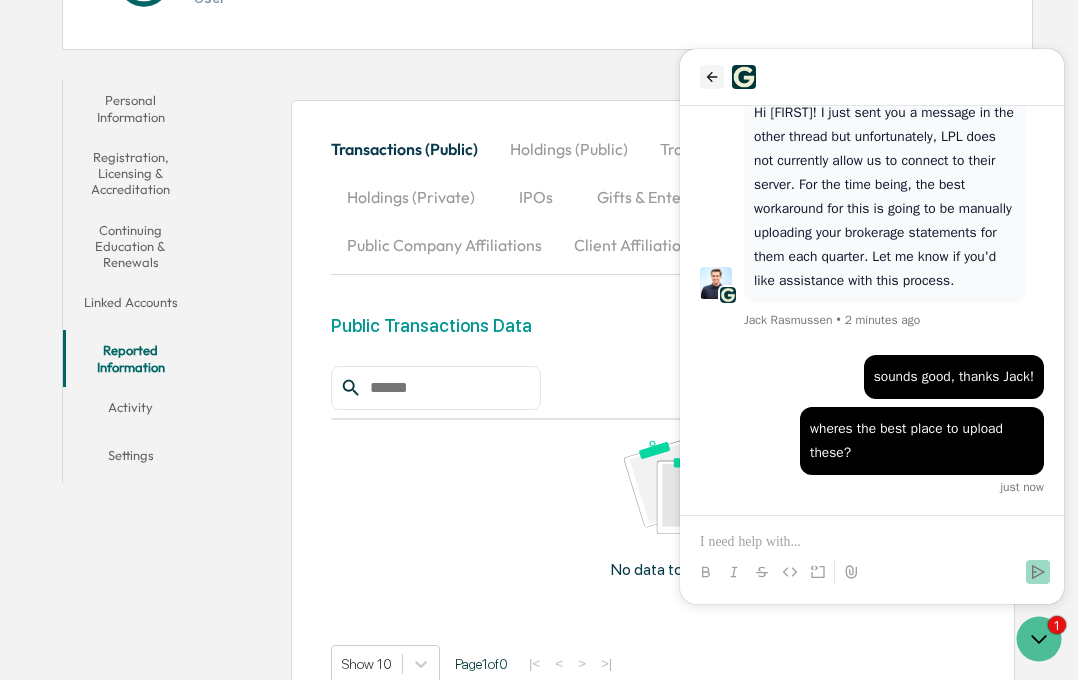 click at bounding box center (712, 77) 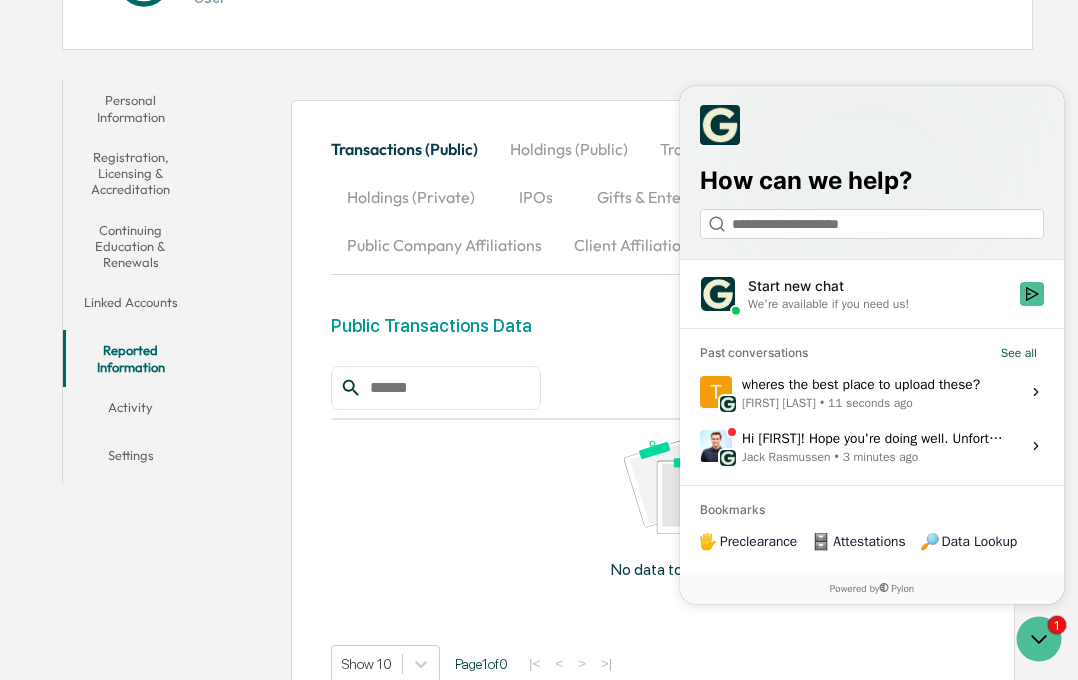 click on "Thomas Schulte User" at bounding box center [547, -21] 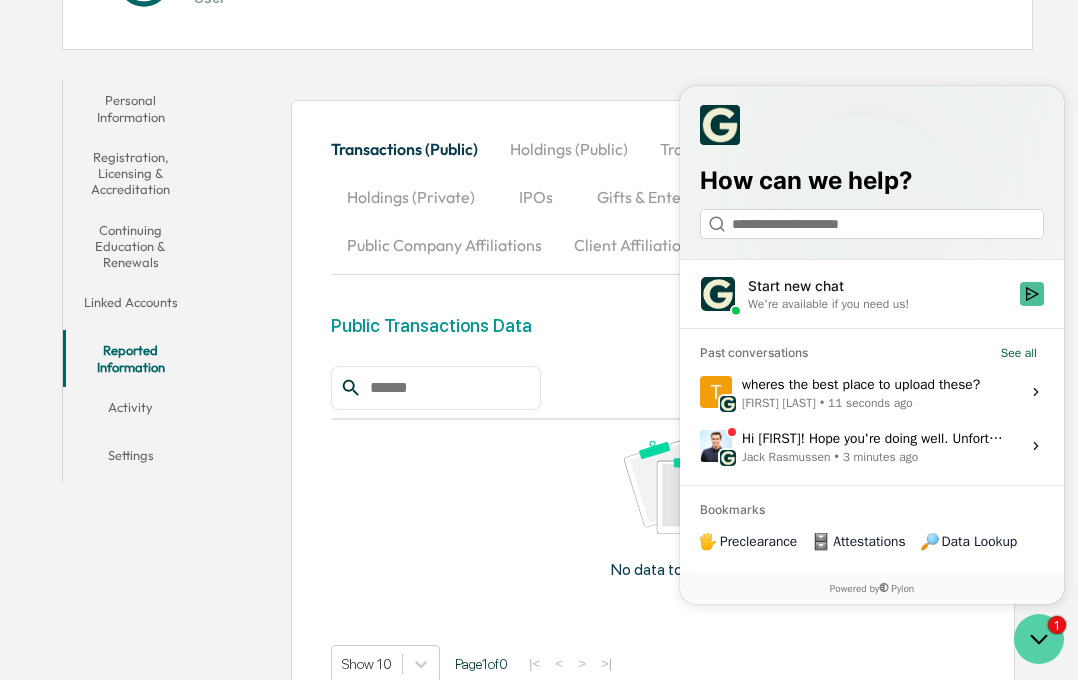 click 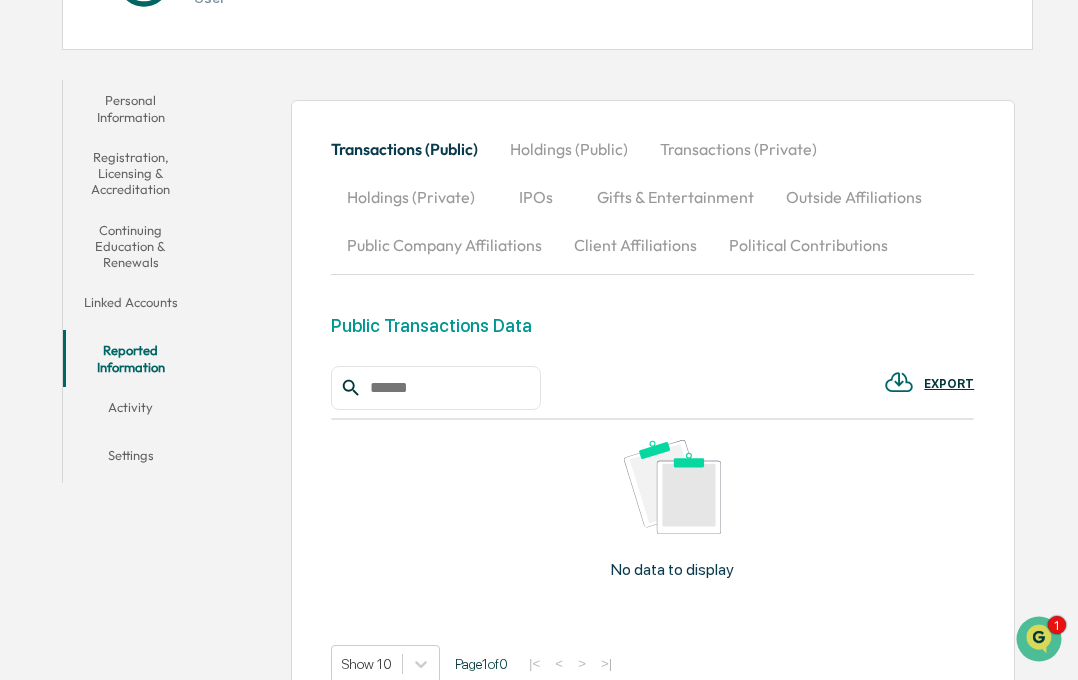 click on "Public Transactions Data" at bounding box center [431, 325] 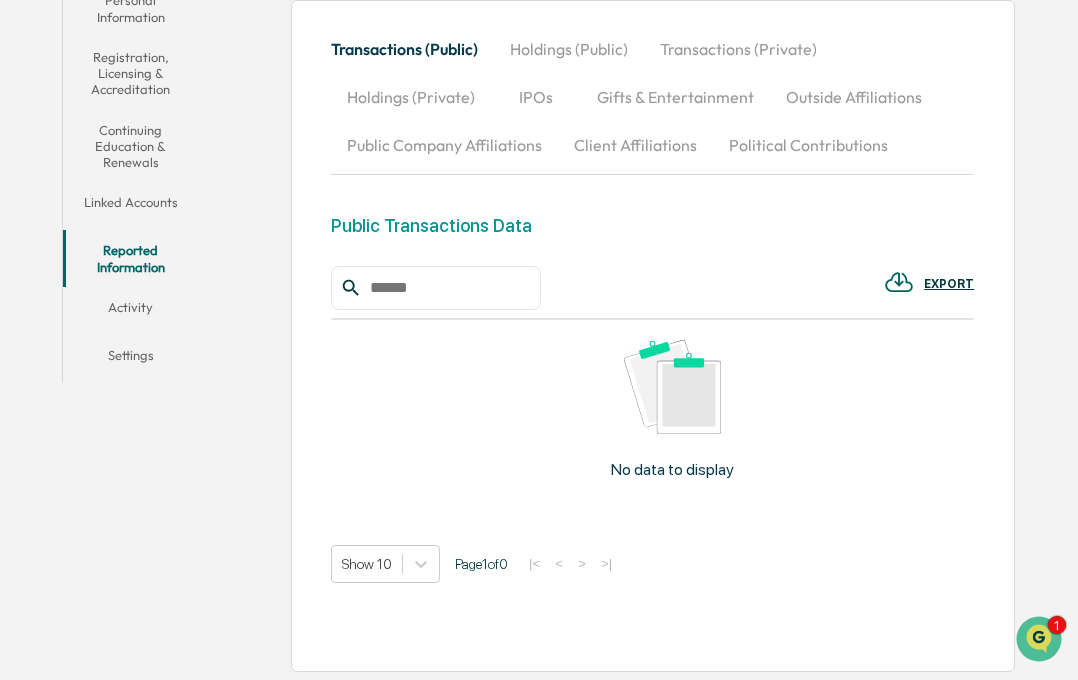 scroll, scrollTop: 186, scrollLeft: 0, axis: vertical 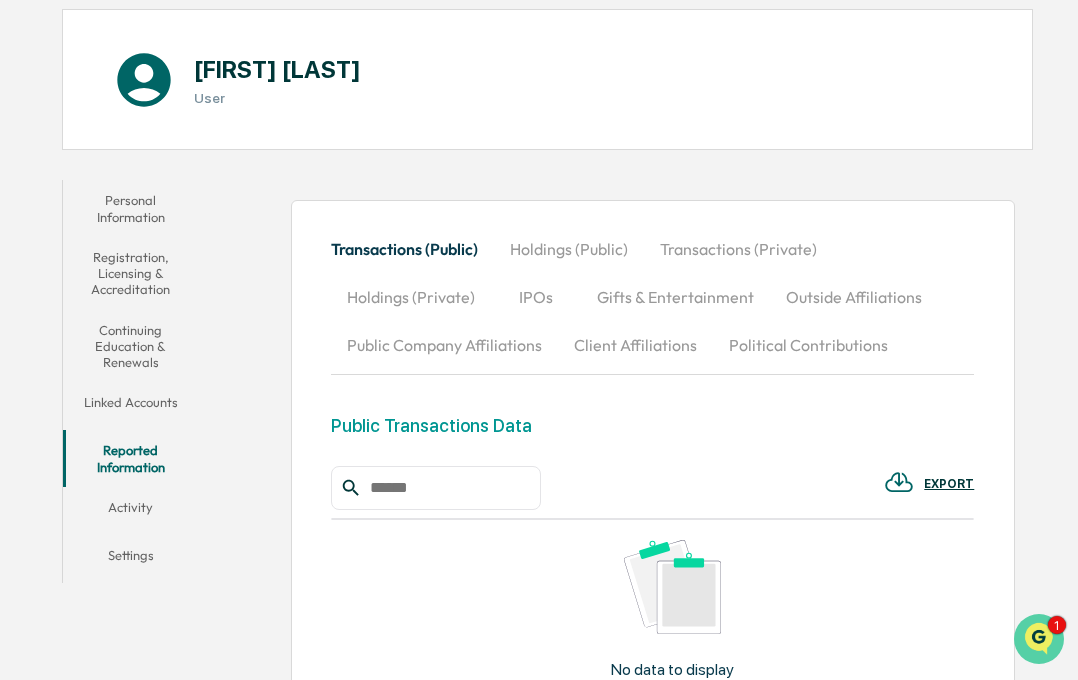 click 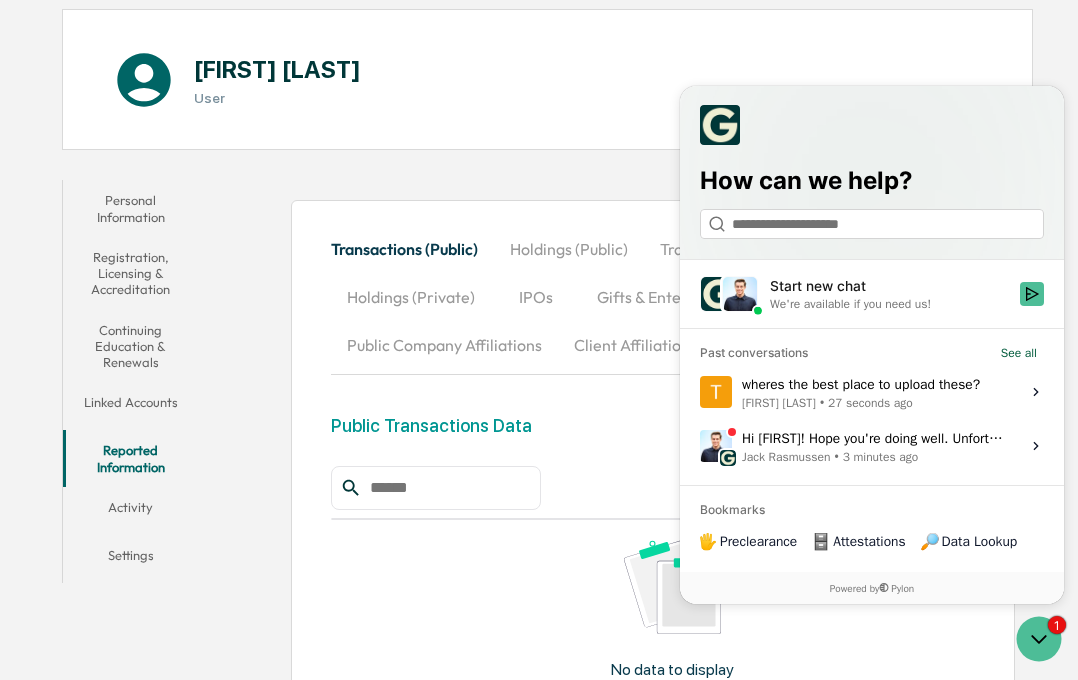 click on "3 minutes ago" at bounding box center (881, 457) 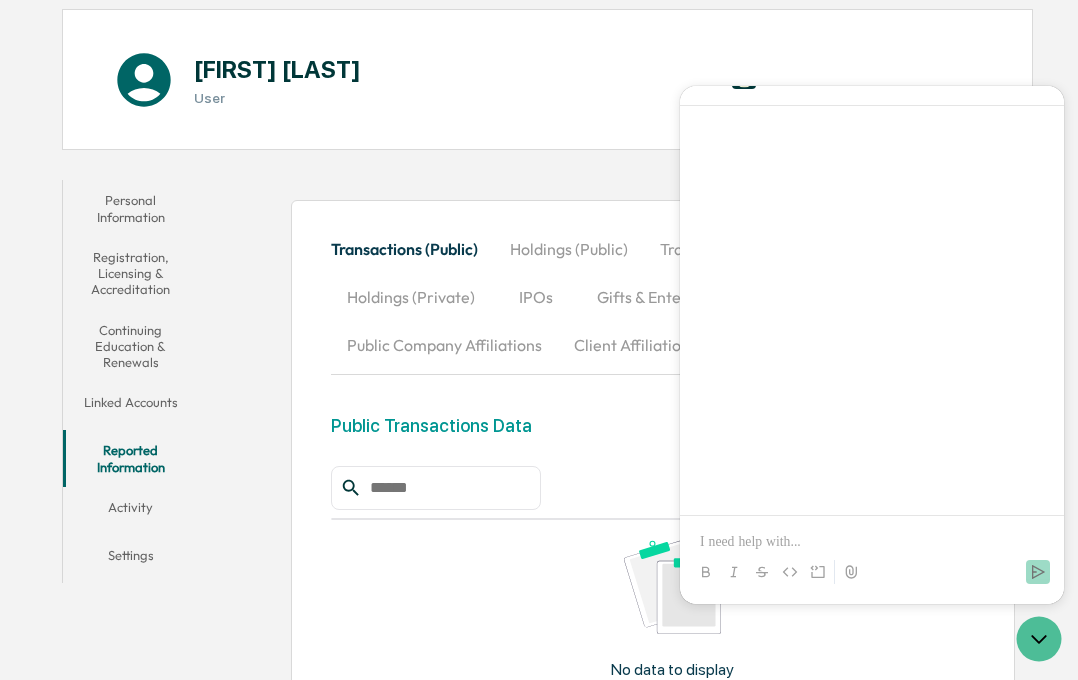 scroll, scrollTop: 82, scrollLeft: 0, axis: vertical 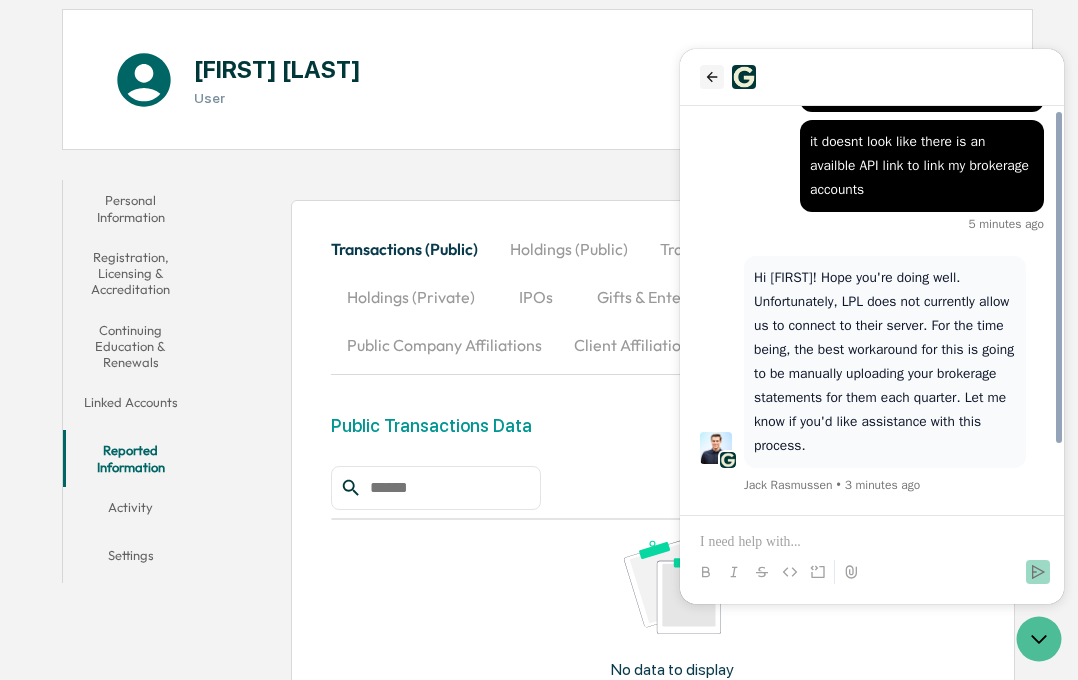 click 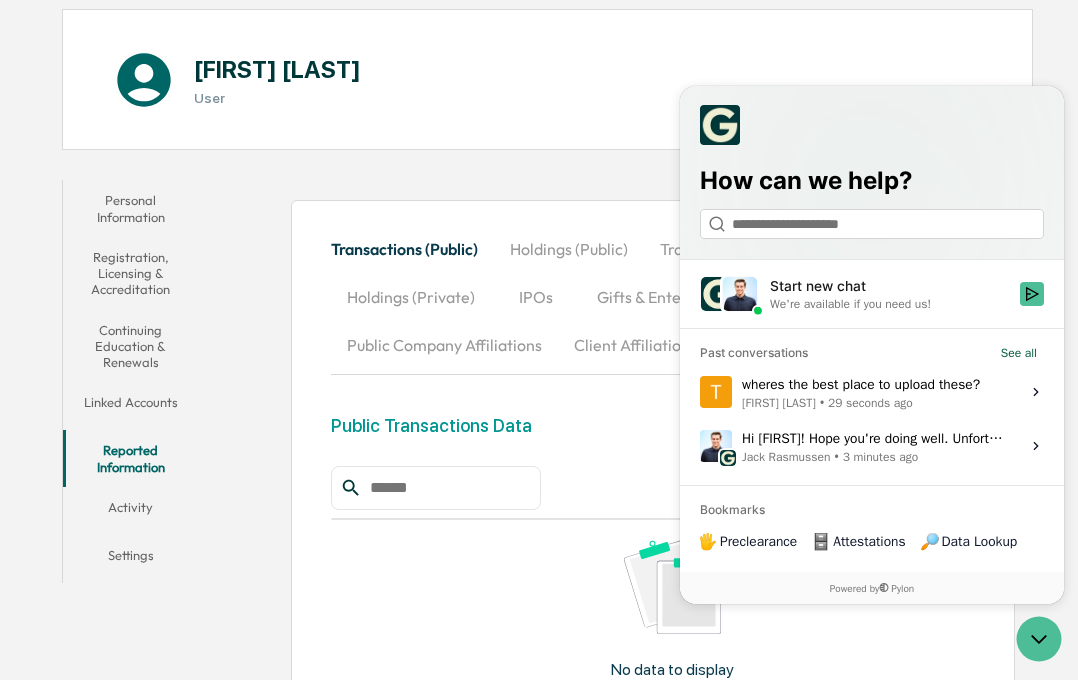 click on "wheres the best place to upload these? Thomas Schulte • 29 seconds ago" at bounding box center (861, 392) 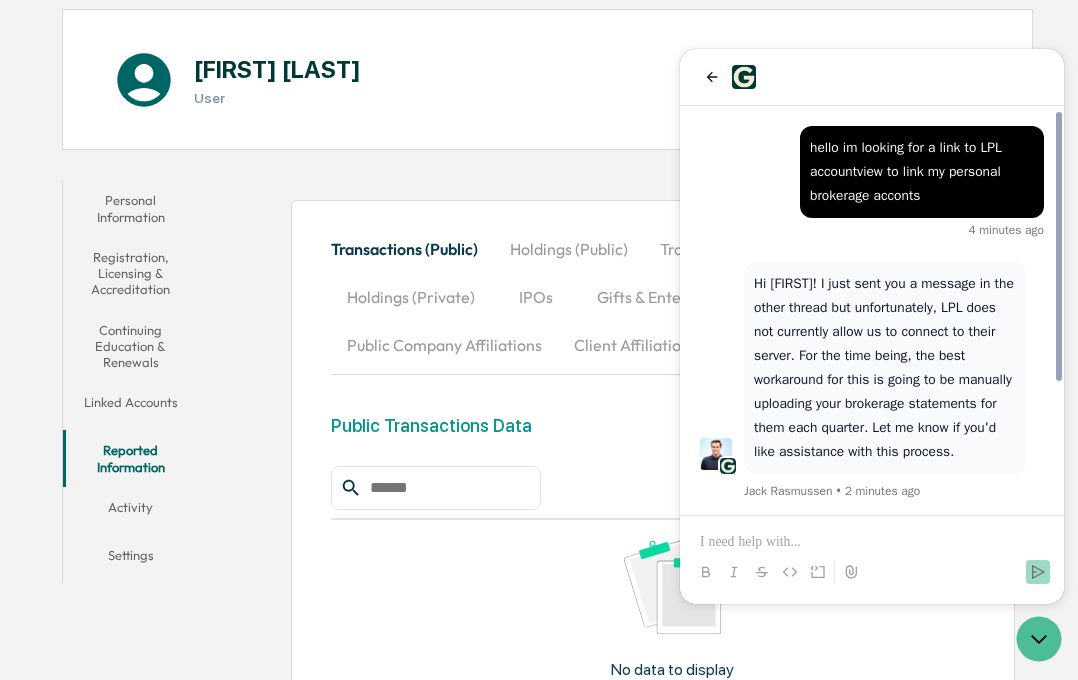 scroll, scrollTop: 194, scrollLeft: 0, axis: vertical 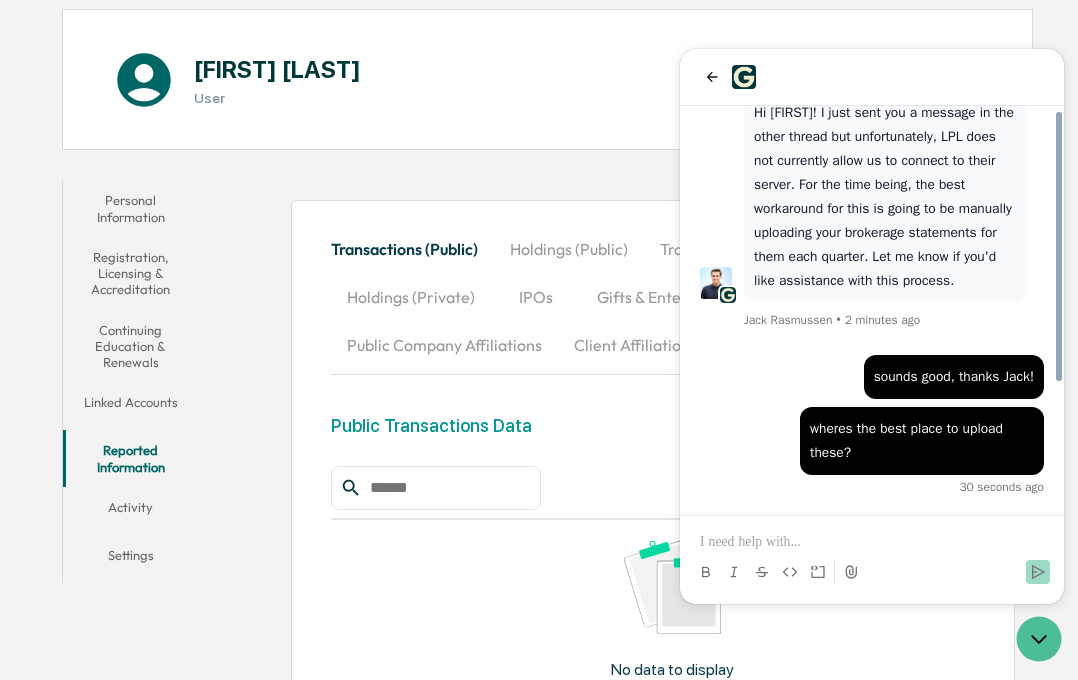 click at bounding box center [872, 542] 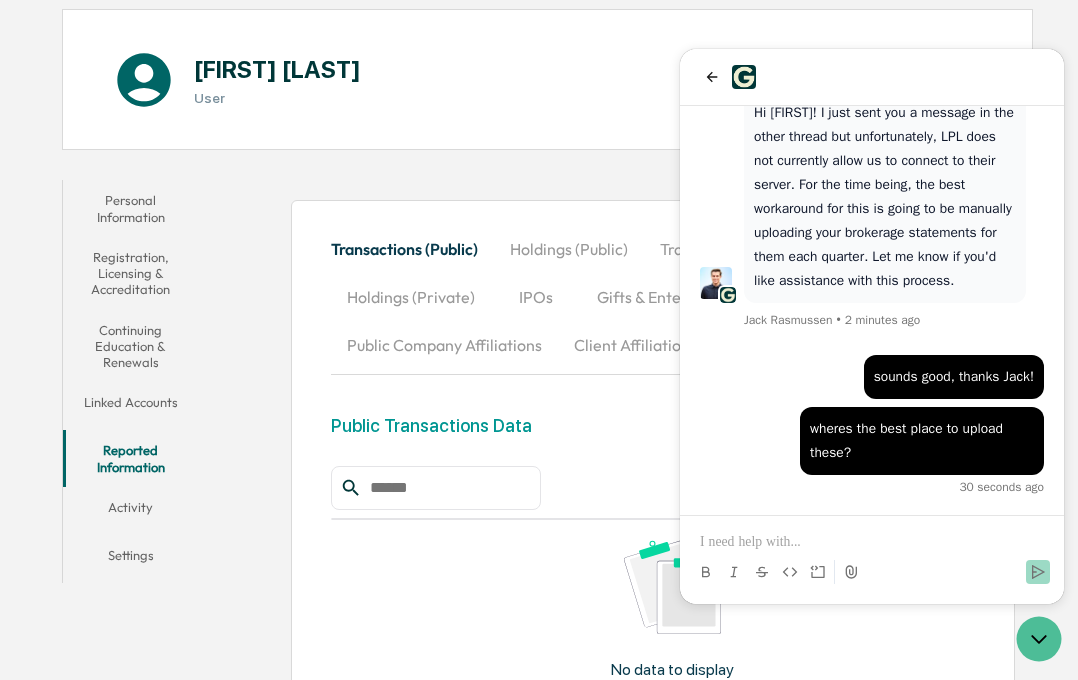 type 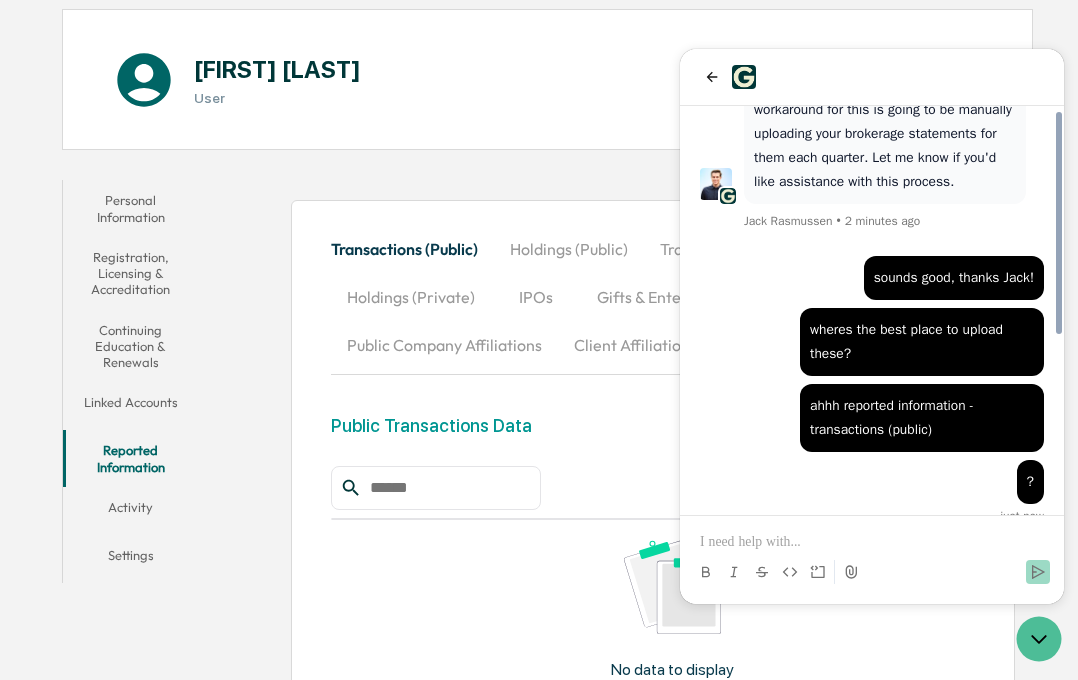 scroll, scrollTop: 322, scrollLeft: 0, axis: vertical 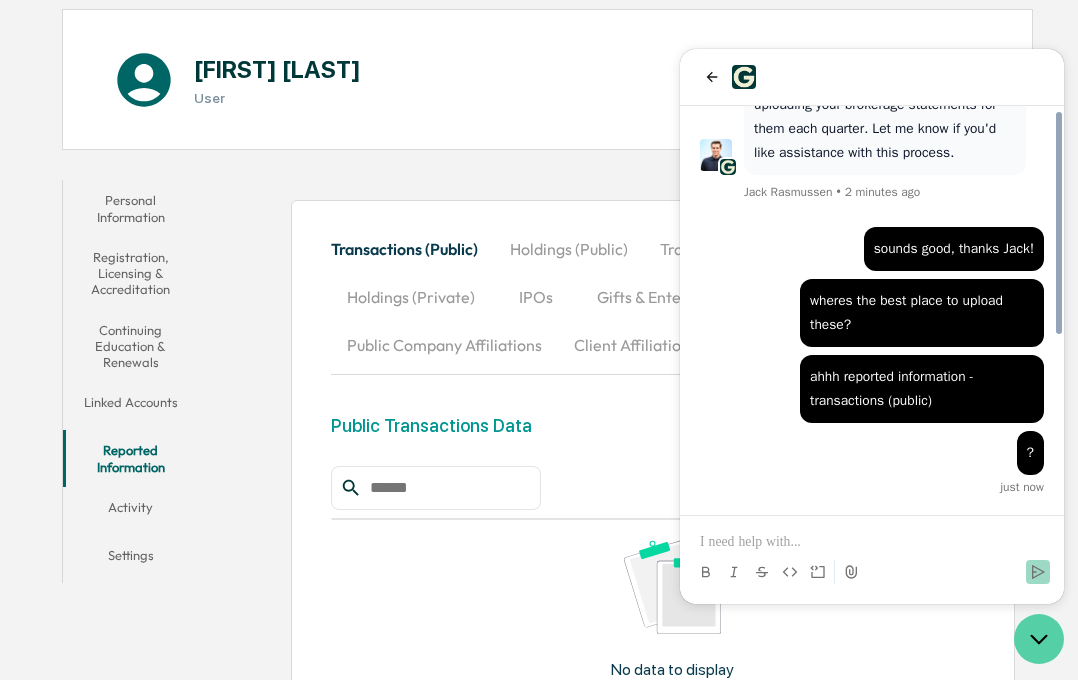 click 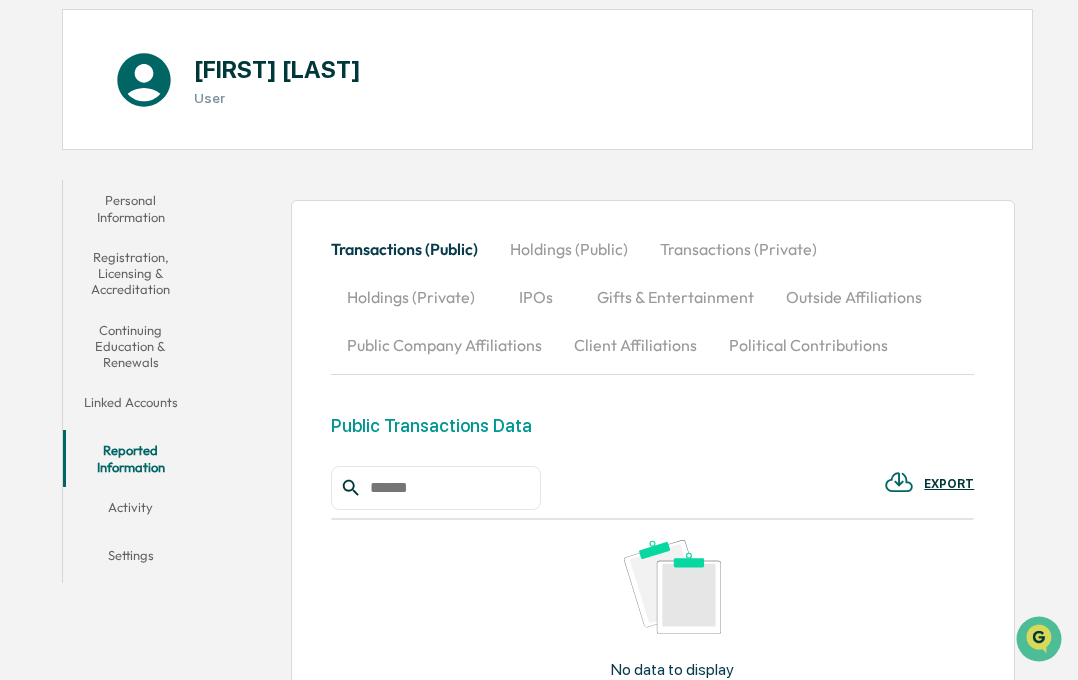 scroll, scrollTop: 286, scrollLeft: 0, axis: vertical 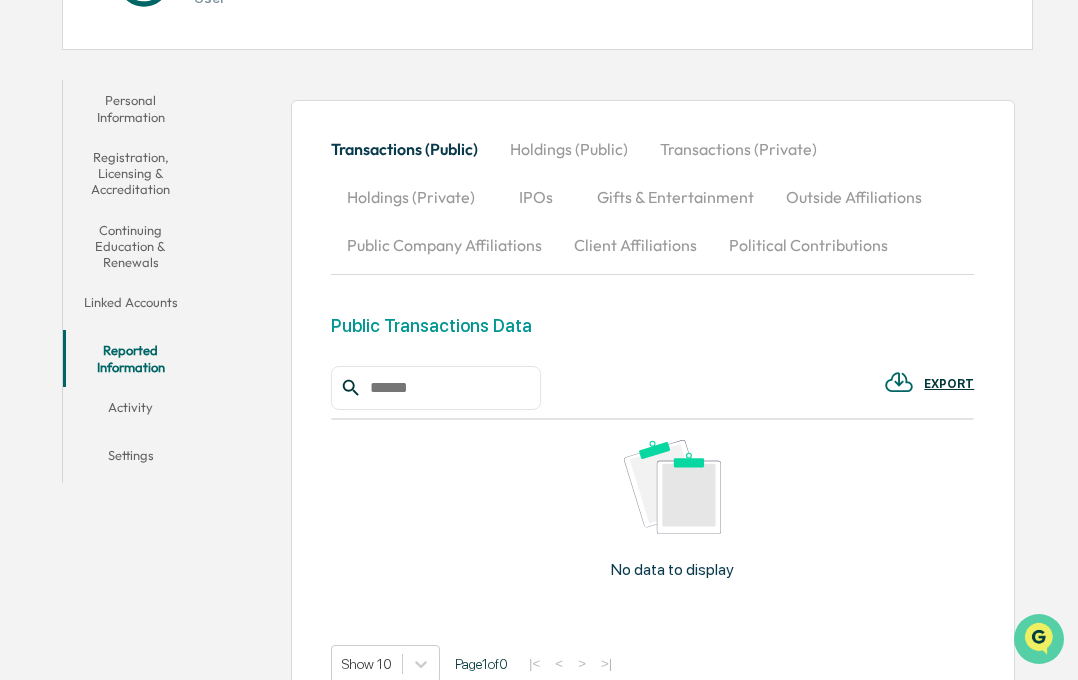 click 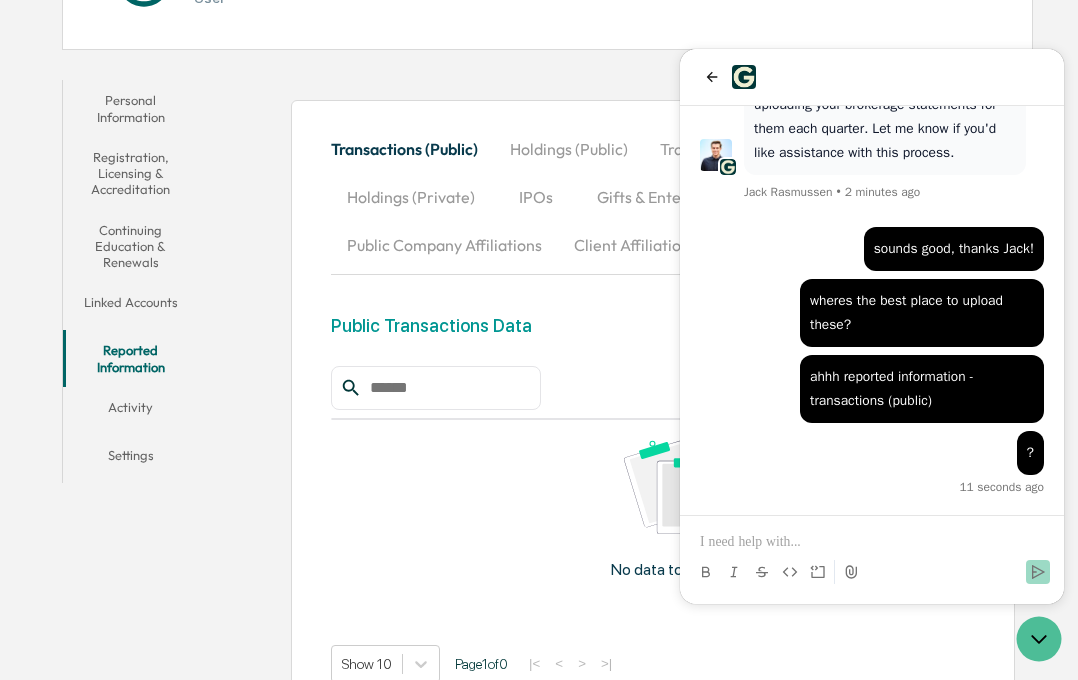 click at bounding box center (872, 542) 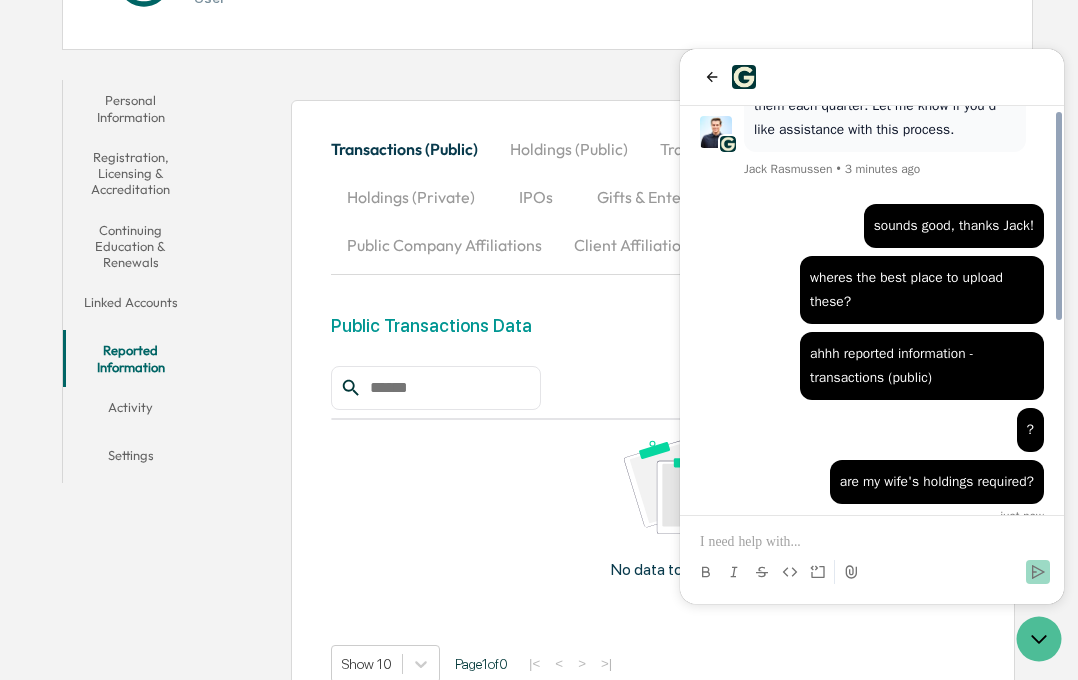 scroll, scrollTop: 374, scrollLeft: 0, axis: vertical 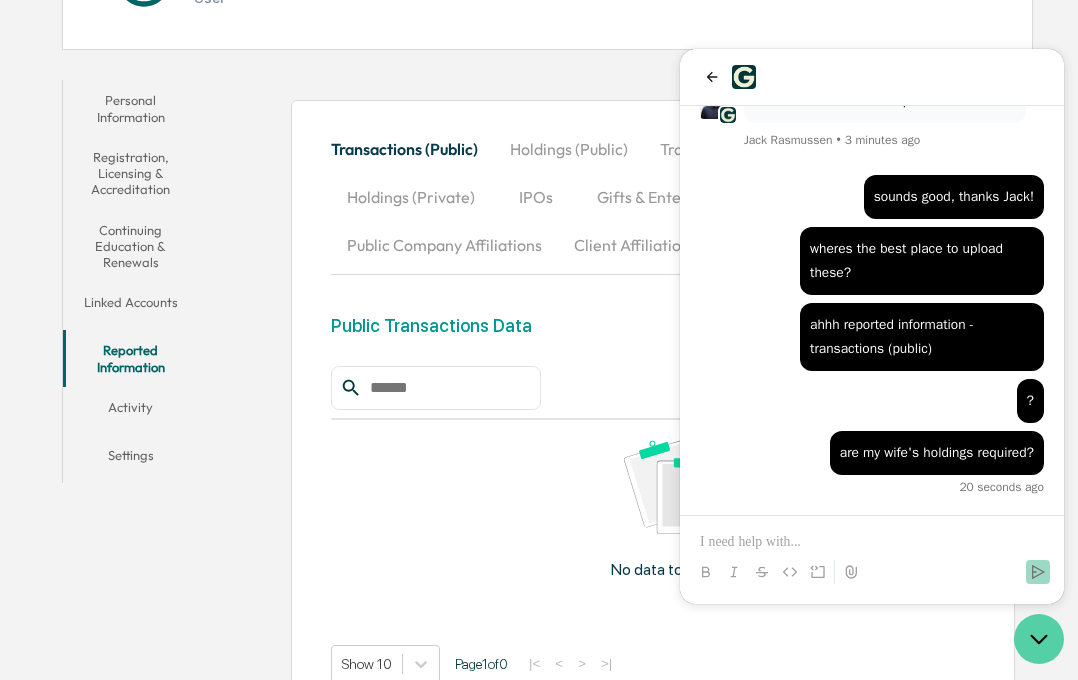 click 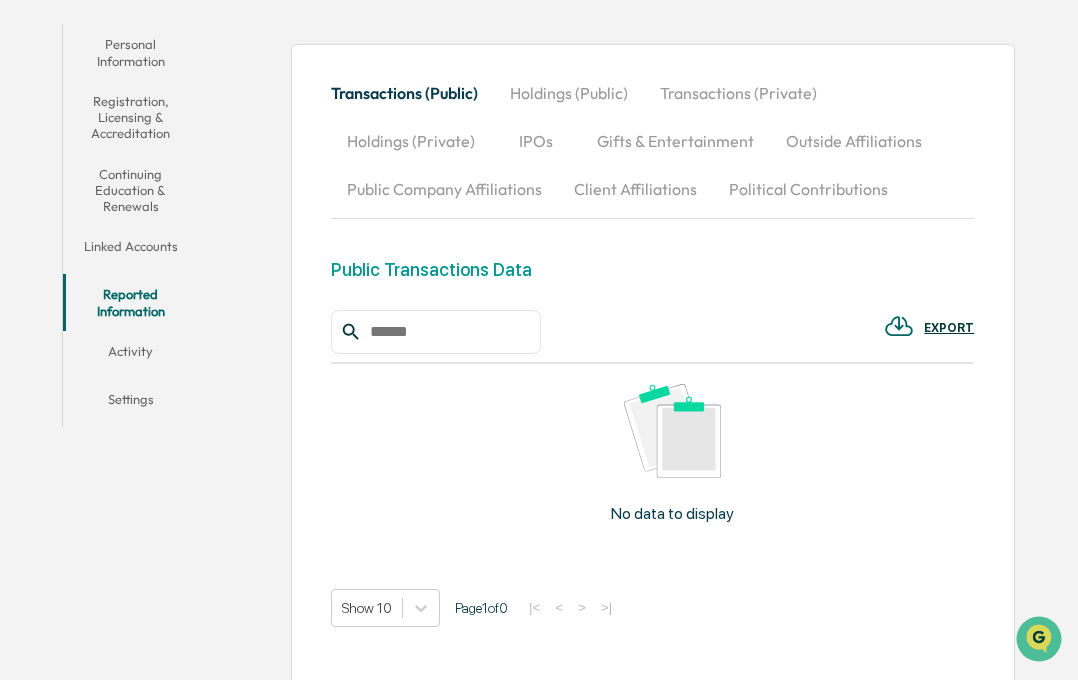 scroll, scrollTop: 386, scrollLeft: 0, axis: vertical 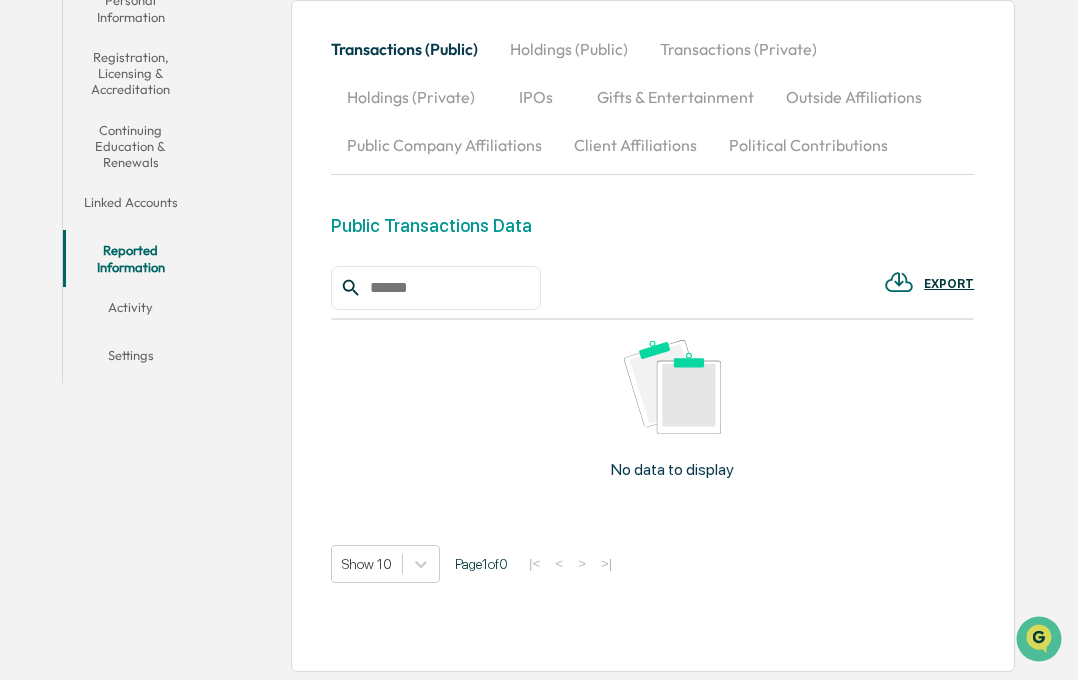 click on "EXPORT" at bounding box center (949, 284) 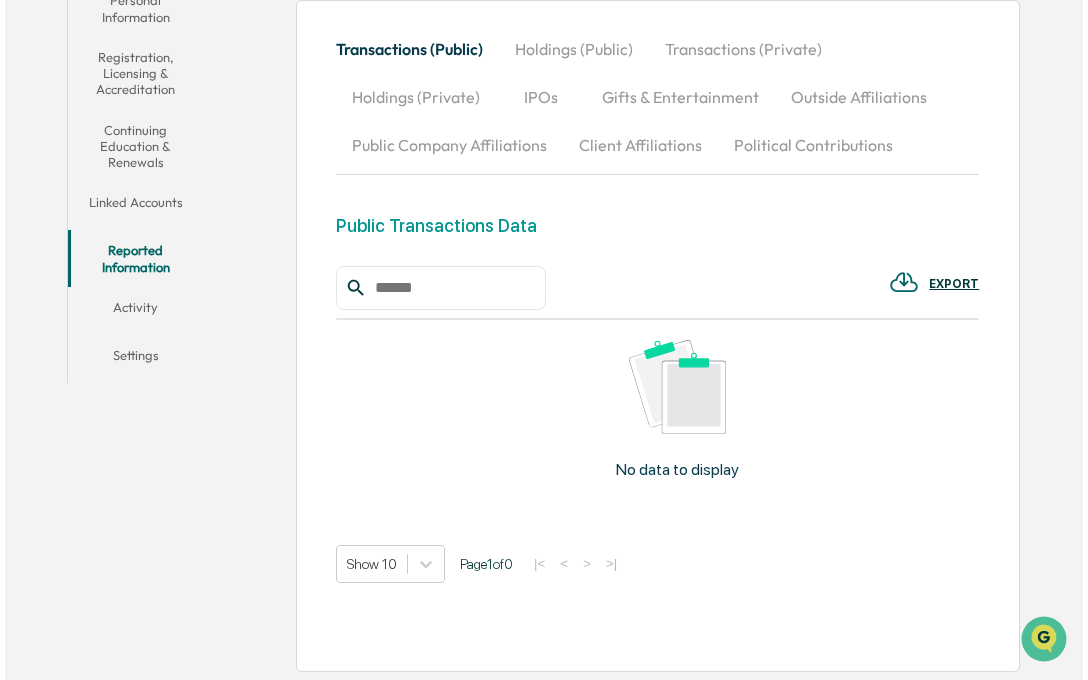 scroll, scrollTop: 387, scrollLeft: 0, axis: vertical 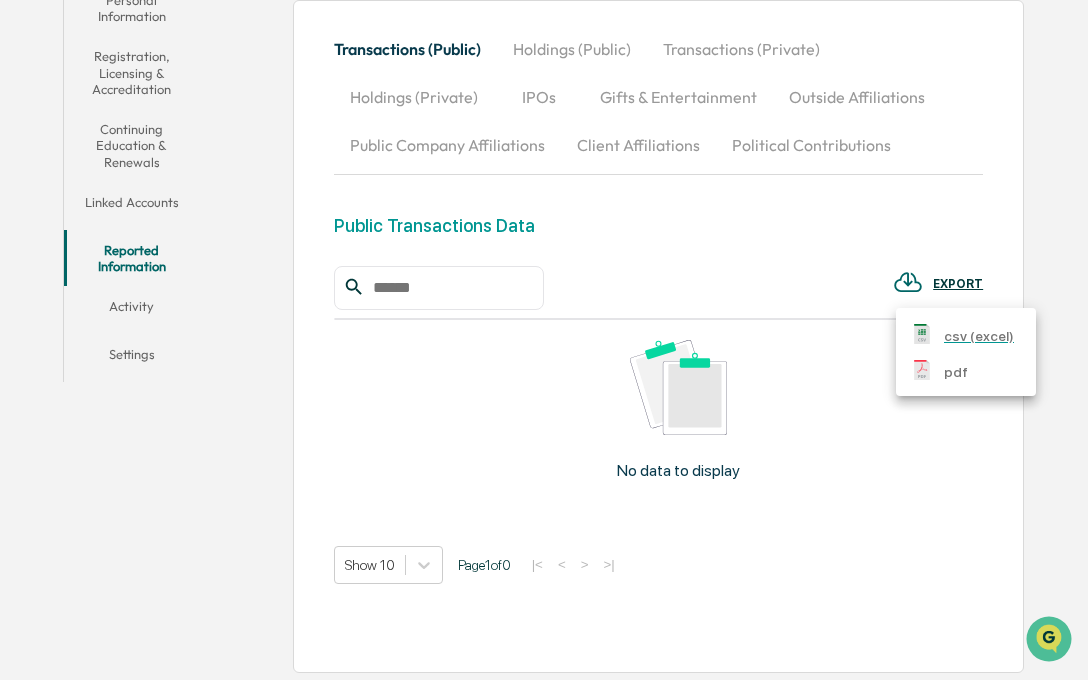 click on "pdf" at bounding box center (956, 372) 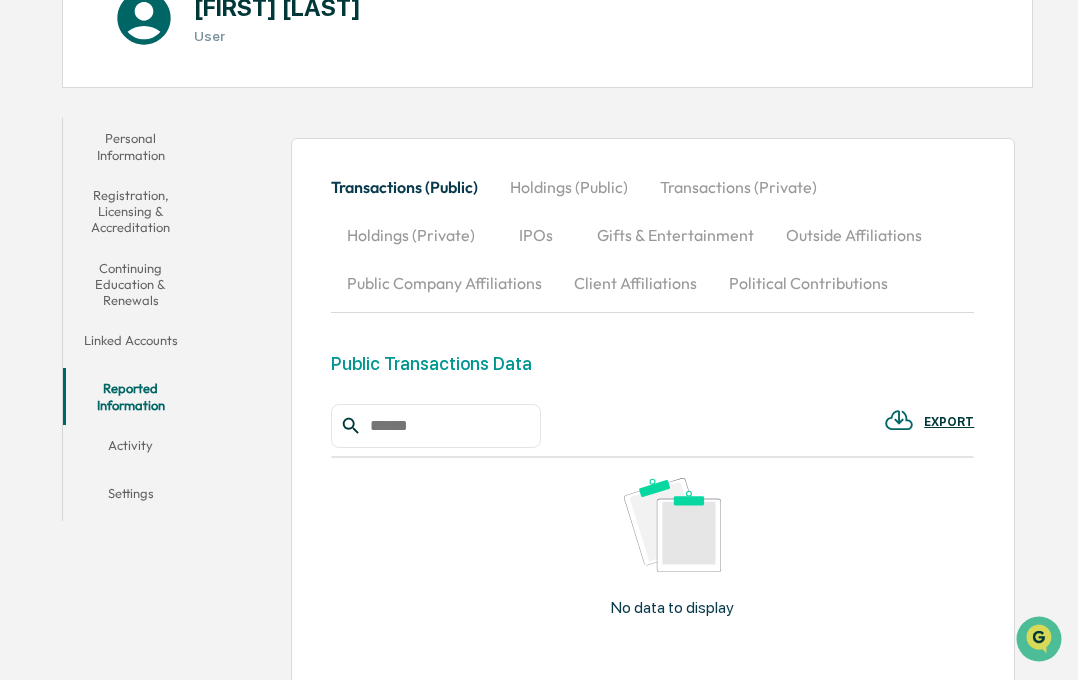scroll, scrollTop: 386, scrollLeft: 0, axis: vertical 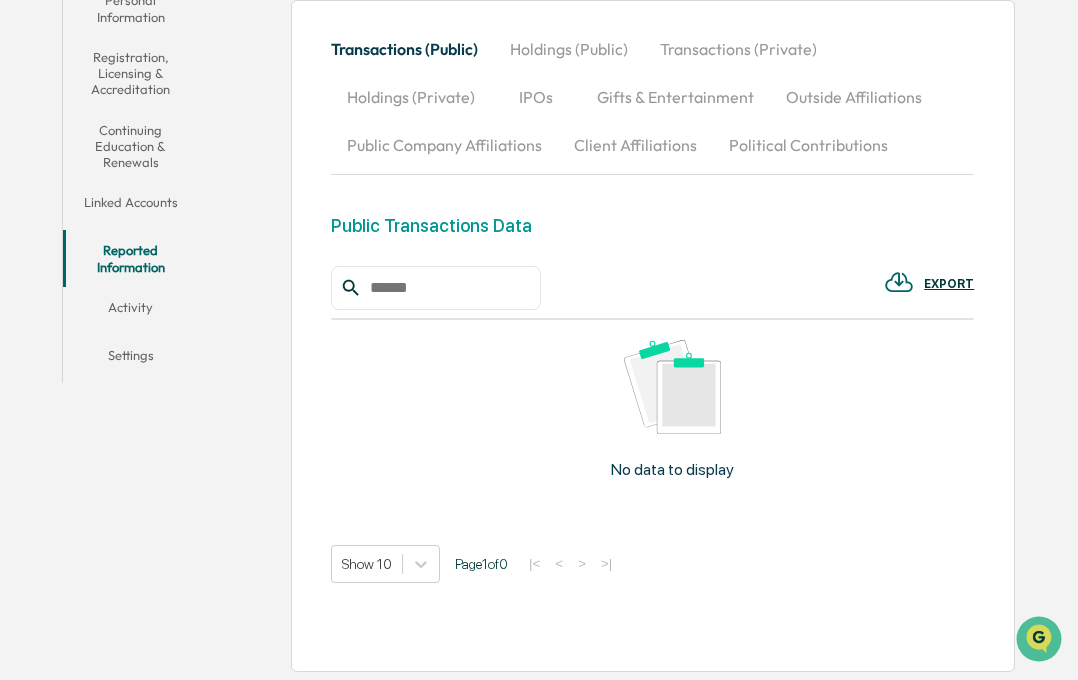 click on "Activity" at bounding box center (130, 311) 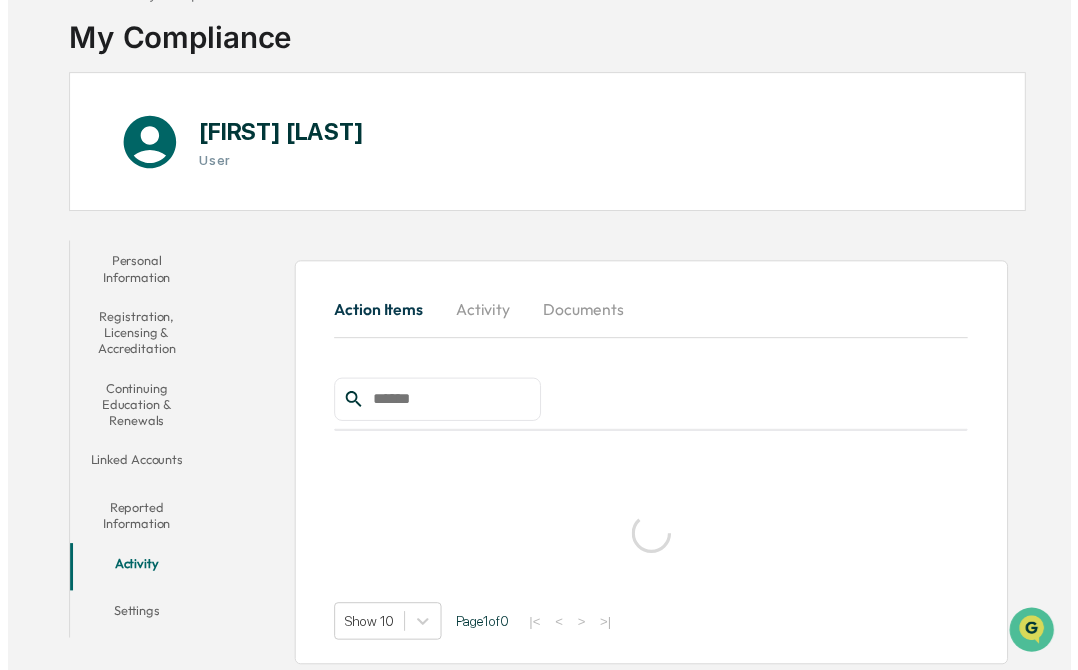 scroll, scrollTop: 94, scrollLeft: 0, axis: vertical 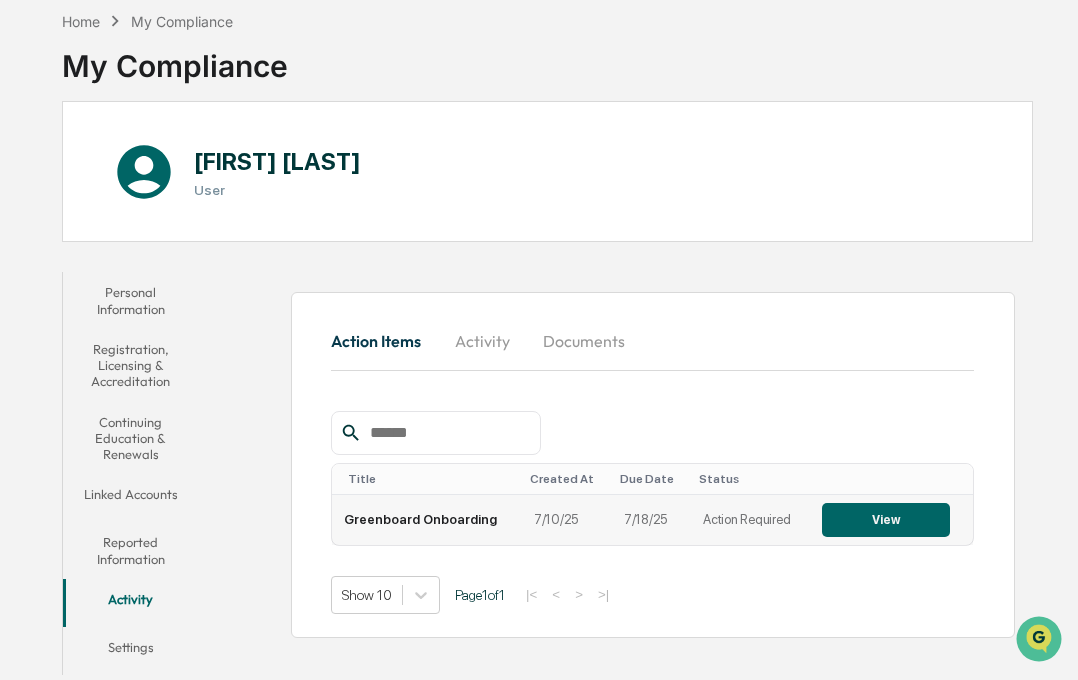 click on "View" at bounding box center [886, 520] 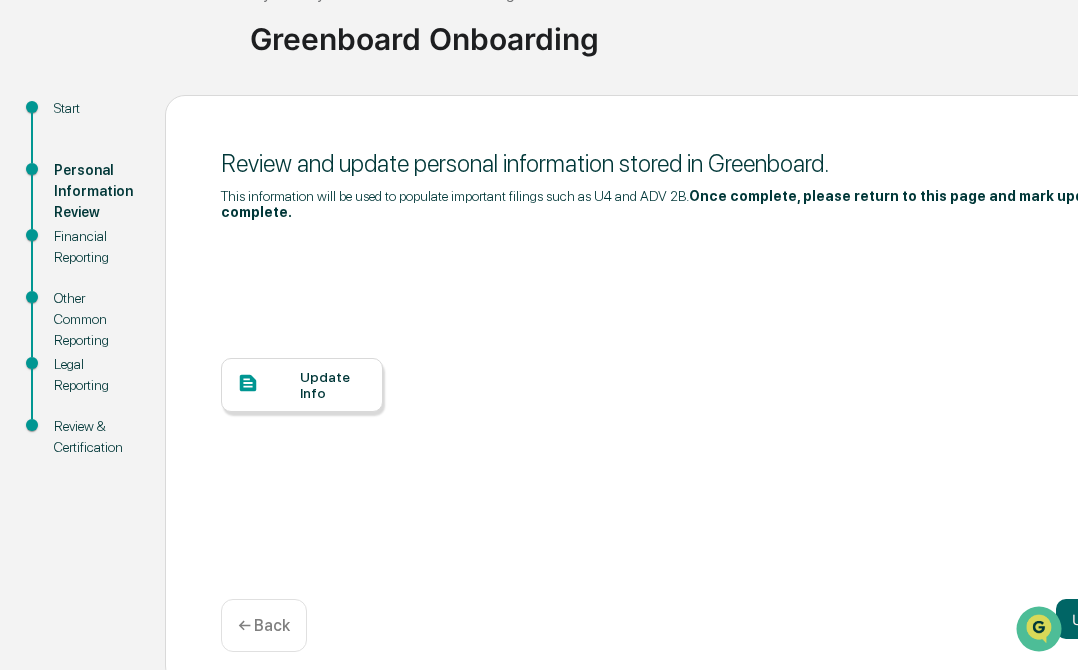 scroll, scrollTop: 144, scrollLeft: 0, axis: vertical 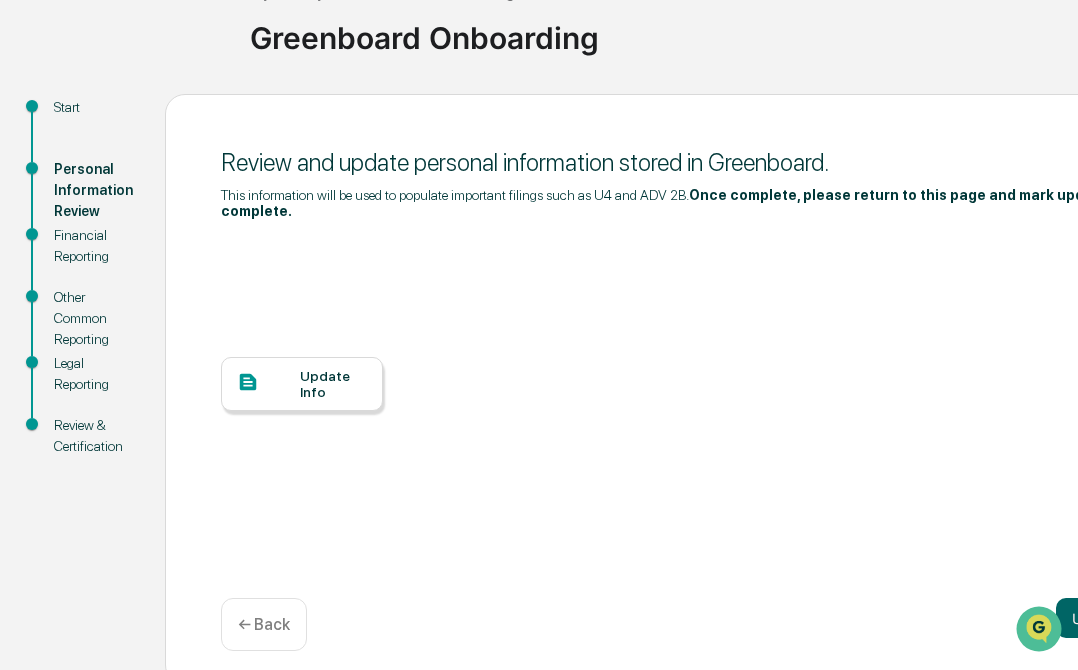 click at bounding box center (268, 383) 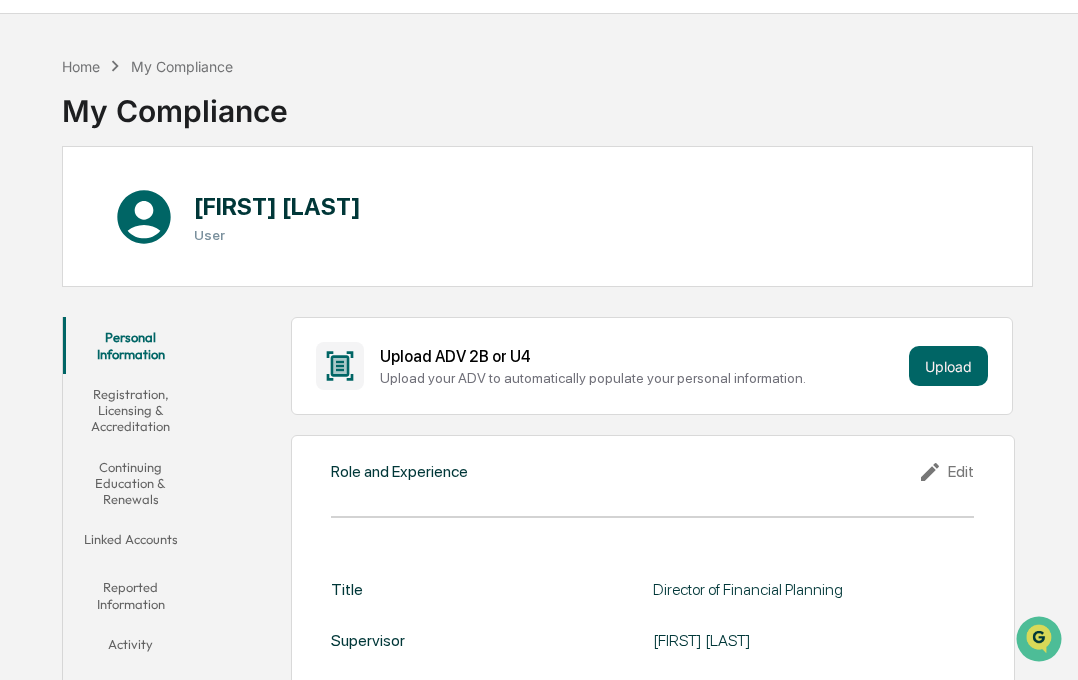 scroll, scrollTop: 0, scrollLeft: 0, axis: both 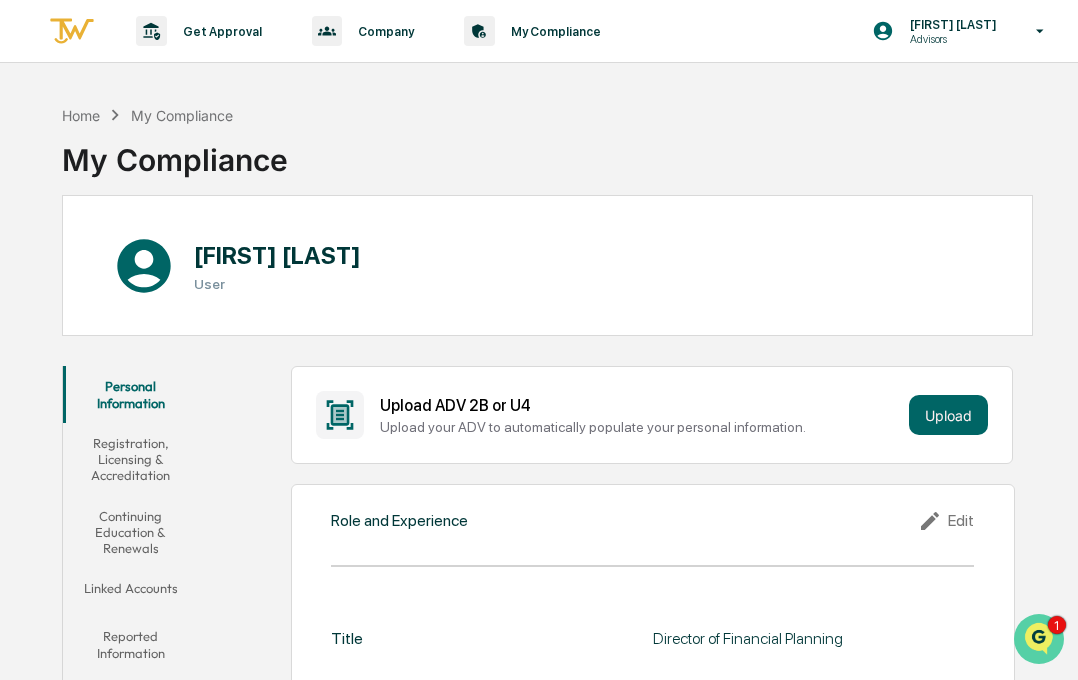 click at bounding box center [1039, 639] 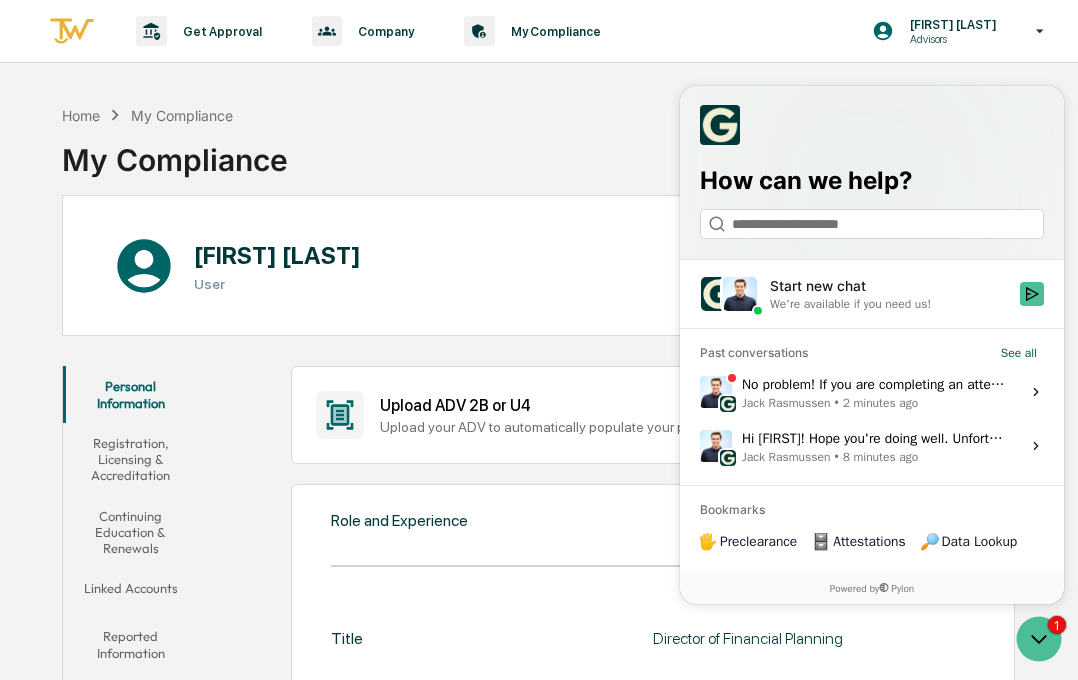 click on "2 minutes ago" at bounding box center (881, 403) 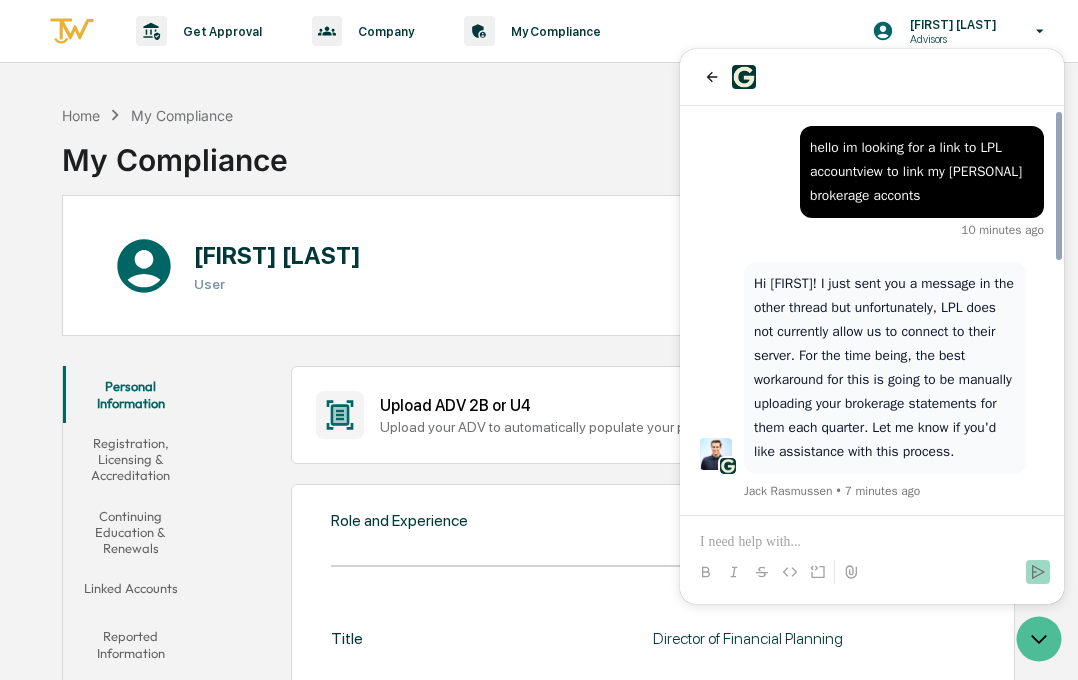 scroll, scrollTop: 686, scrollLeft: 0, axis: vertical 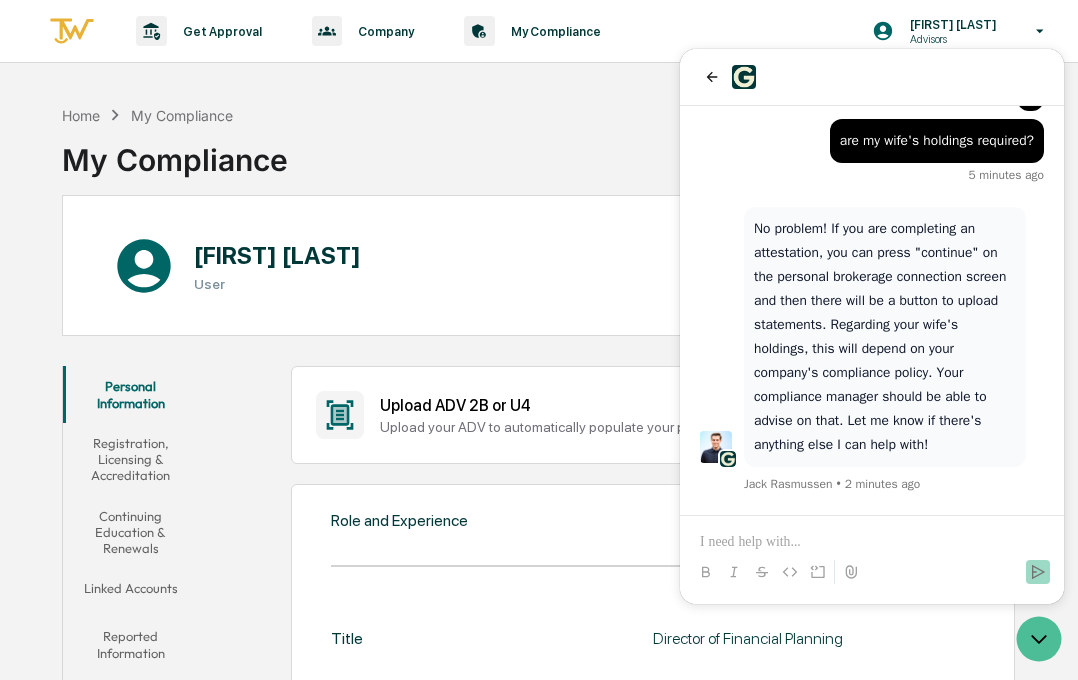 click on "Thomas Schulte User" at bounding box center [547, 265] 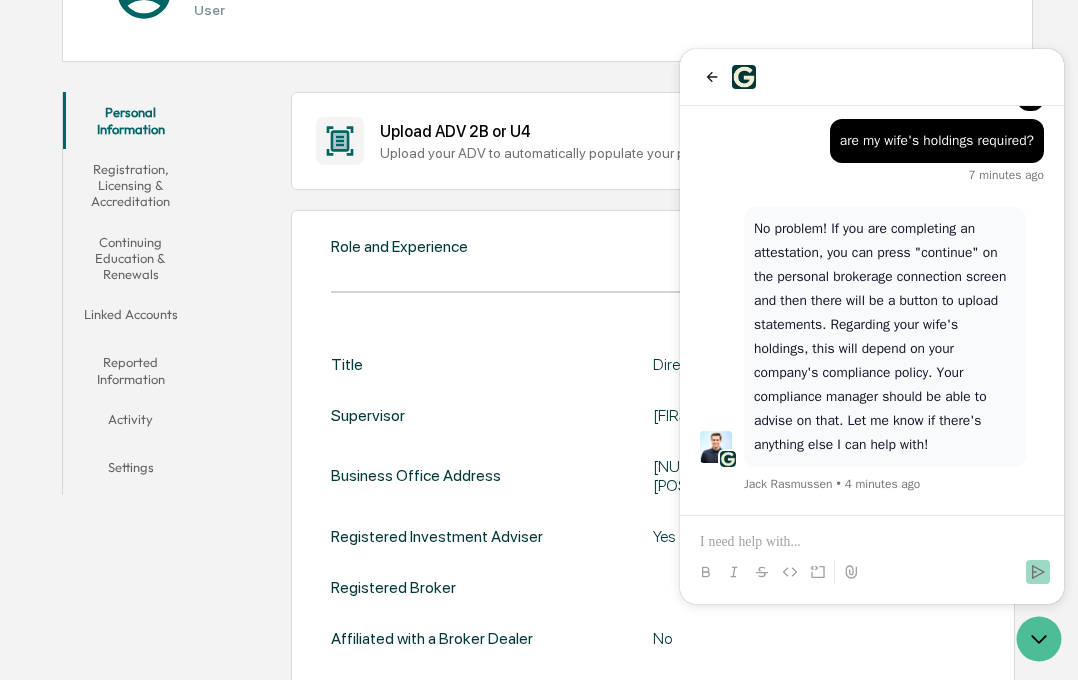 scroll, scrollTop: 300, scrollLeft: 0, axis: vertical 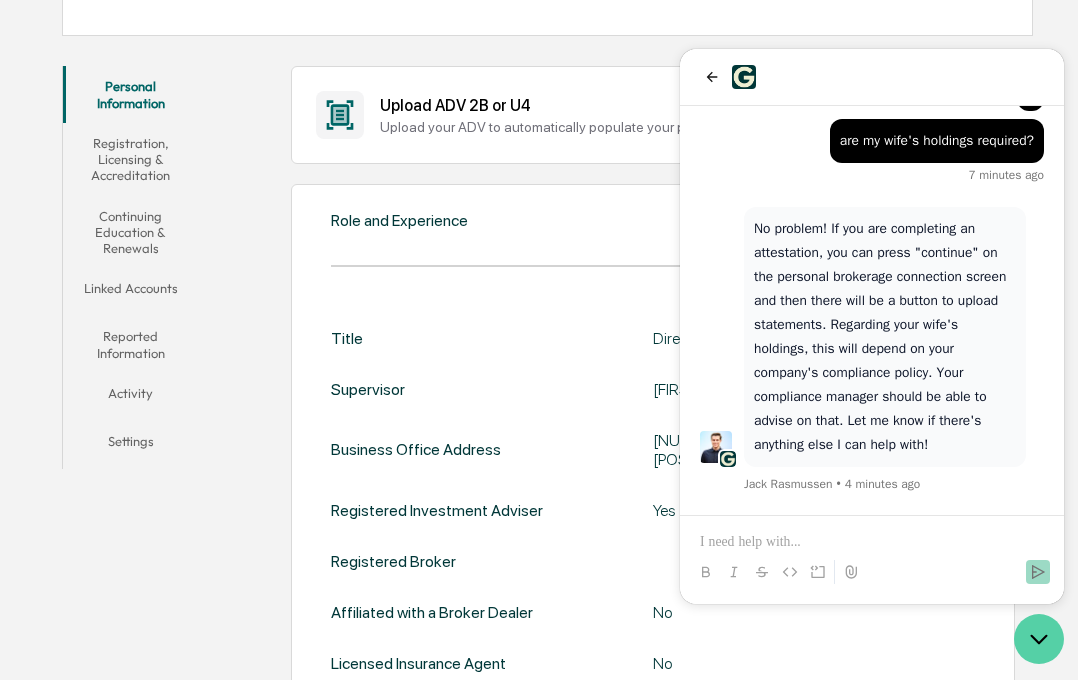 click 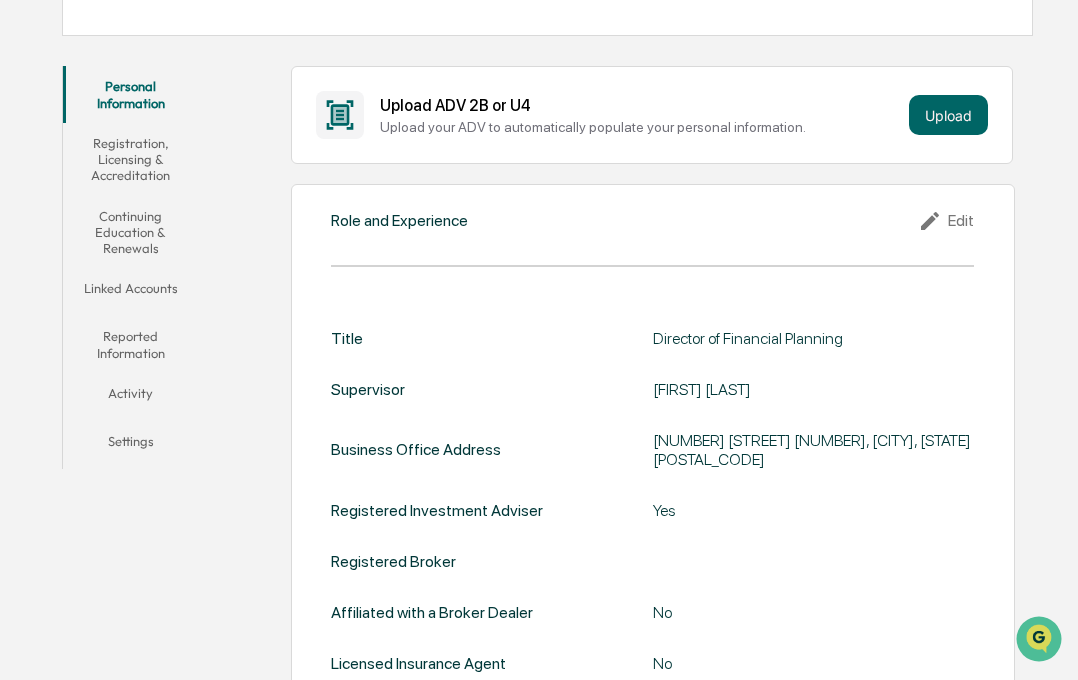 click on "Linked Accounts" at bounding box center [130, 292] 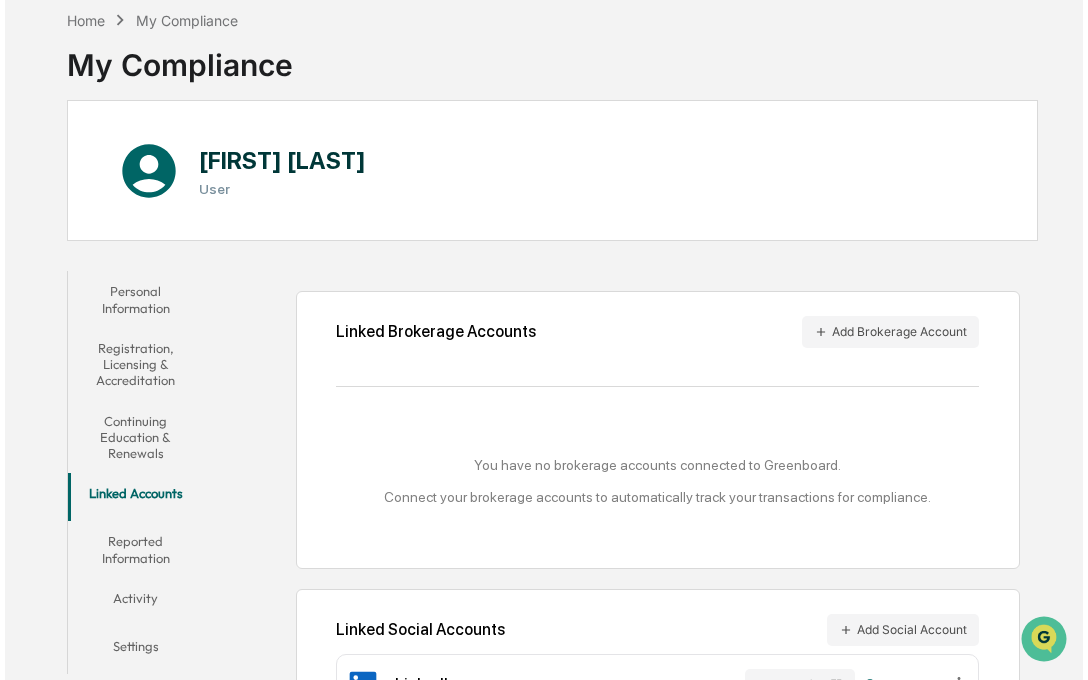 scroll, scrollTop: 164, scrollLeft: 0, axis: vertical 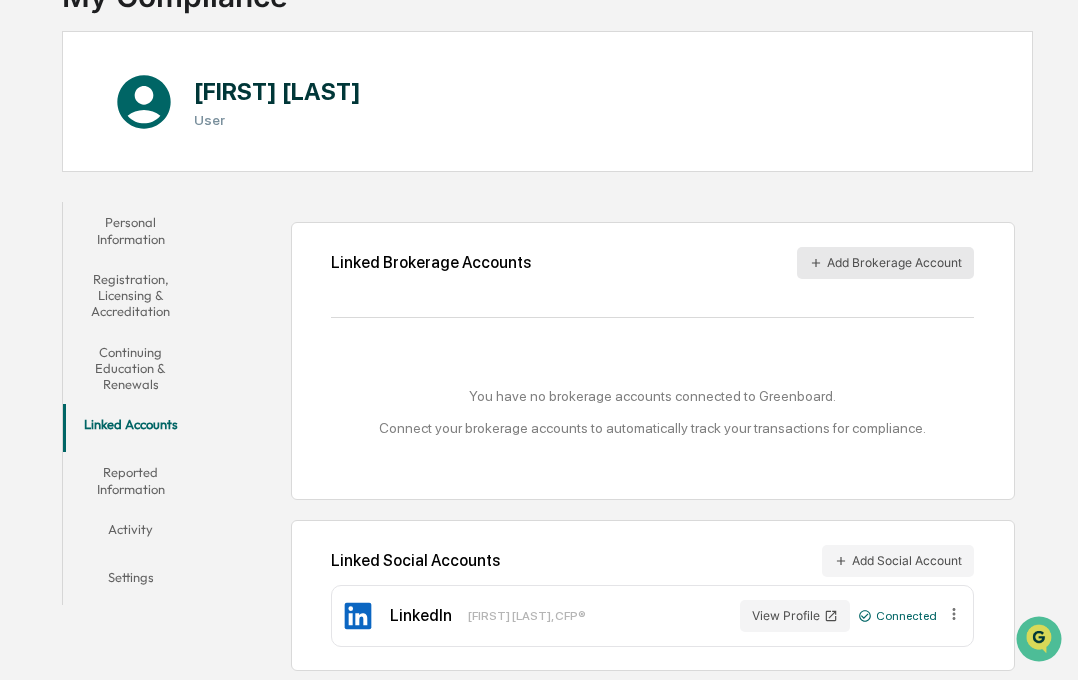 click on "Add Brokerage Account" at bounding box center (885, 263) 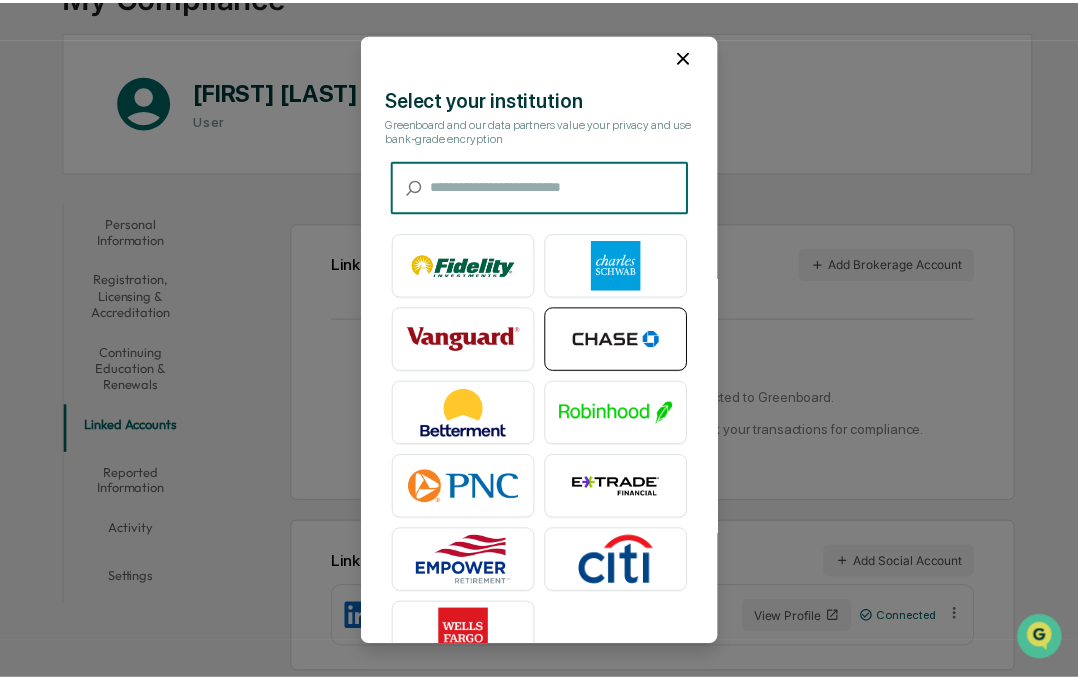 scroll, scrollTop: 0, scrollLeft: 0, axis: both 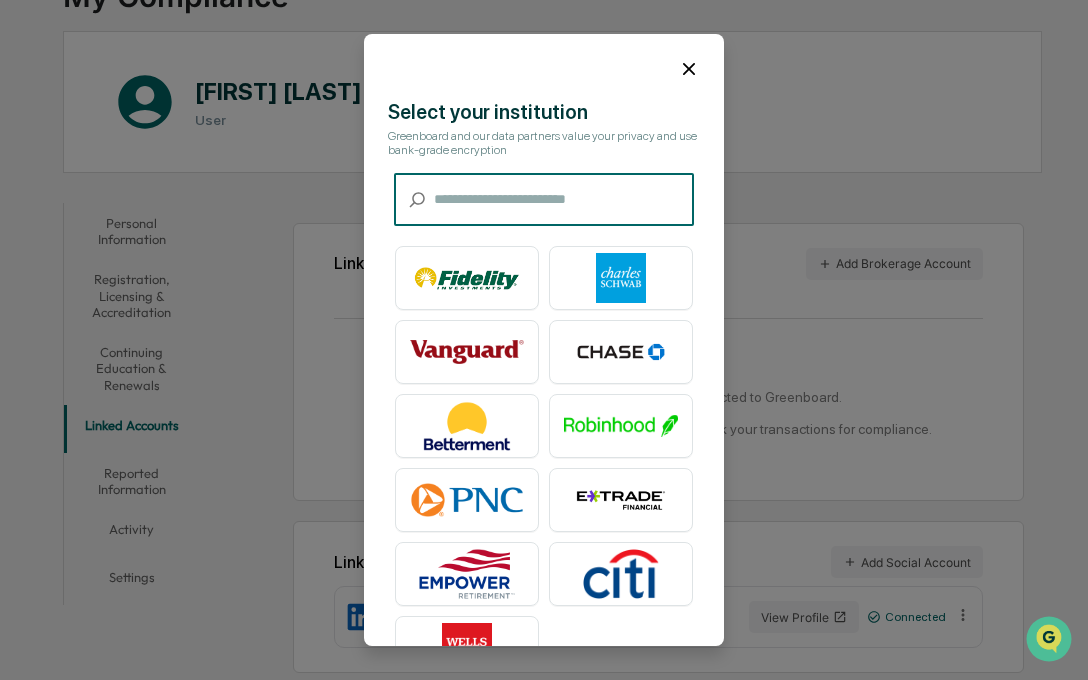 click 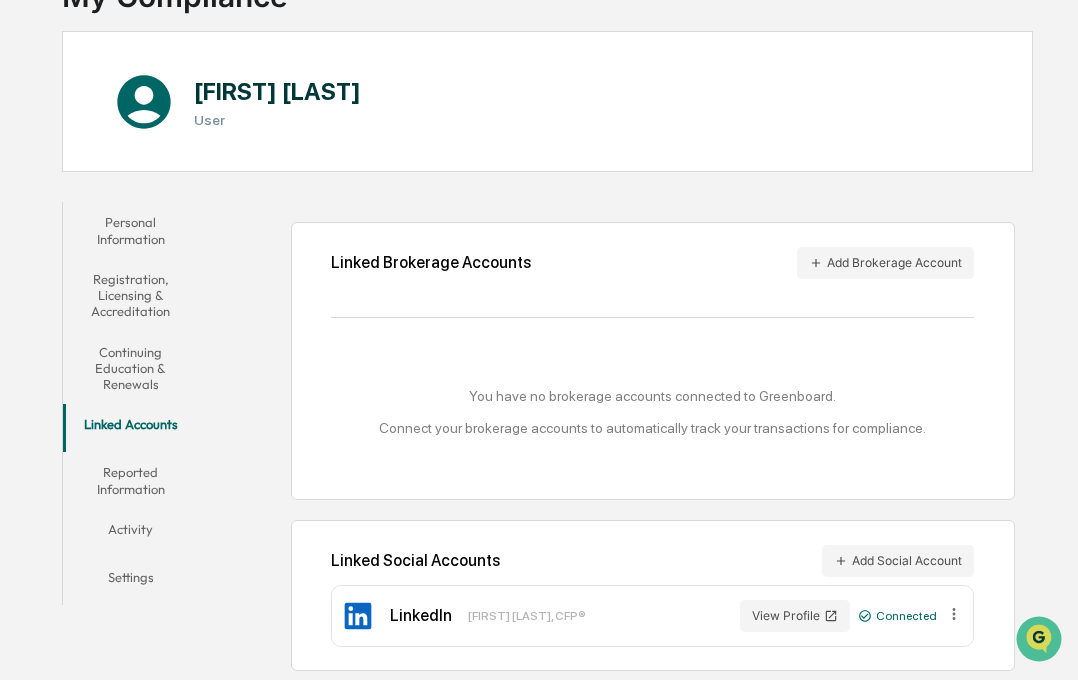 click on "You have no brokerage accounts connected to Greenboard. Connect your brokerage accounts to automatically track your transactions for compliance." at bounding box center (652, 412) 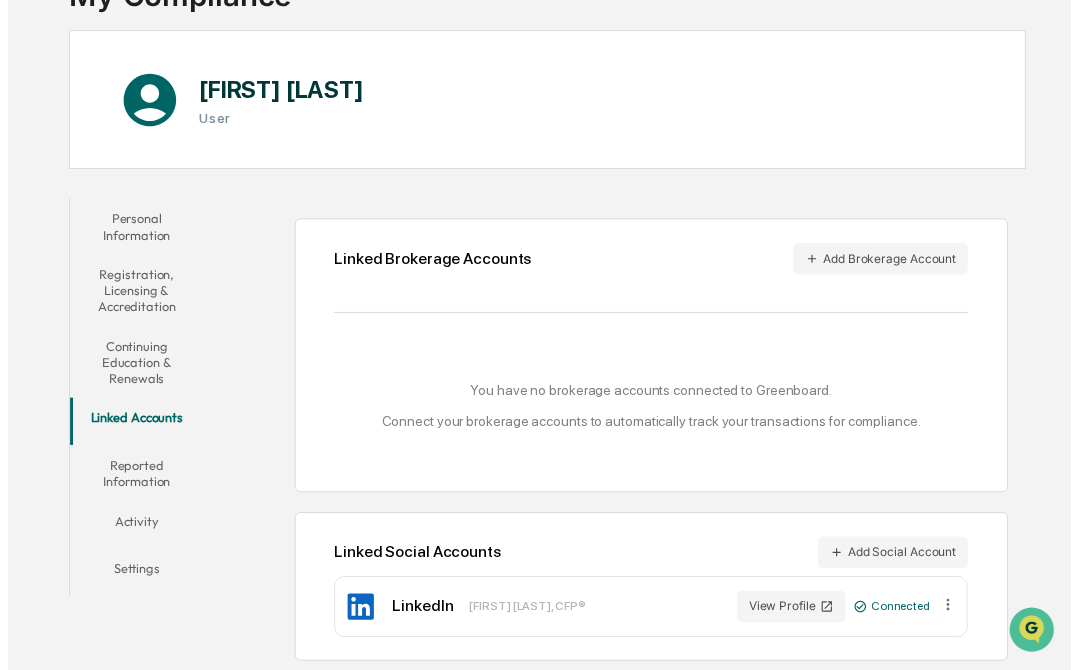 scroll, scrollTop: 0, scrollLeft: 0, axis: both 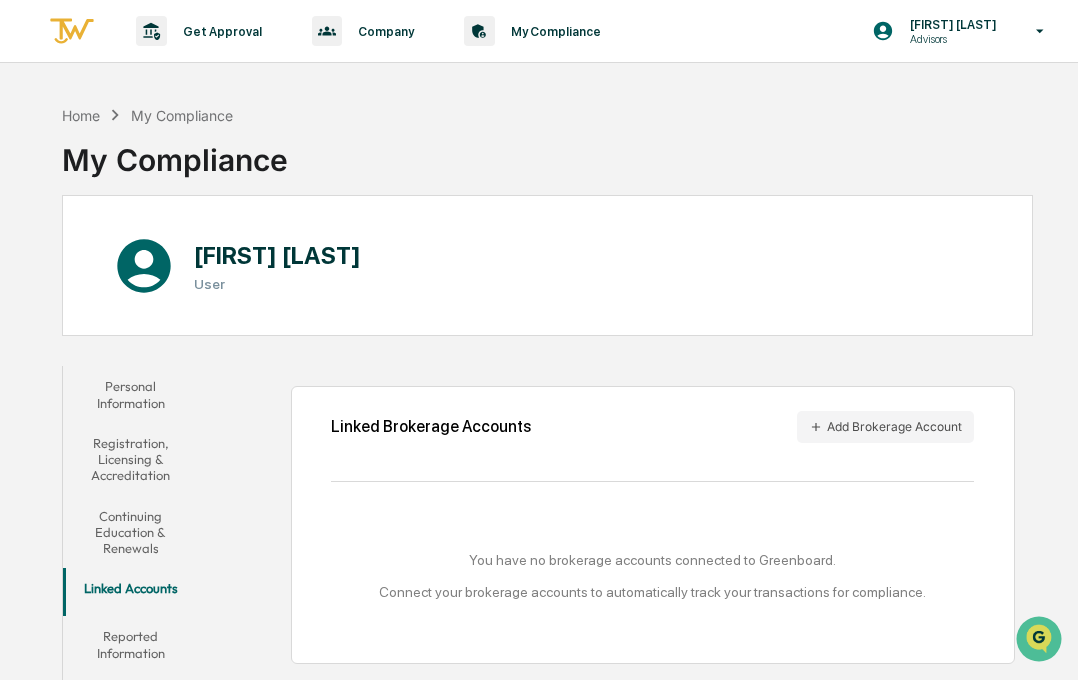 click at bounding box center (72, 31) 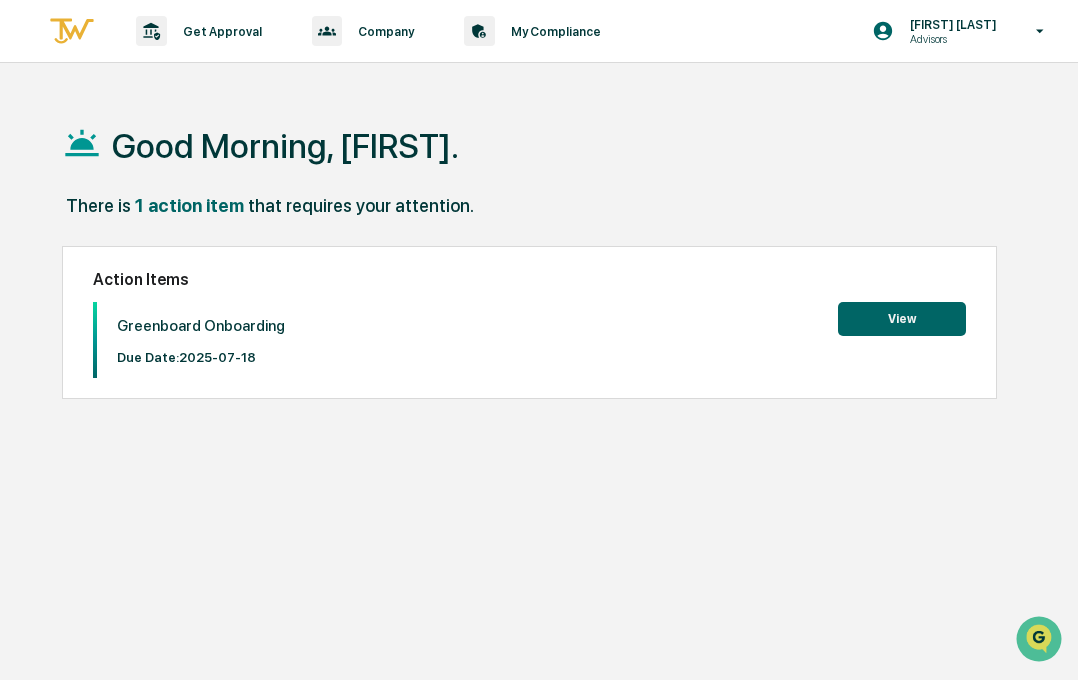 click on "View" at bounding box center [902, 319] 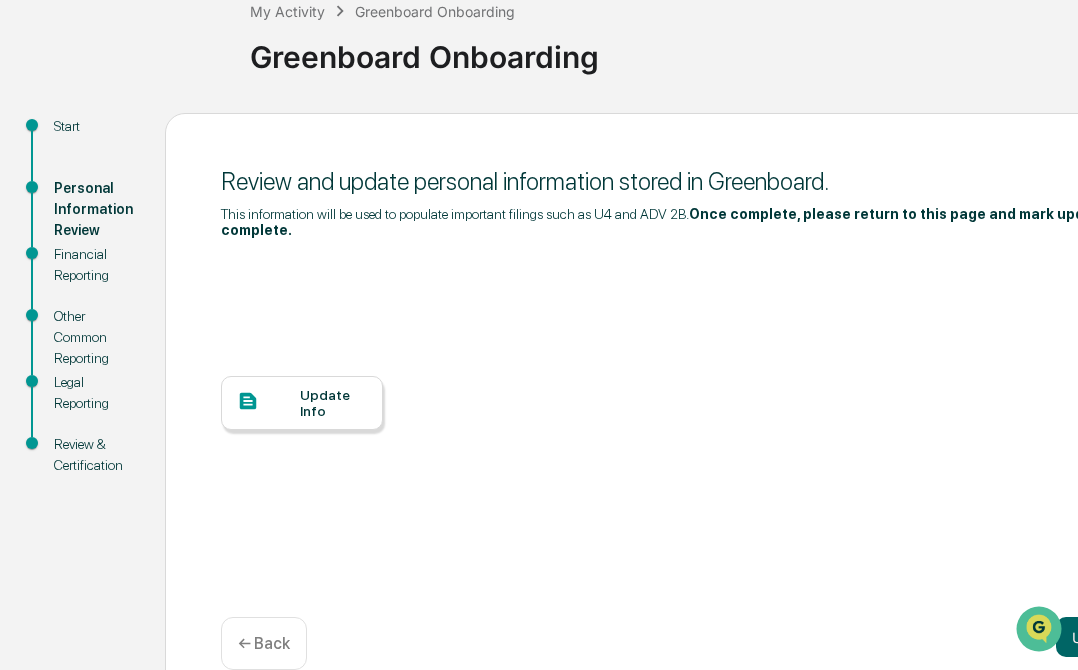 scroll, scrollTop: 144, scrollLeft: 0, axis: vertical 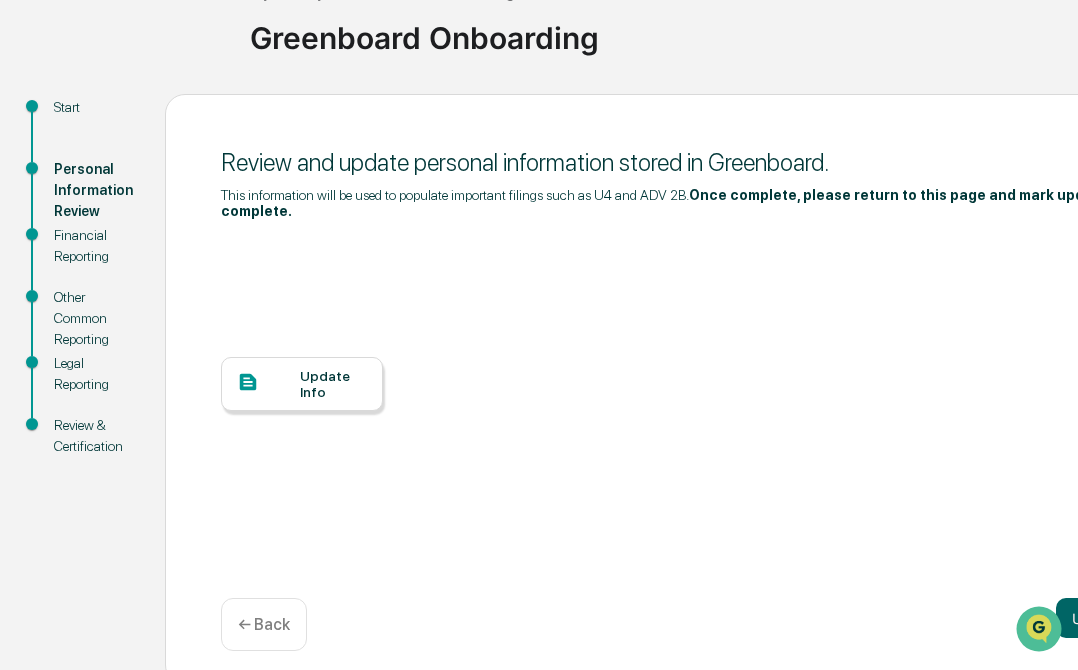 drag, startPoint x: 726, startPoint y: 667, endPoint x: 878, endPoint y: 673, distance: 152.11838 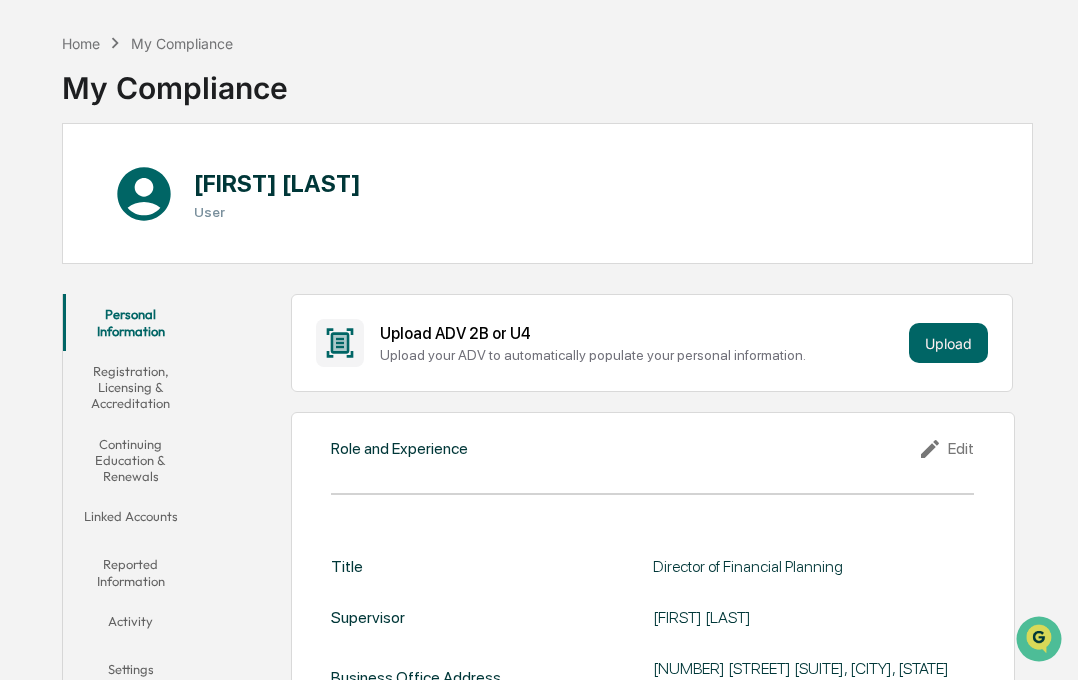 scroll, scrollTop: 100, scrollLeft: 0, axis: vertical 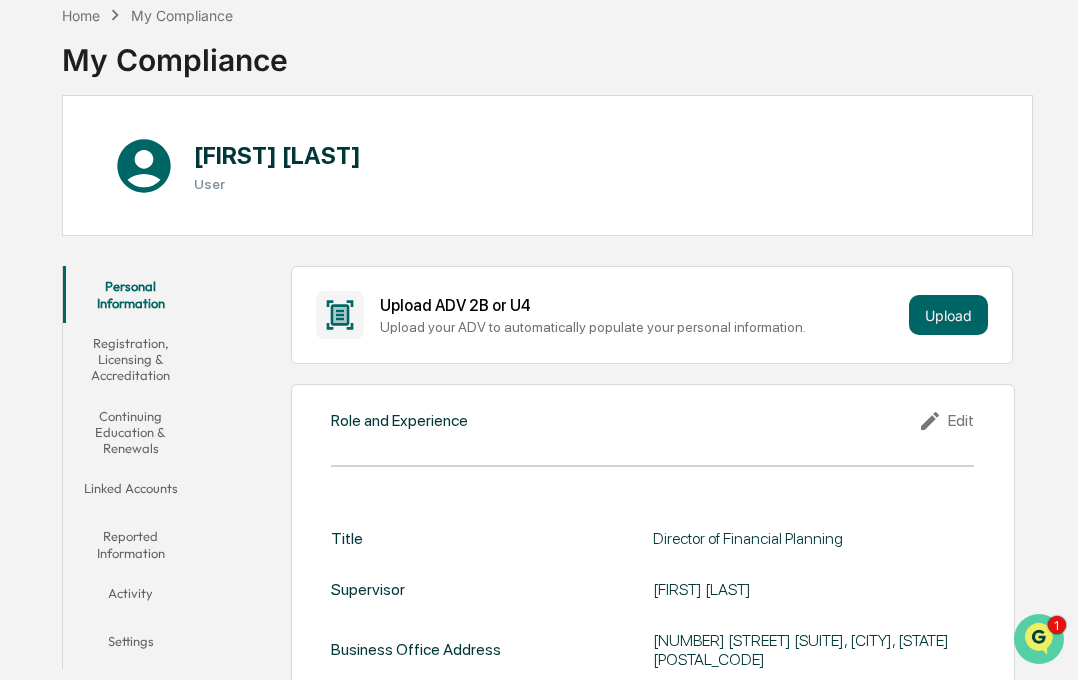 click 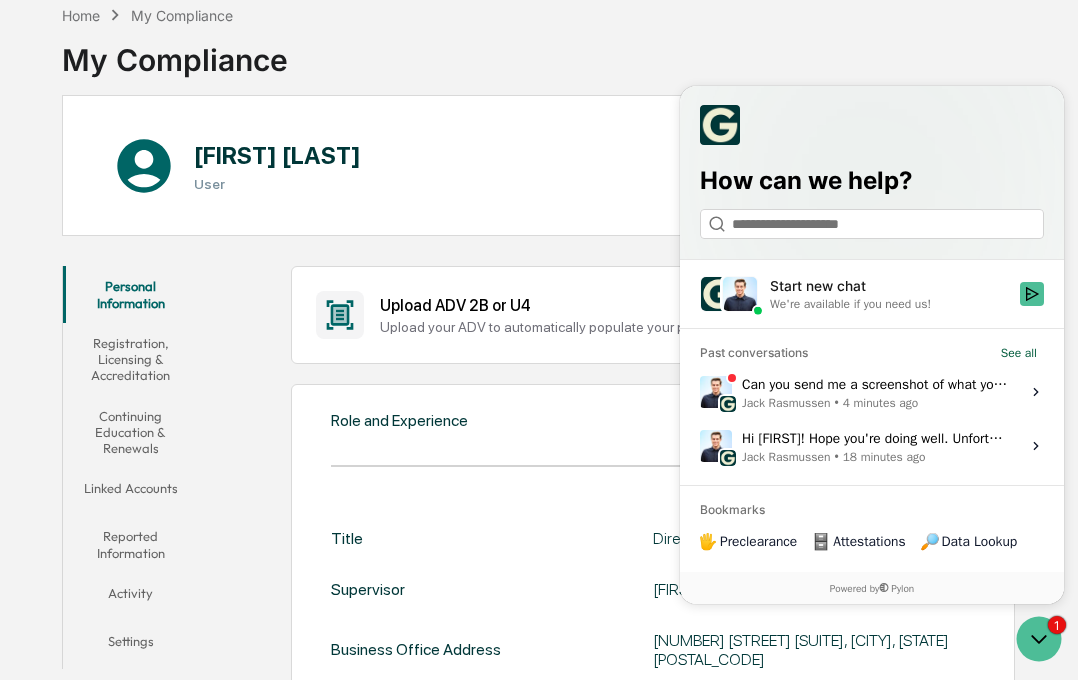 click on "•" at bounding box center (836, 403) 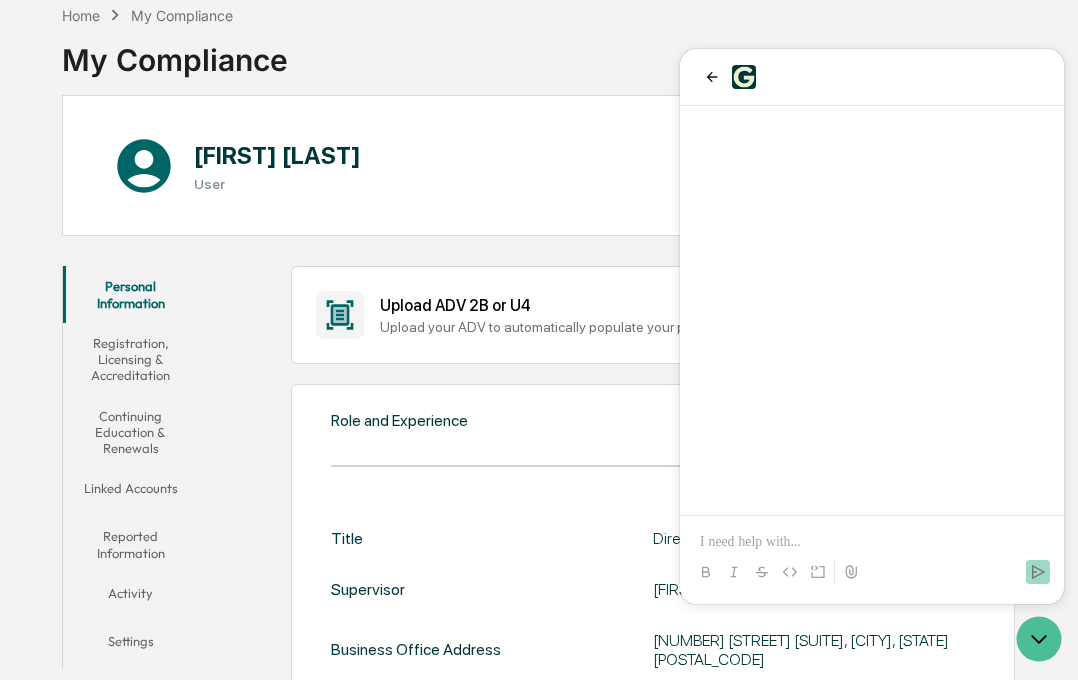 scroll, scrollTop: 942, scrollLeft: 0, axis: vertical 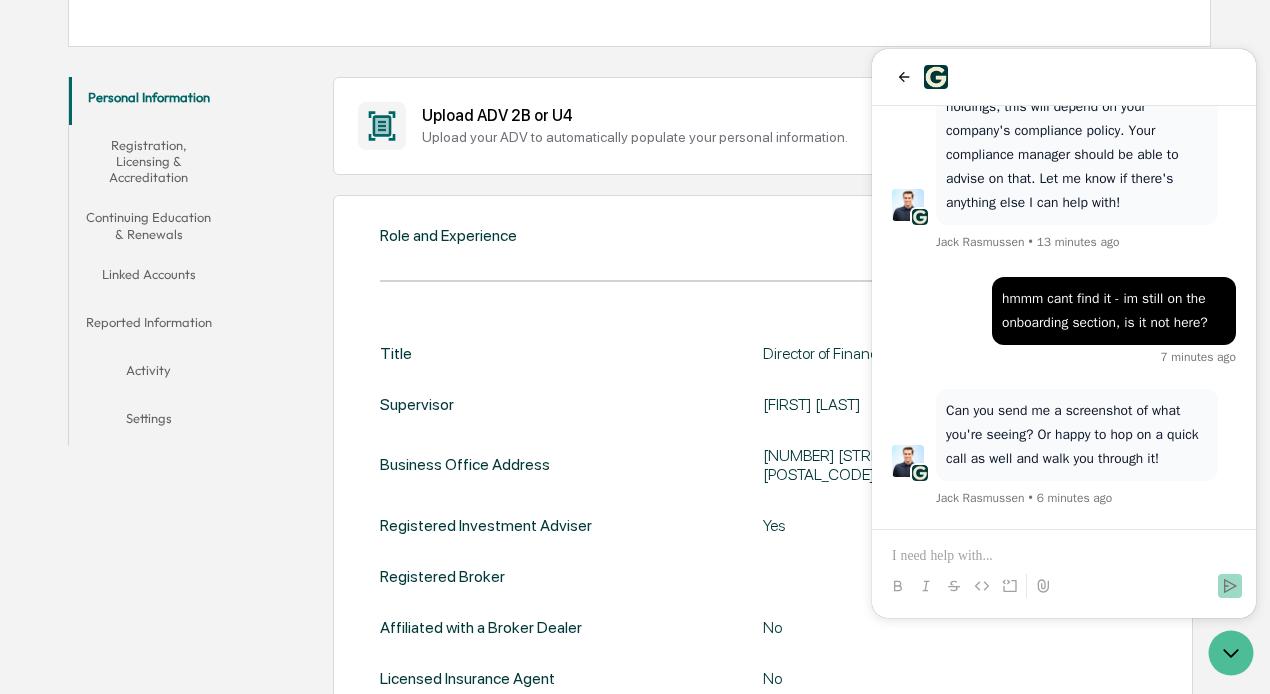 click on "Linked Accounts" at bounding box center (148, 278) 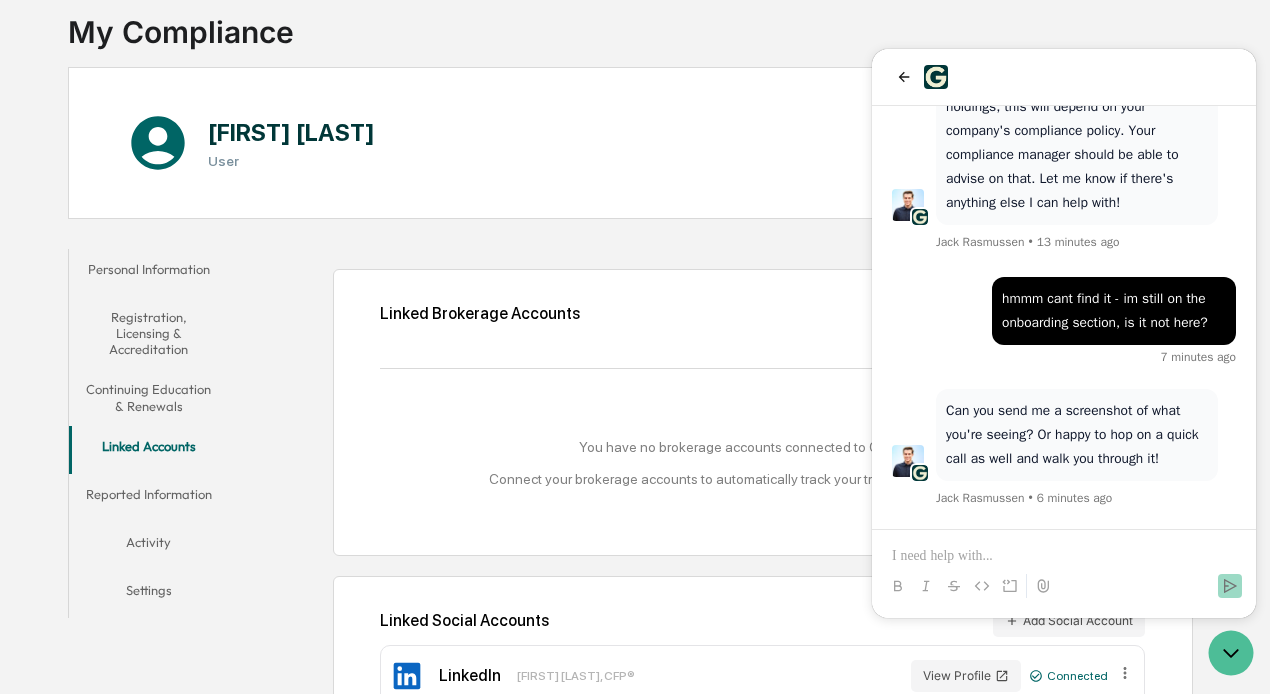 scroll, scrollTop: 178, scrollLeft: 0, axis: vertical 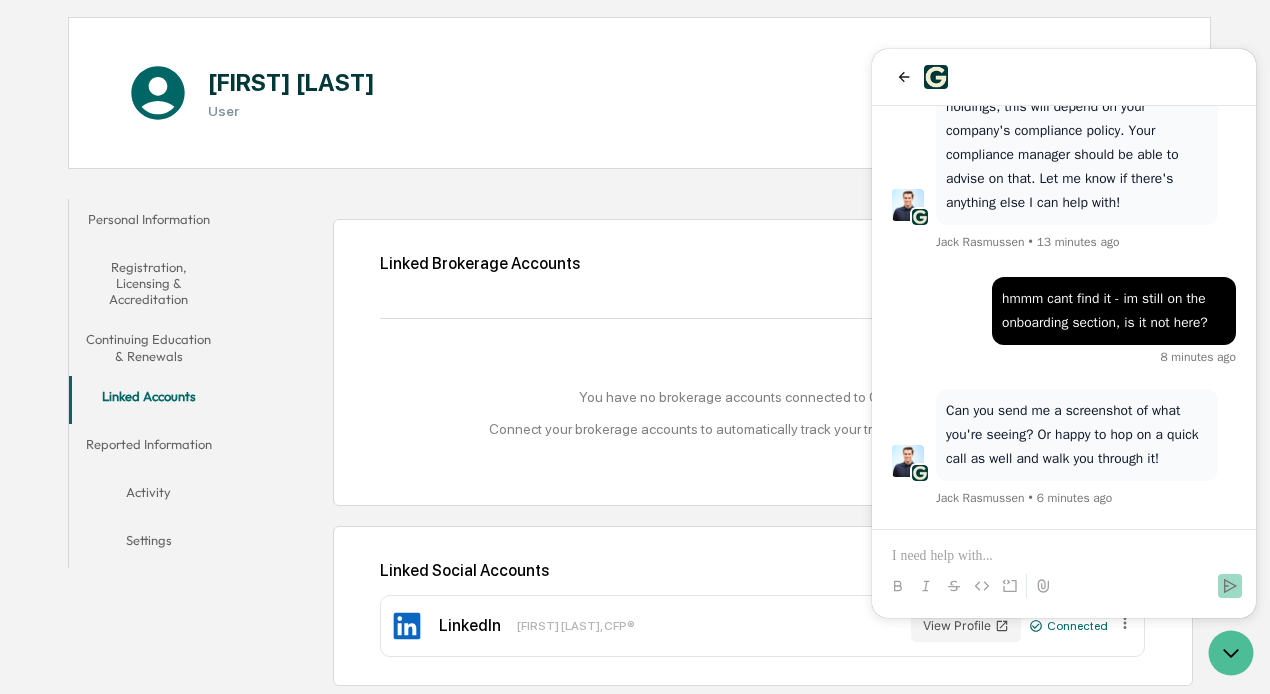click at bounding box center [1064, 77] 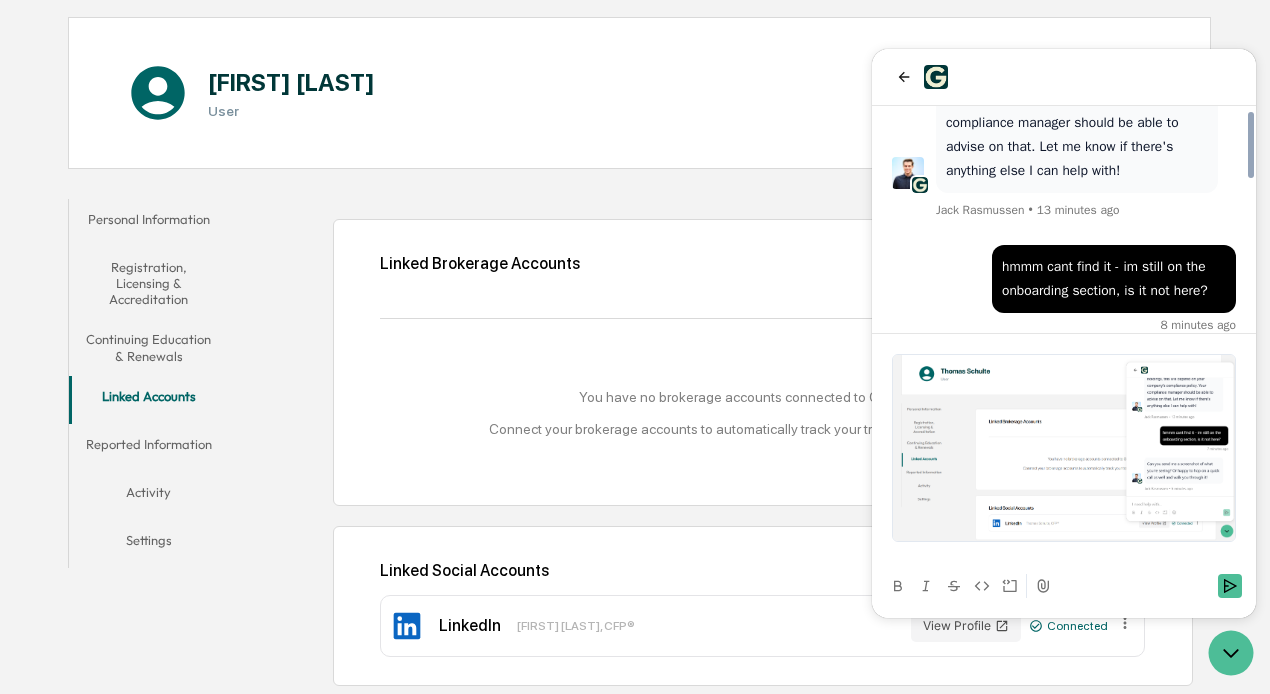 scroll, scrollTop: 942, scrollLeft: 0, axis: vertical 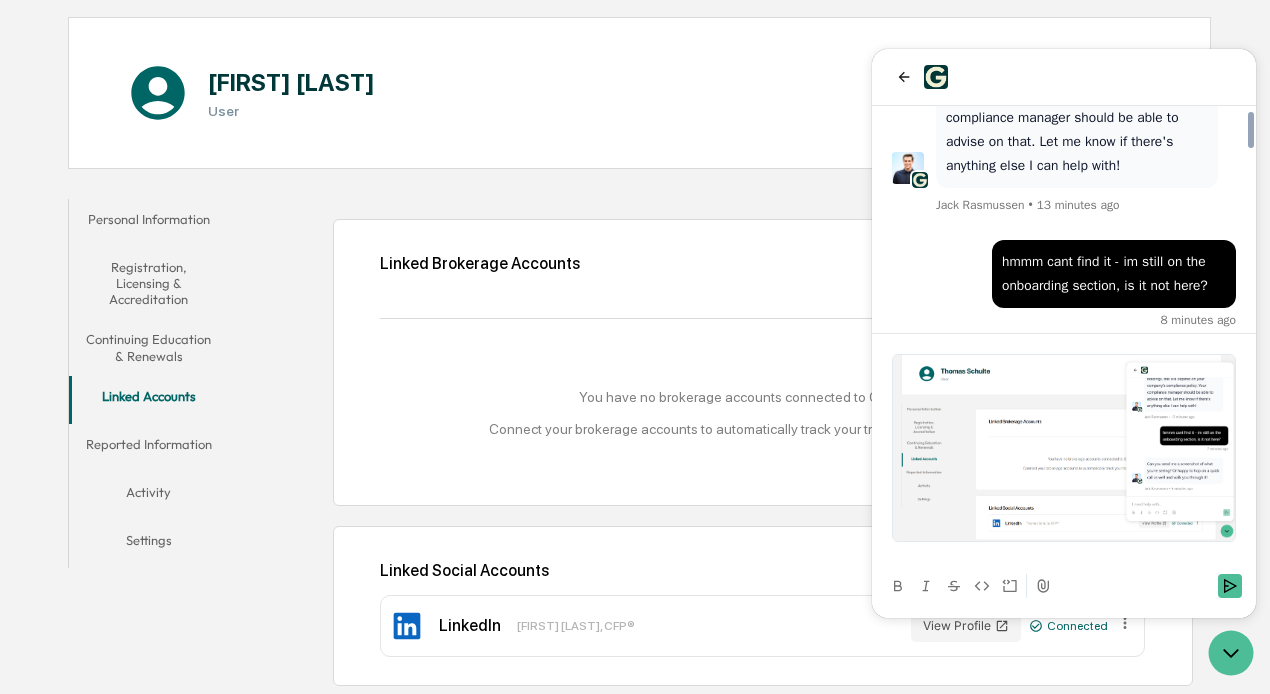 click 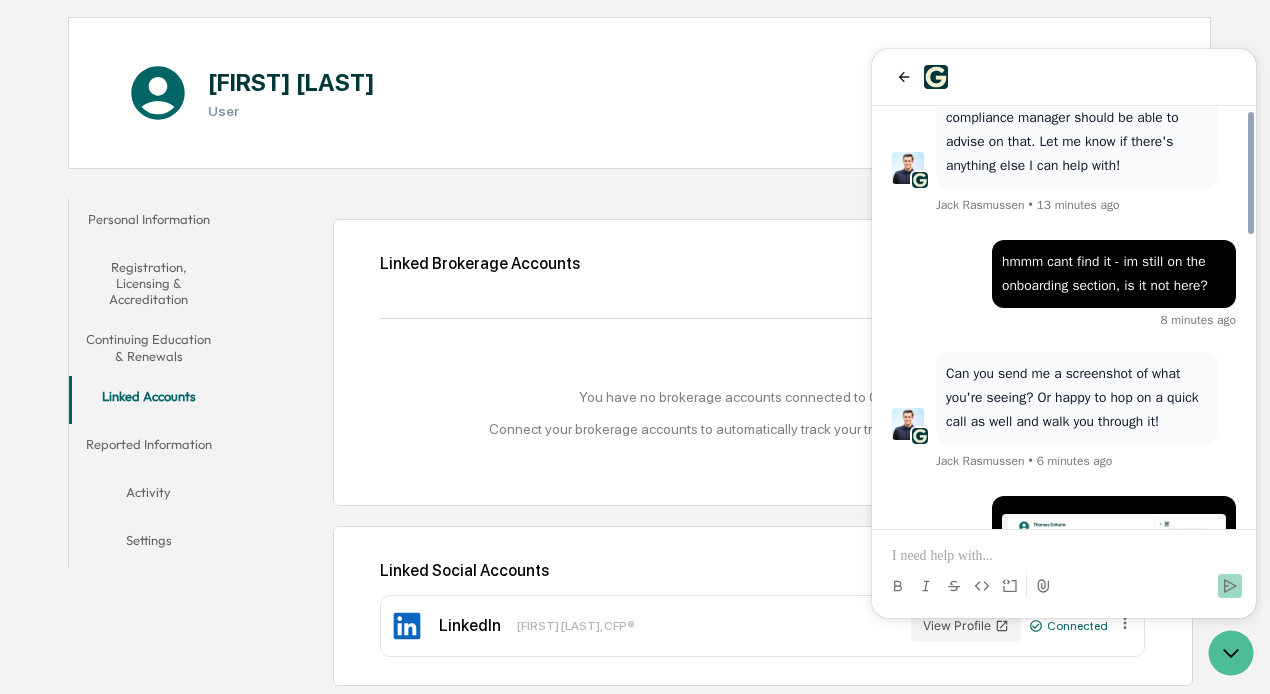 scroll, scrollTop: 1179, scrollLeft: 0, axis: vertical 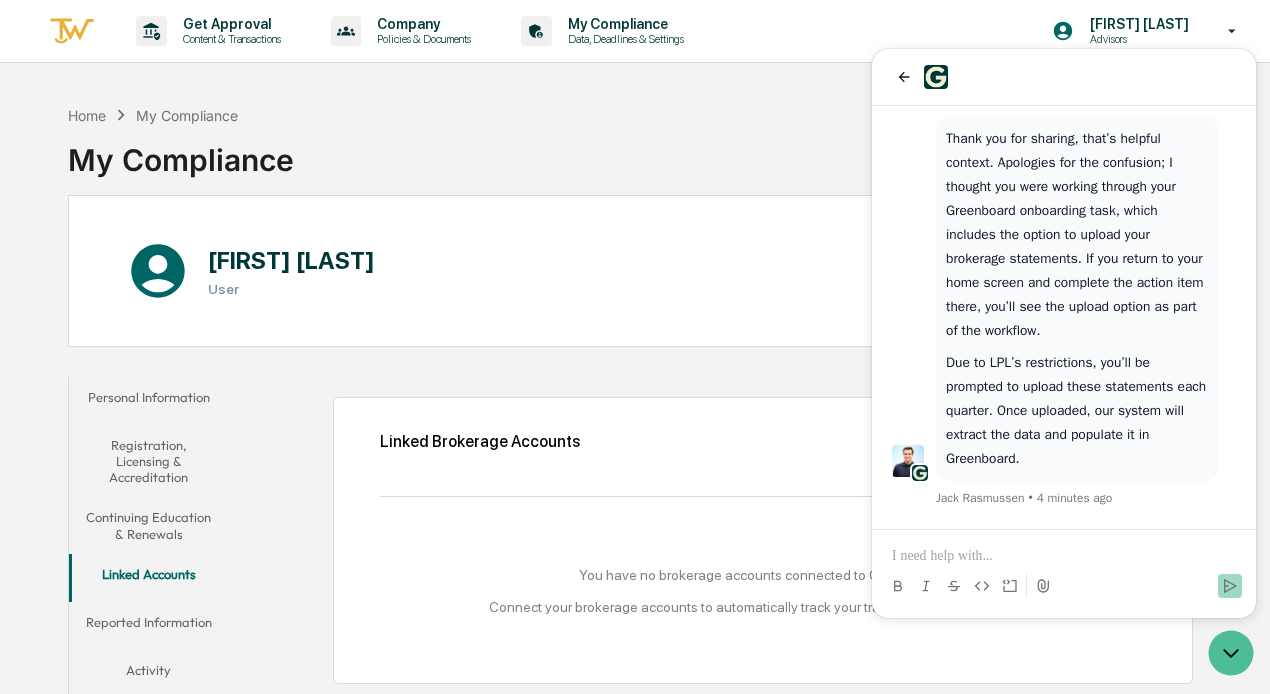 click at bounding box center [72, 31] 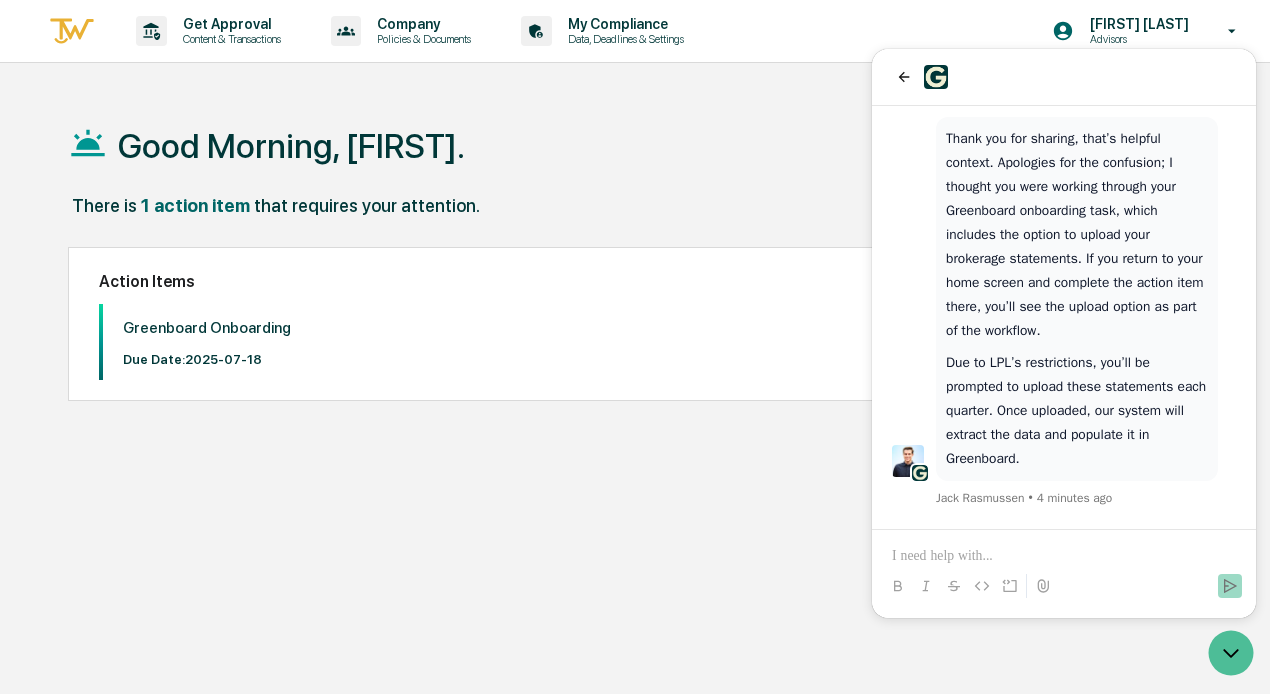 click on "Greenboard Onboarding" at bounding box center [207, 328] 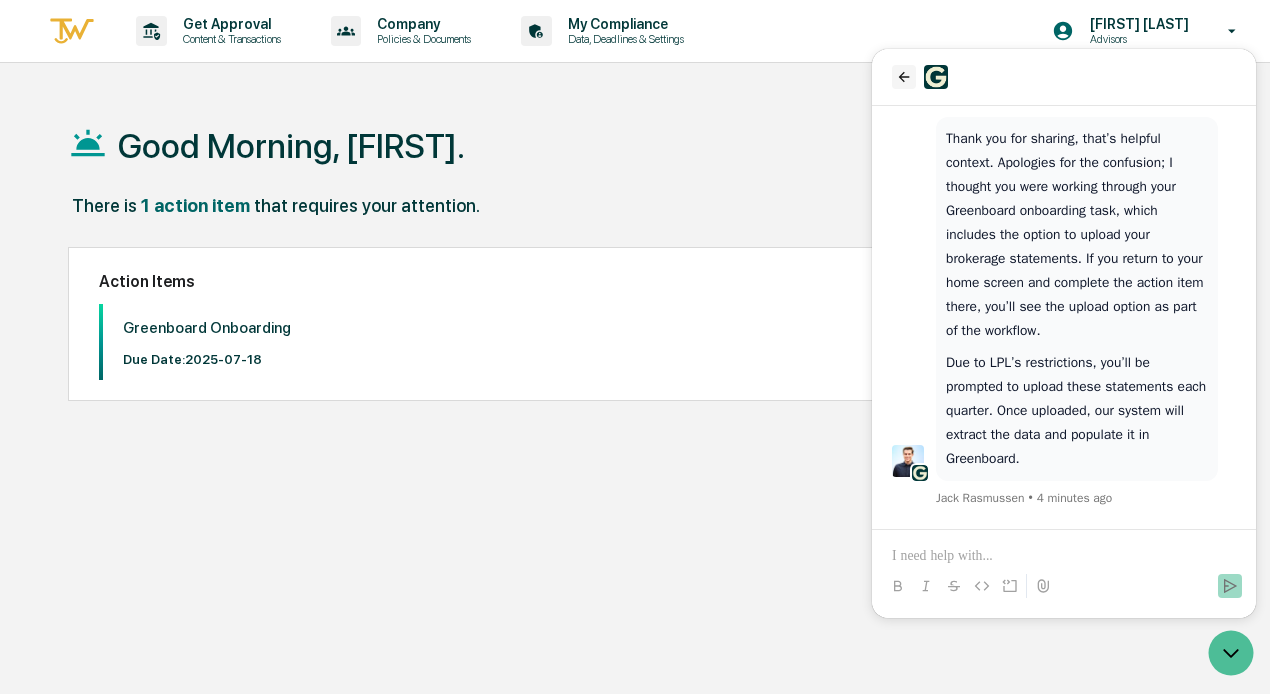 click 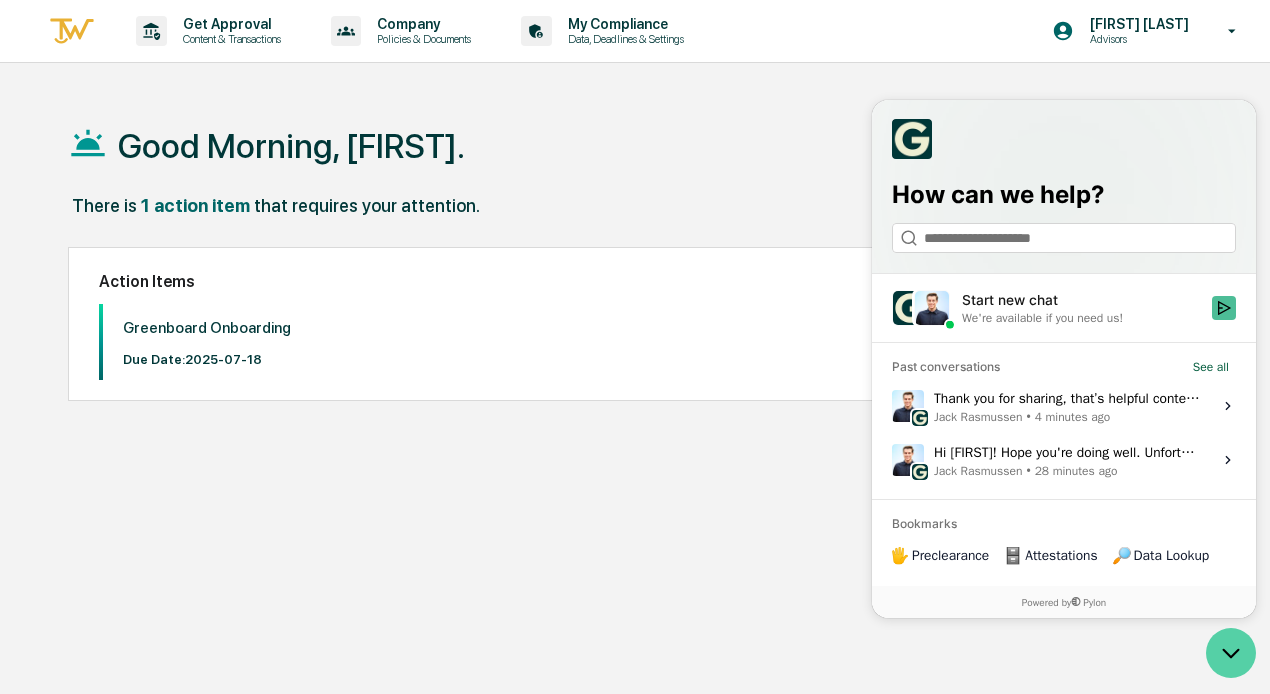 click 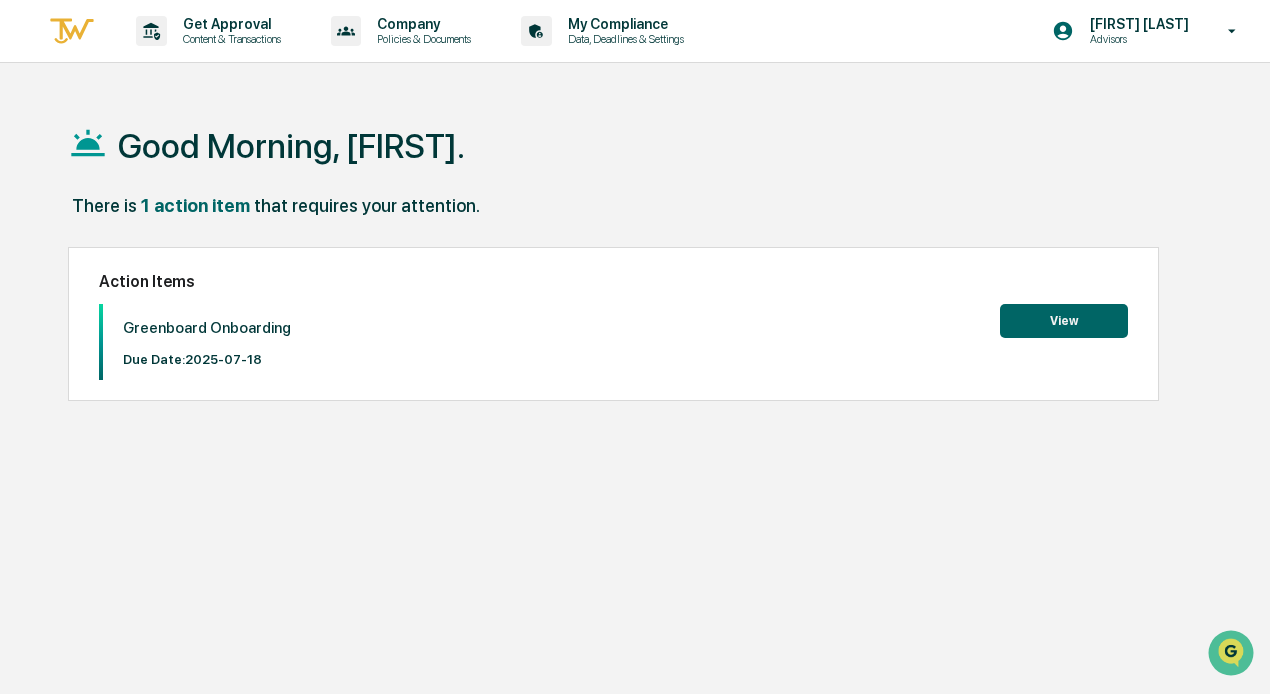 click on "View" at bounding box center [1064, 321] 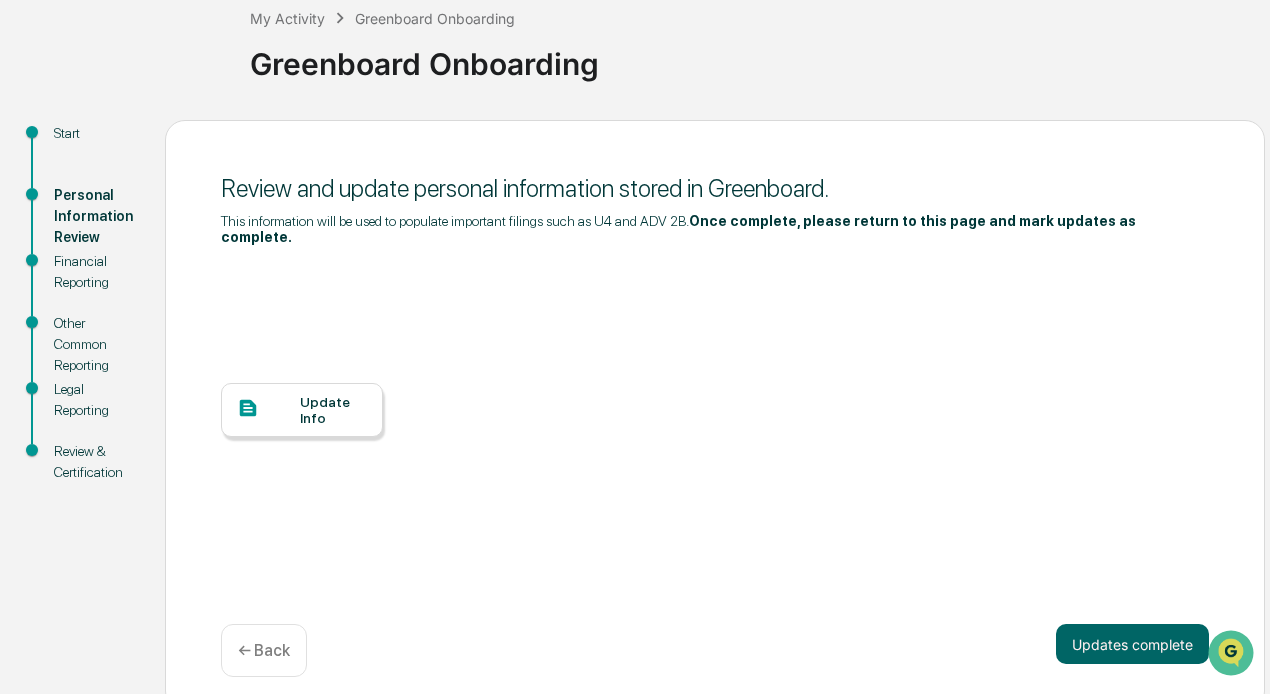 scroll, scrollTop: 120, scrollLeft: 0, axis: vertical 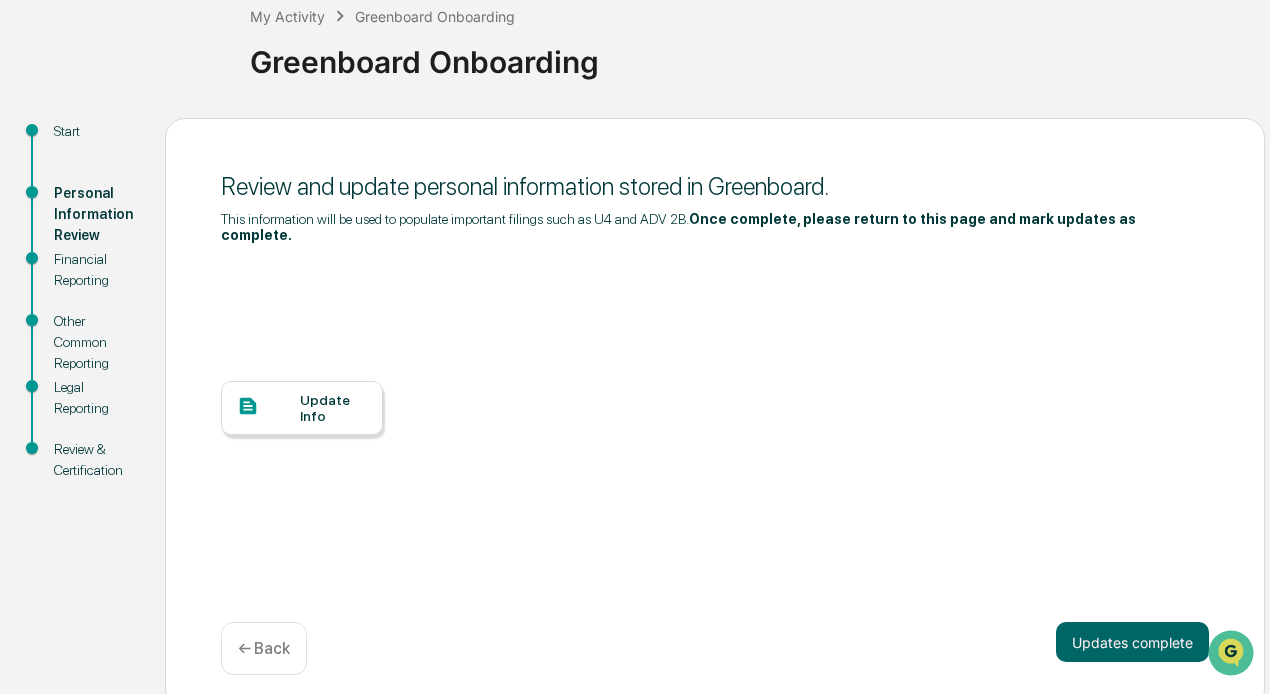 click on "Financial Reporting" at bounding box center [93, 270] 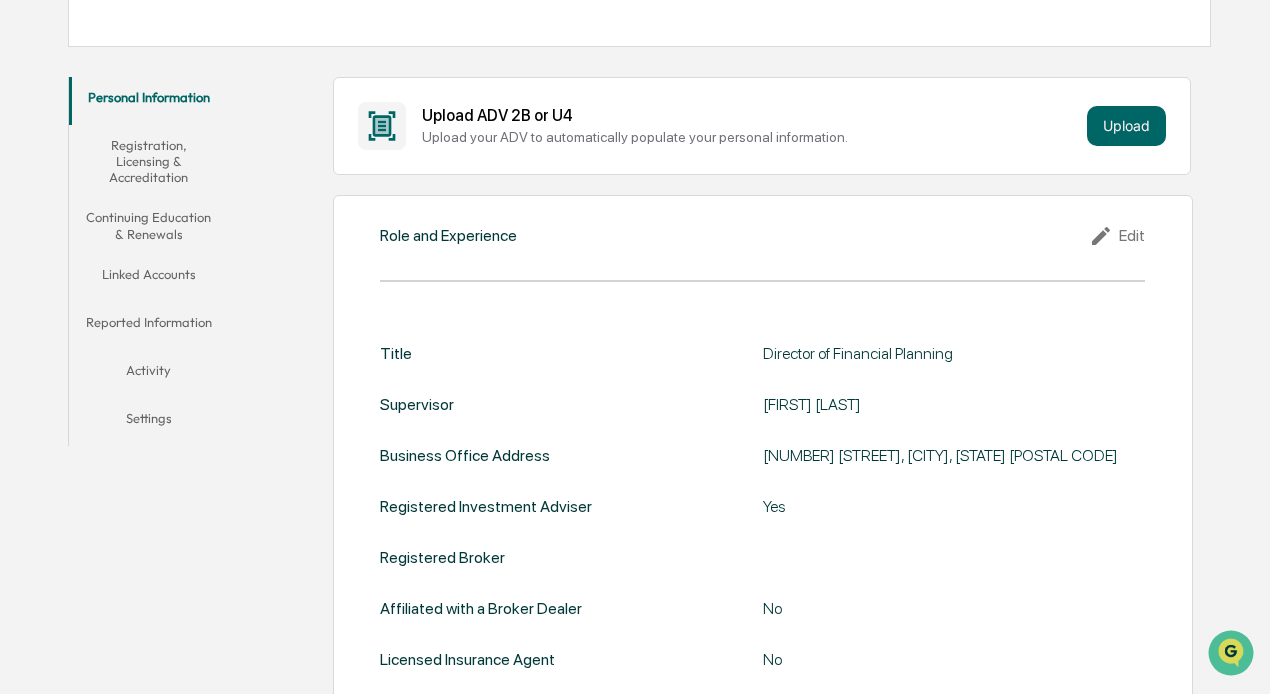 scroll, scrollTop: 0, scrollLeft: 0, axis: both 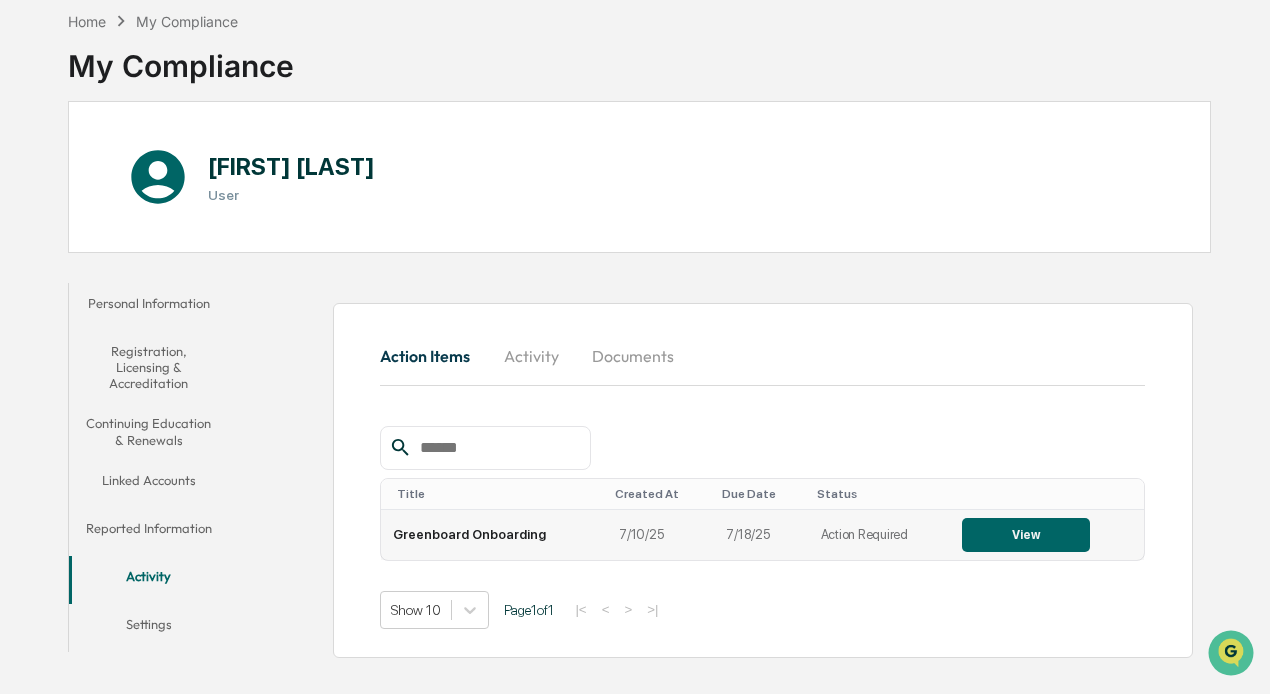 click on "View" at bounding box center (1026, 535) 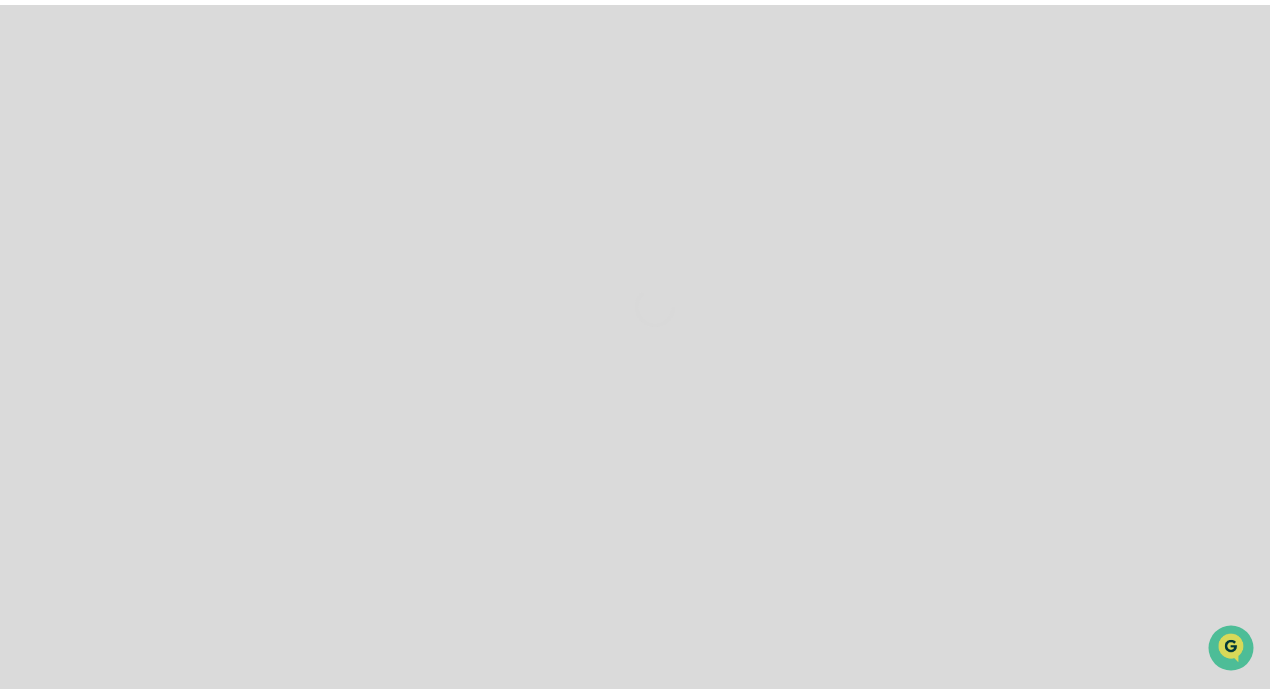 scroll, scrollTop: 0, scrollLeft: 0, axis: both 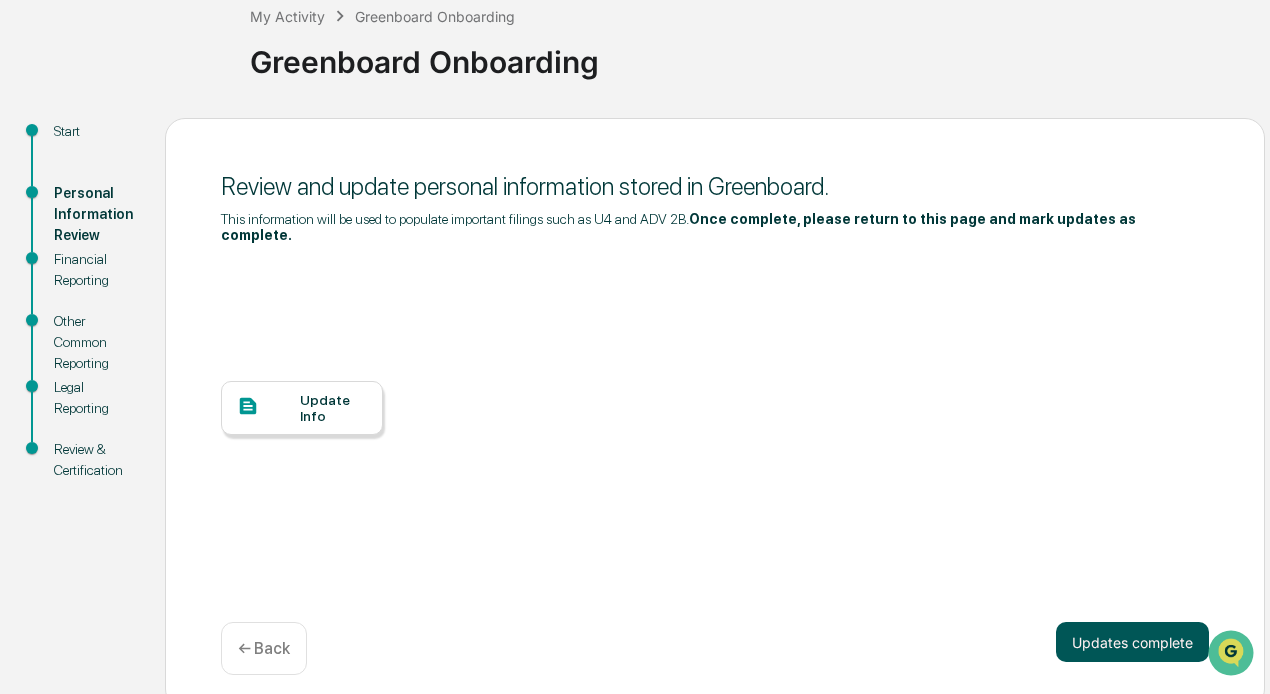 click on "Updates complete" at bounding box center [1132, 642] 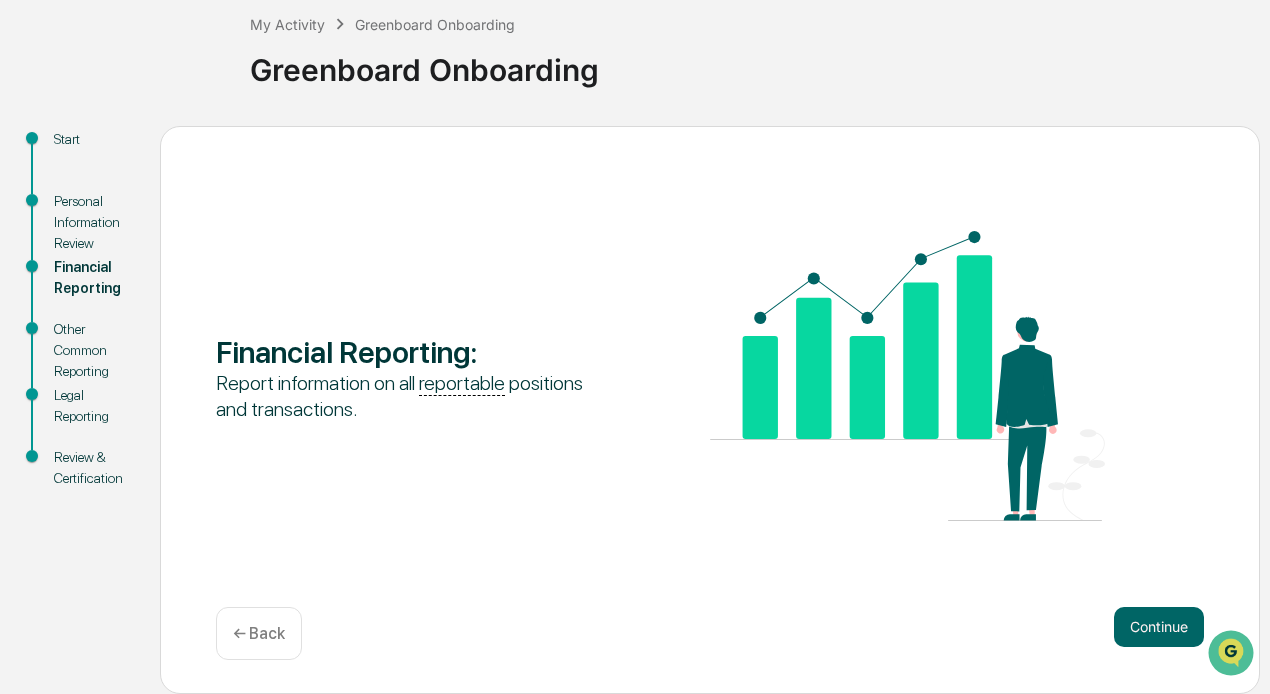 scroll, scrollTop: 112, scrollLeft: 0, axis: vertical 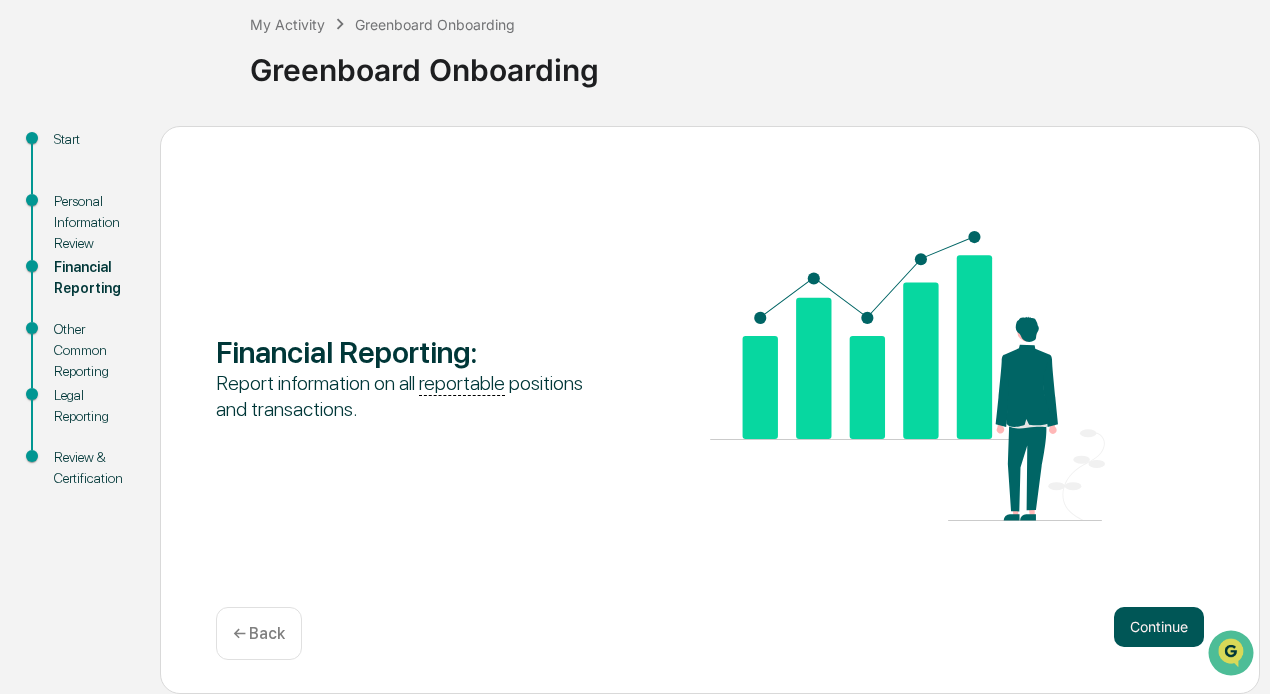 click on "Continue" at bounding box center [1159, 627] 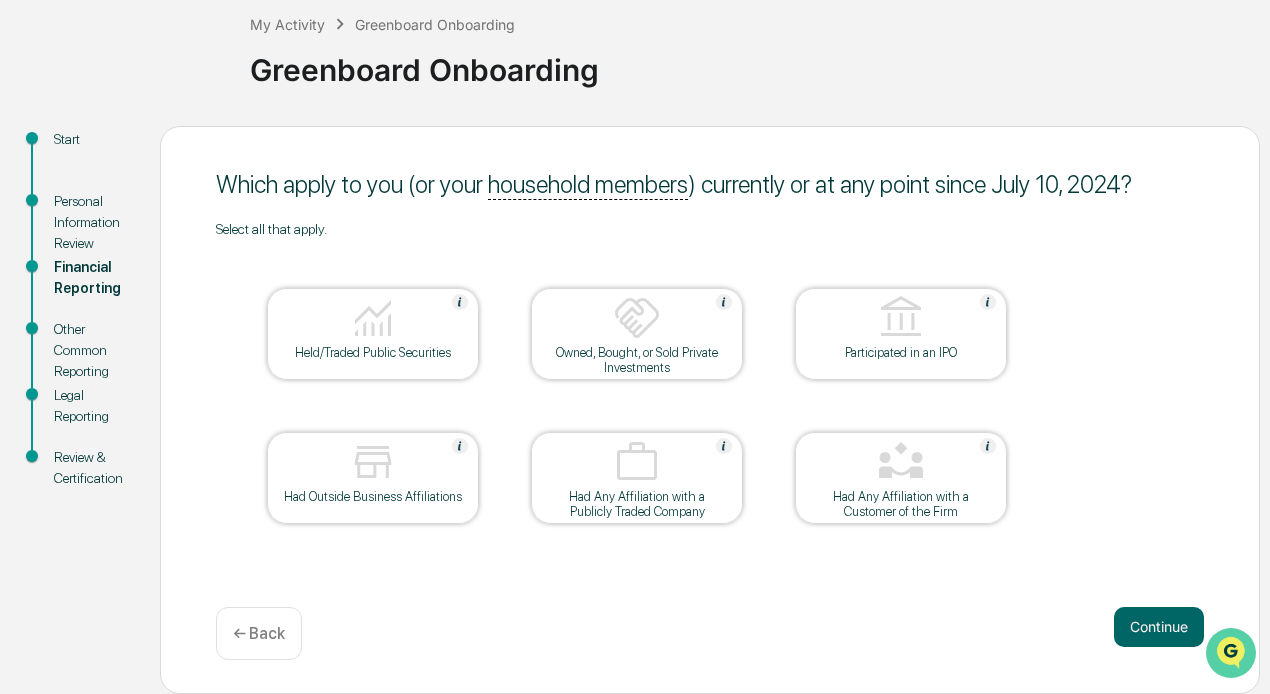 click at bounding box center (1231, 653) 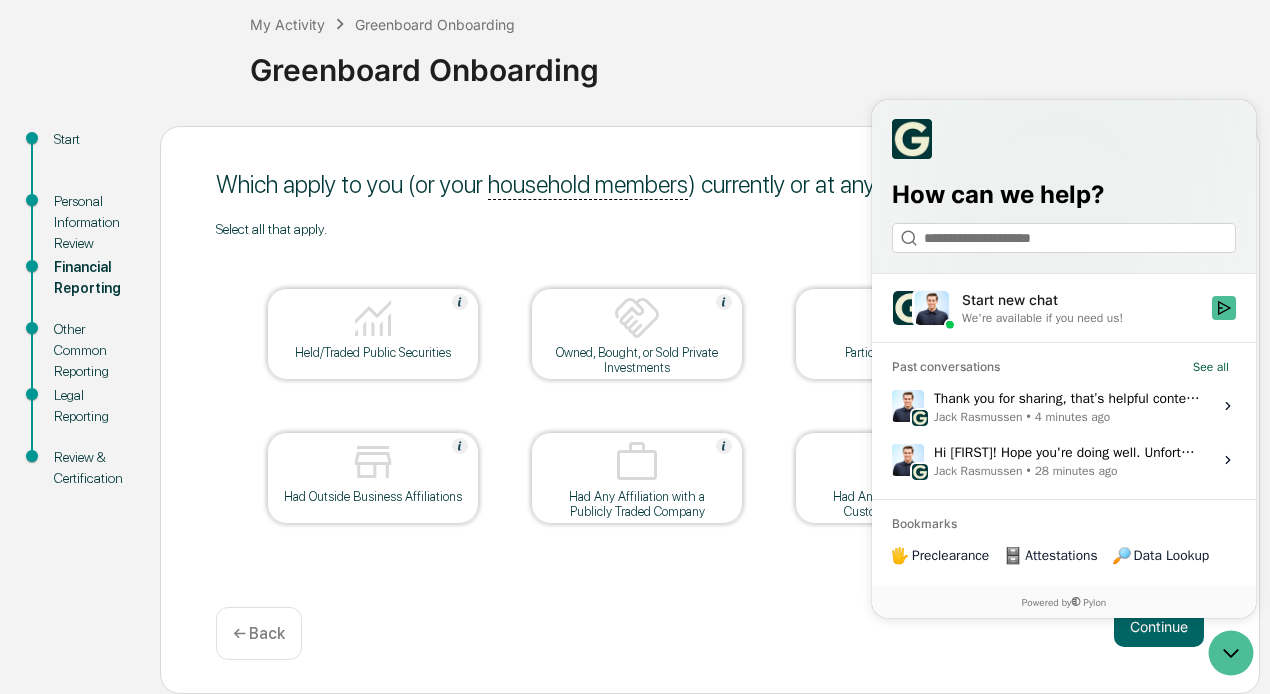 click on "[FIRST] [LAST] • 4 minutes ago" at bounding box center (1067, 417) 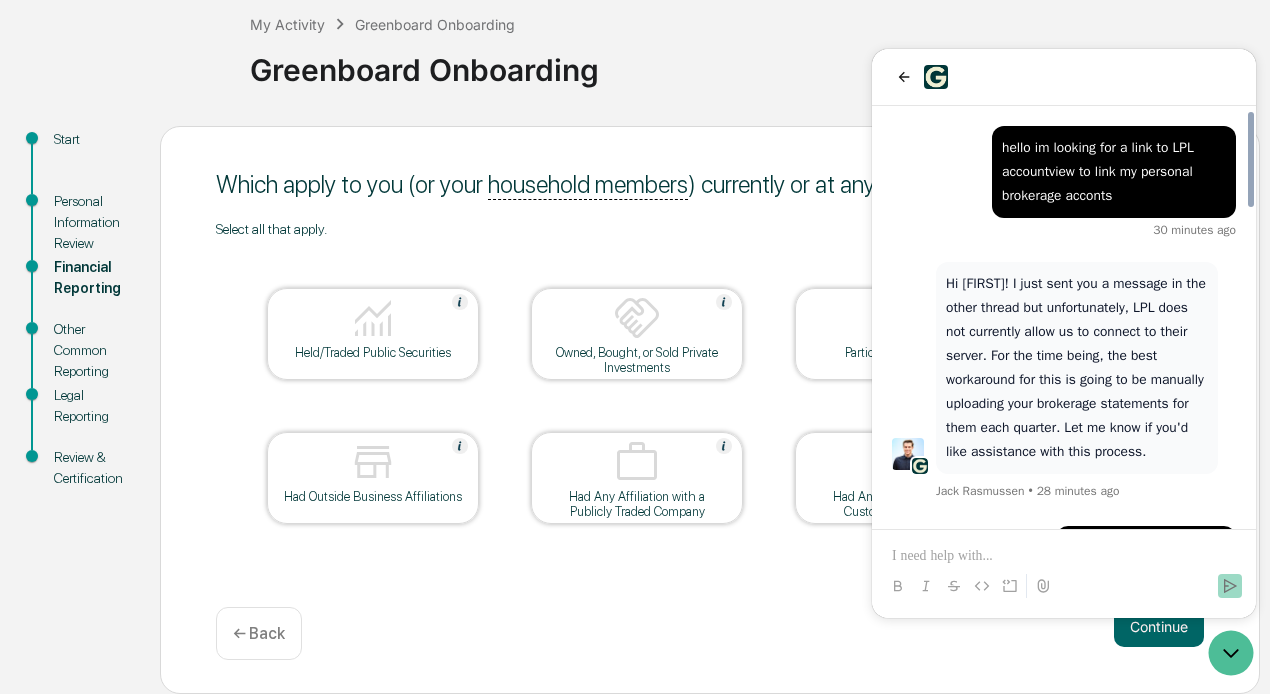 scroll, scrollTop: 1595, scrollLeft: 0, axis: vertical 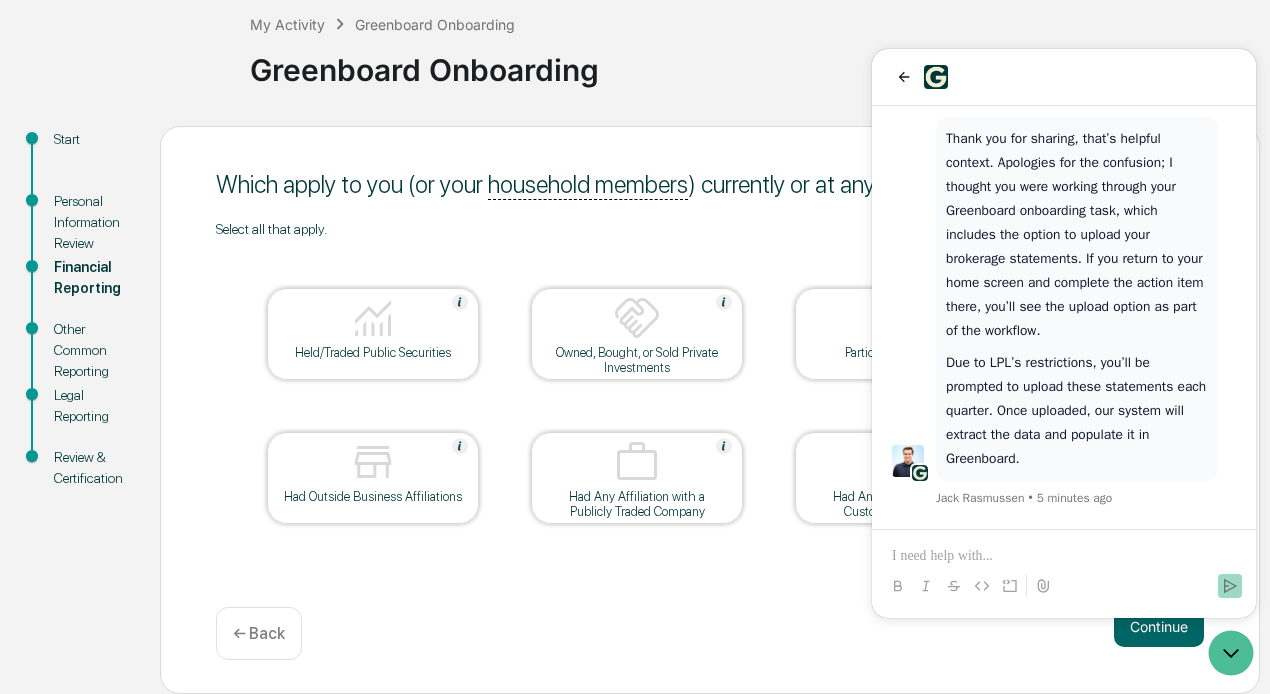 click at bounding box center (1064, 556) 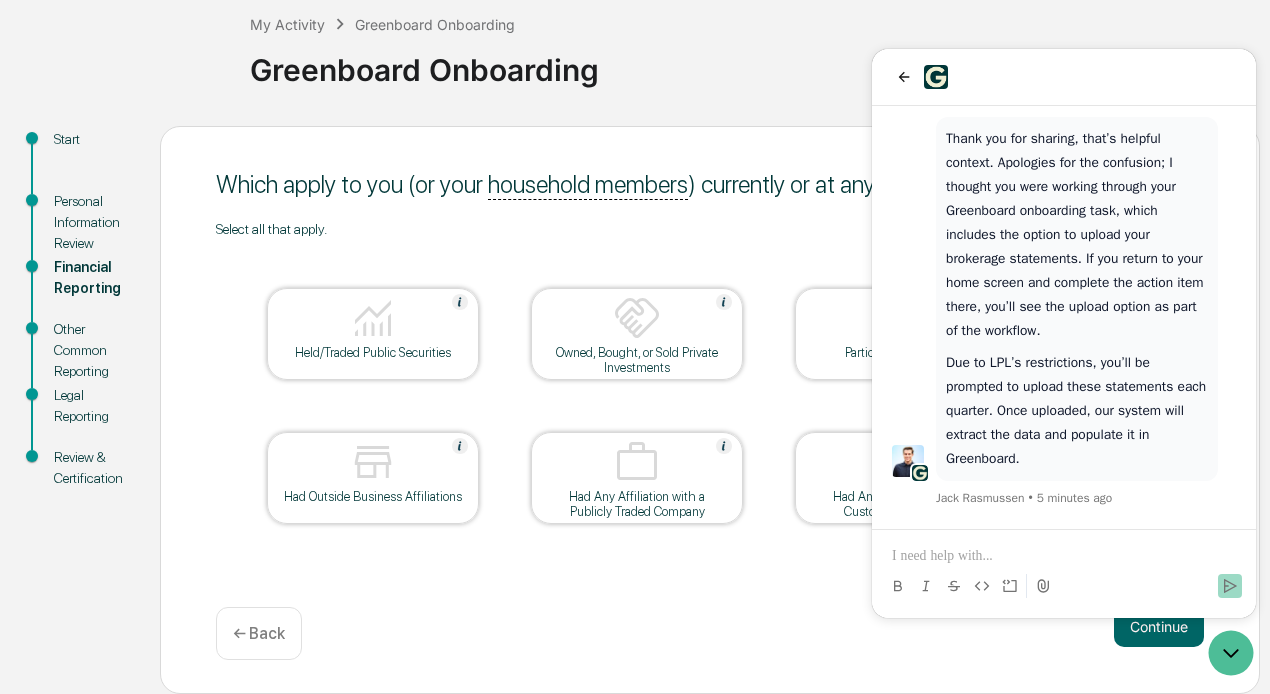 type 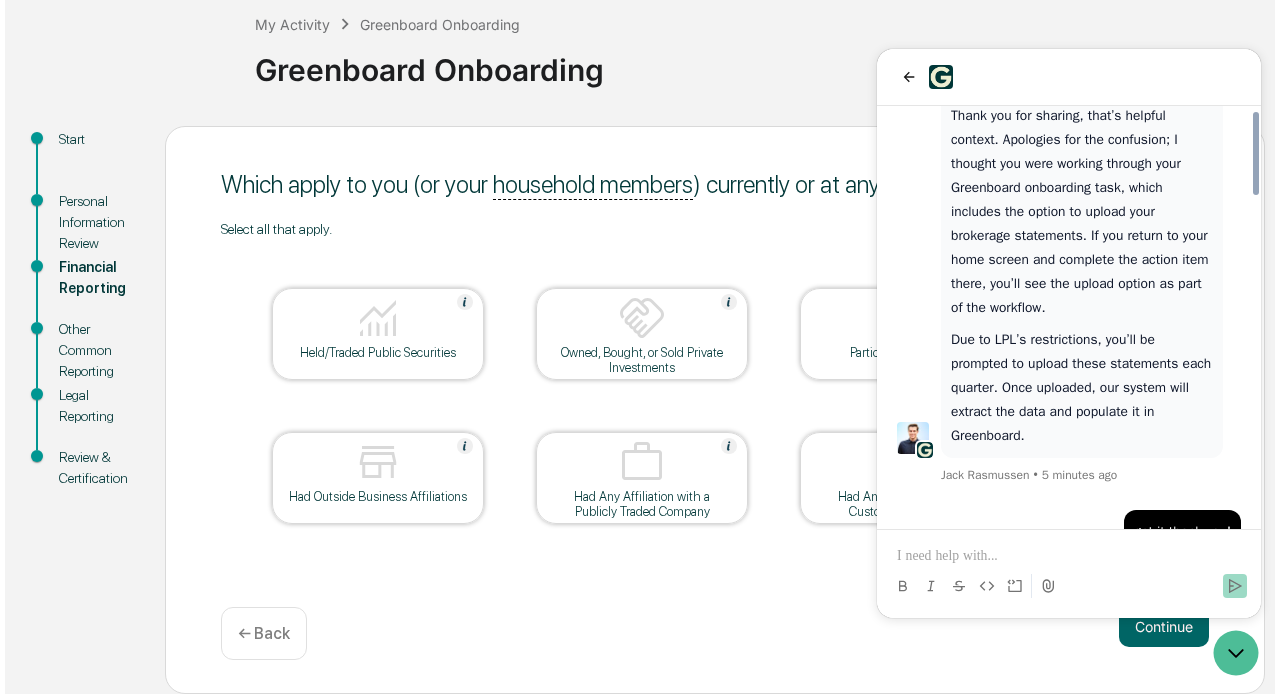 scroll, scrollTop: 1683, scrollLeft: 0, axis: vertical 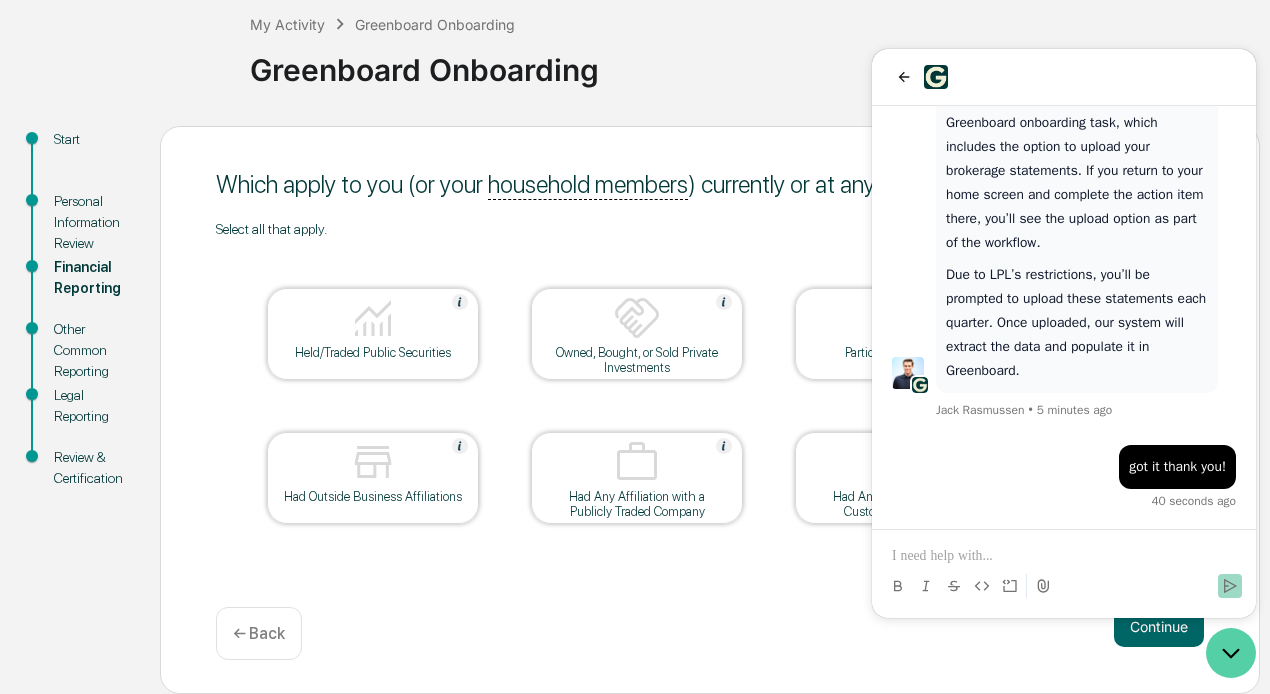 click 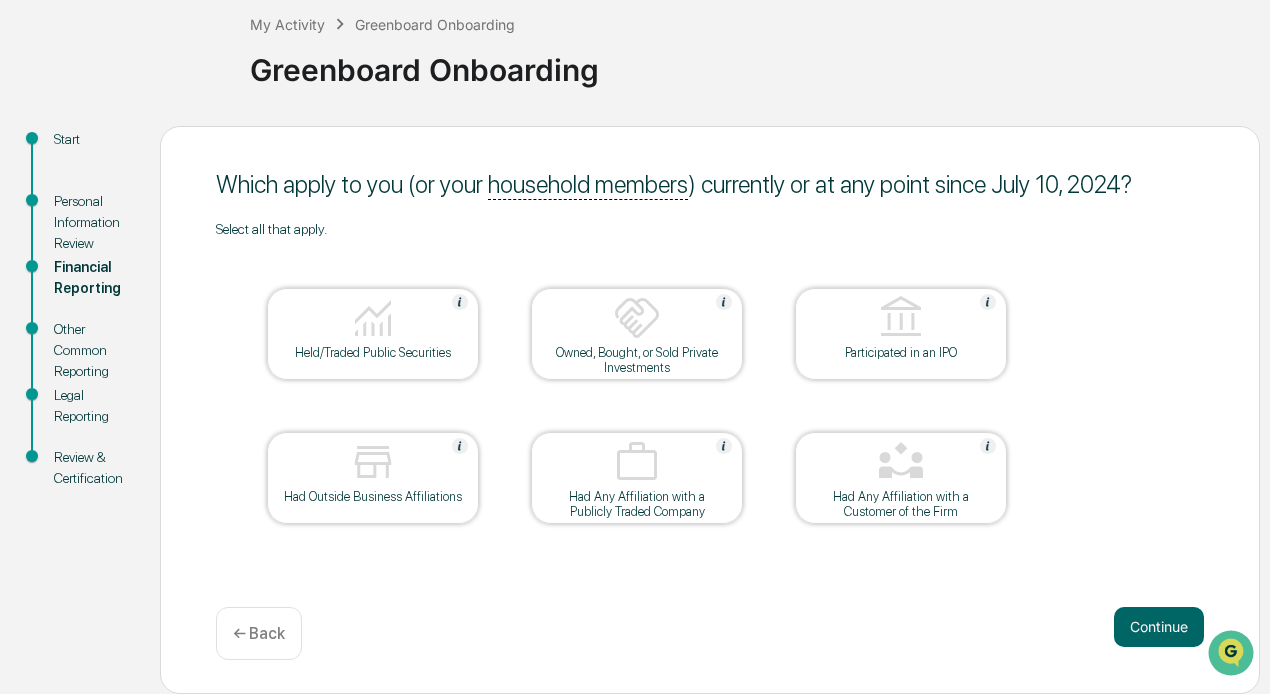 click at bounding box center (373, 318) 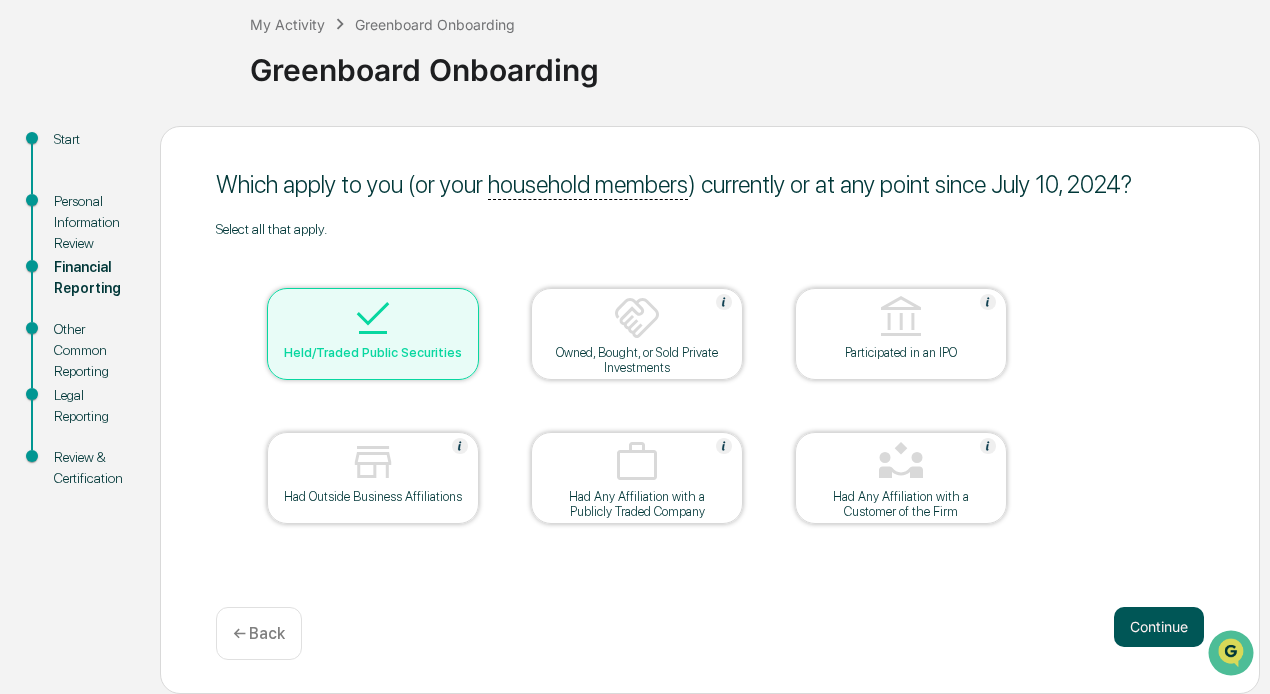 click on "Continue" at bounding box center (1159, 627) 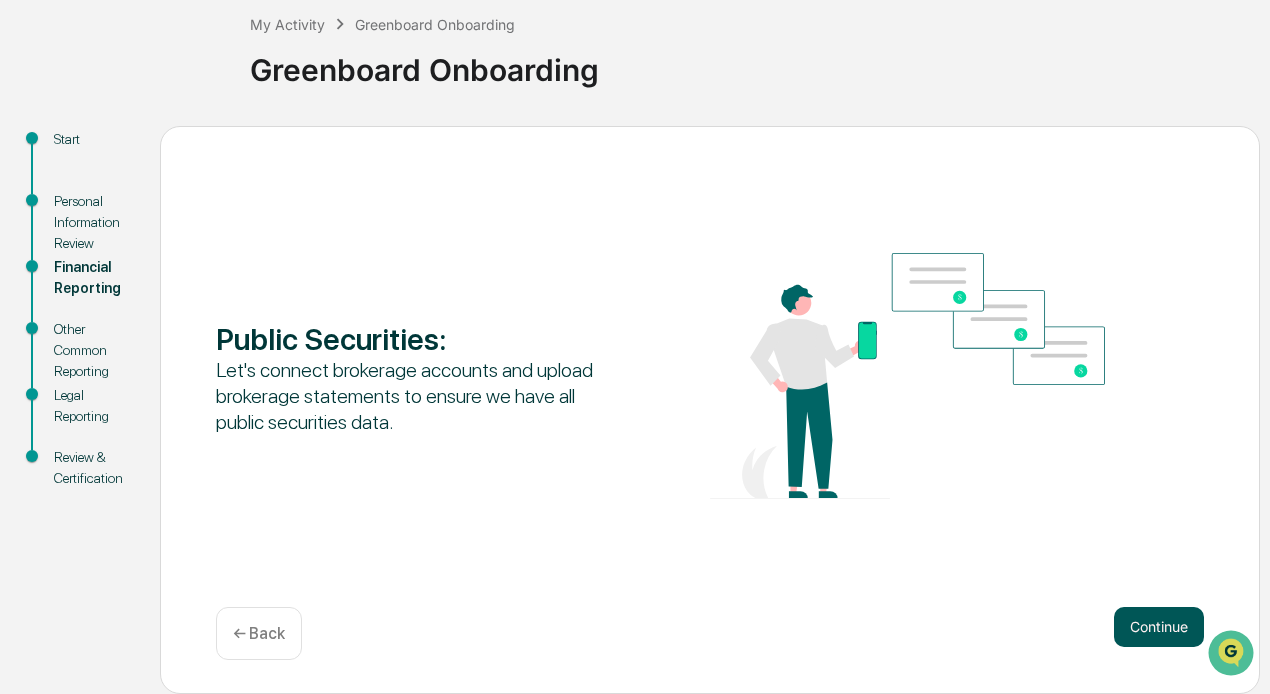 click on "Continue" at bounding box center [1159, 627] 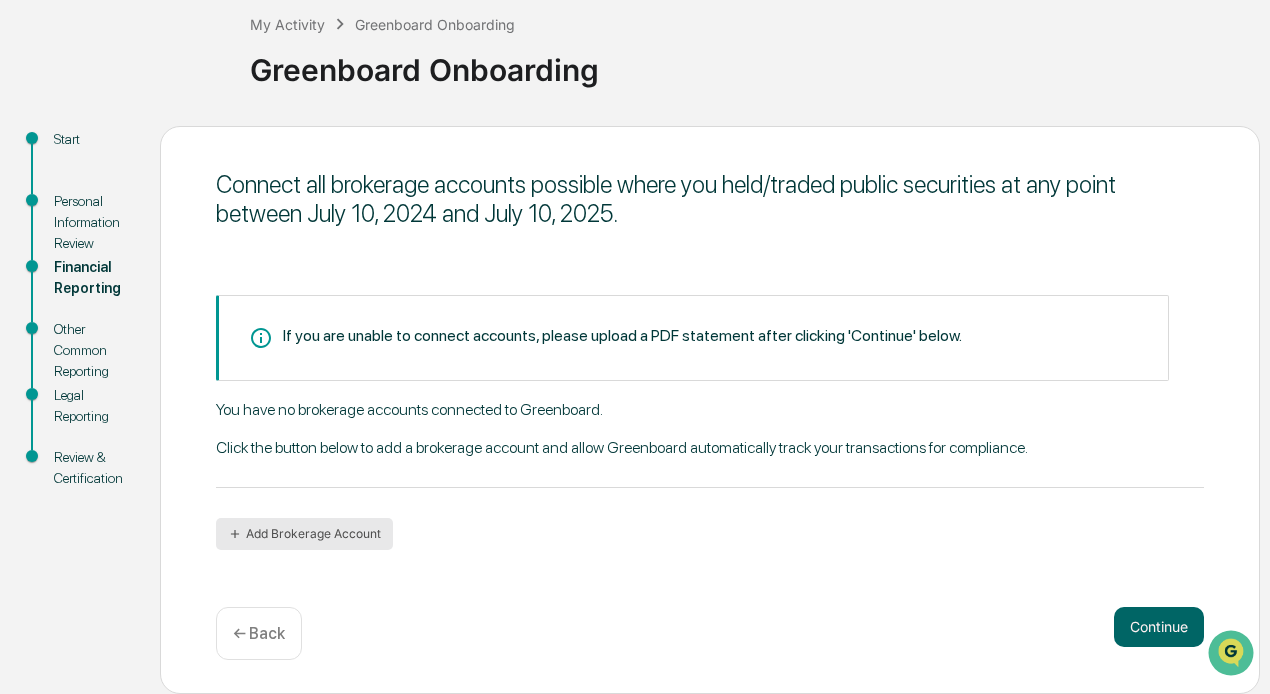 click on "Add Brokerage Account" at bounding box center (304, 534) 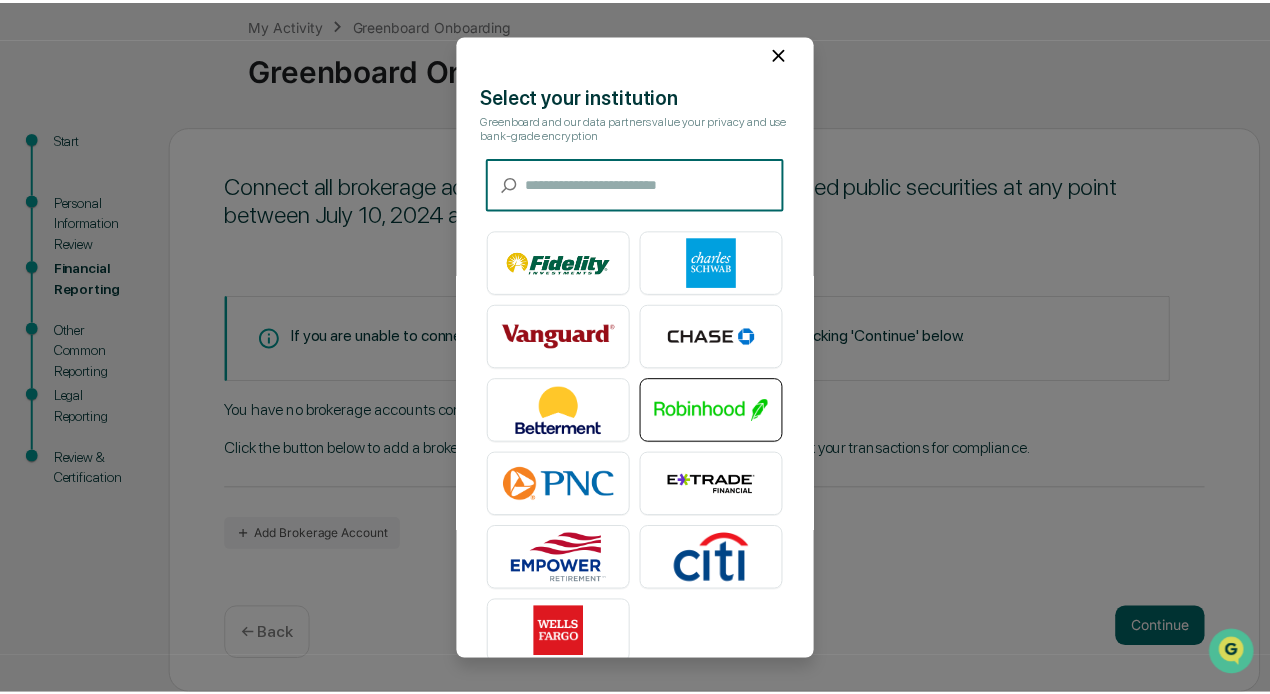 scroll, scrollTop: 46, scrollLeft: 0, axis: vertical 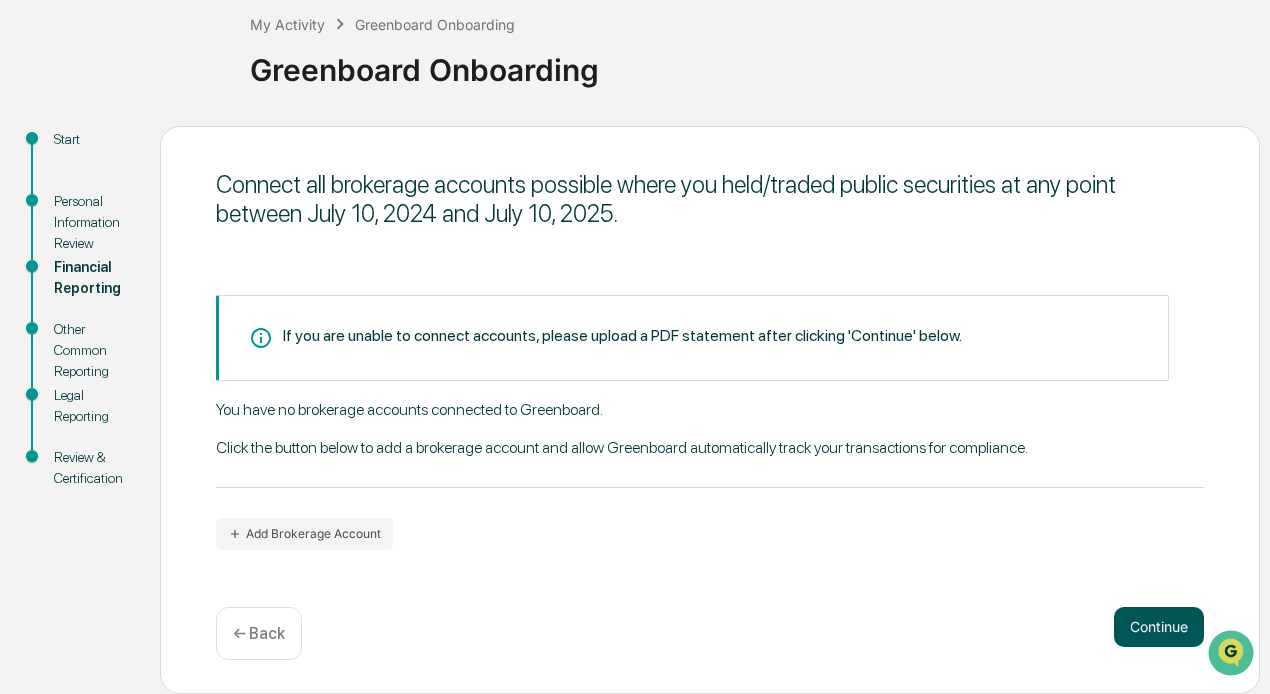 click on "Continue" at bounding box center [1159, 627] 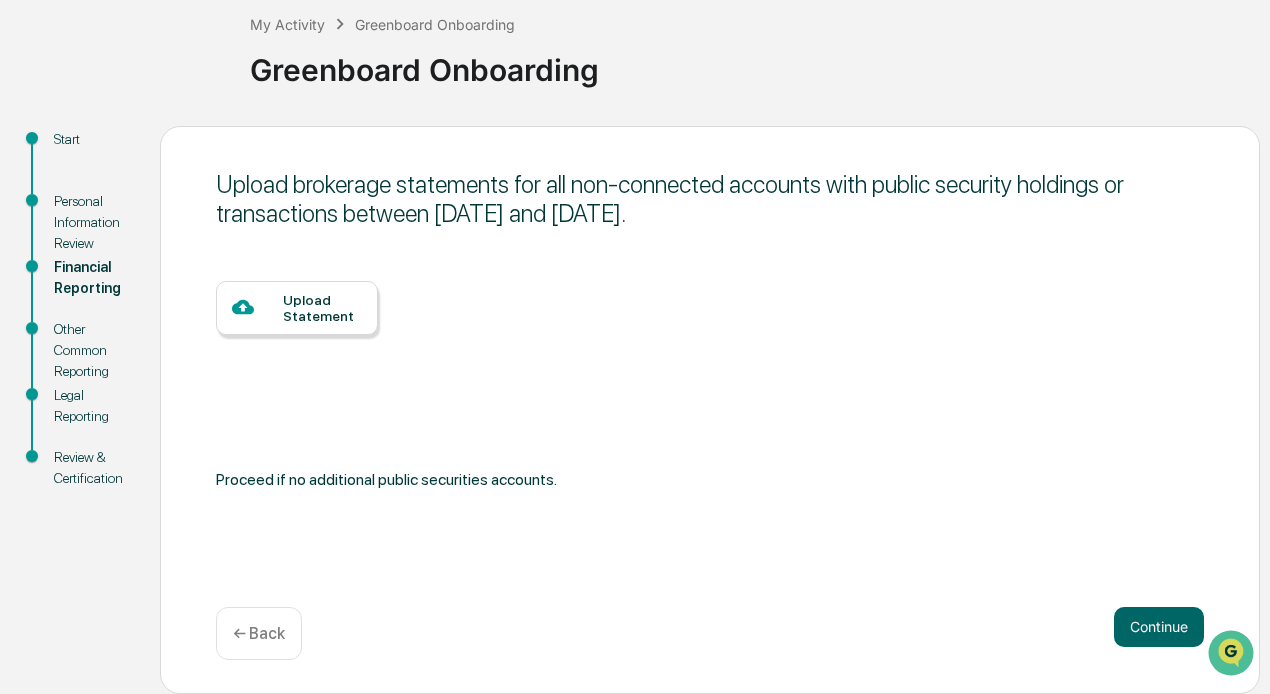 click on "Upload Statement" at bounding box center [322, 308] 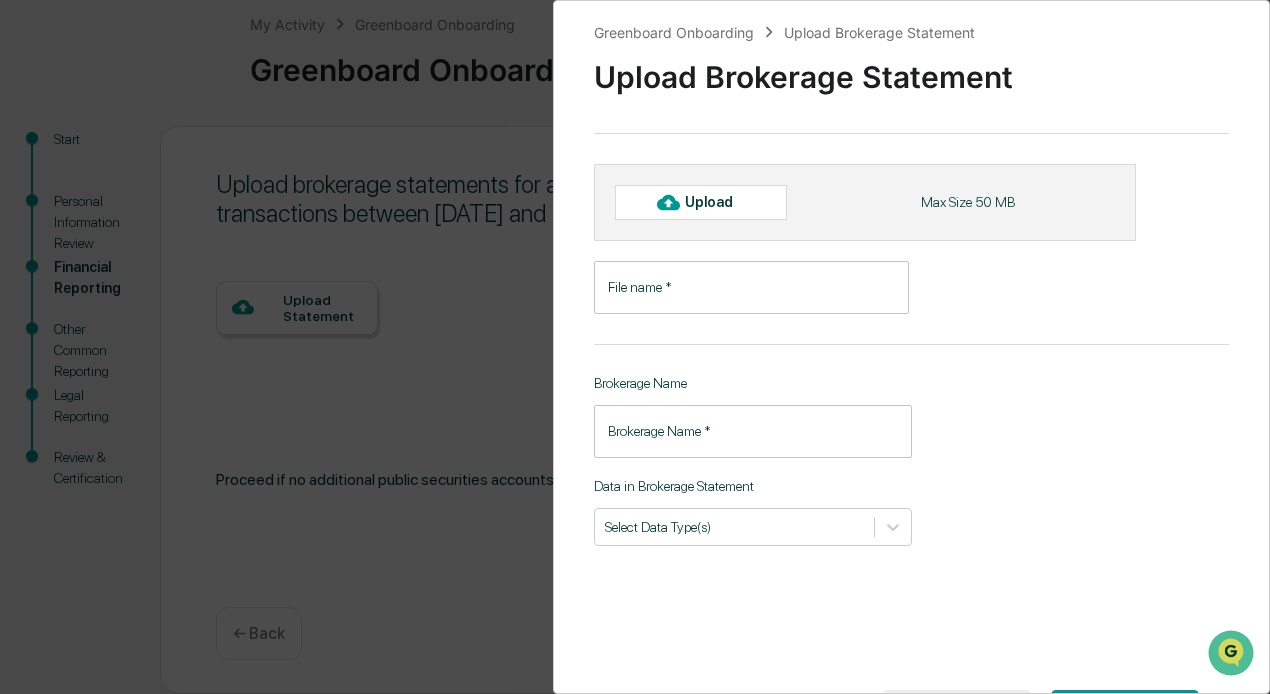 click on "Upload" at bounding box center (717, 202) 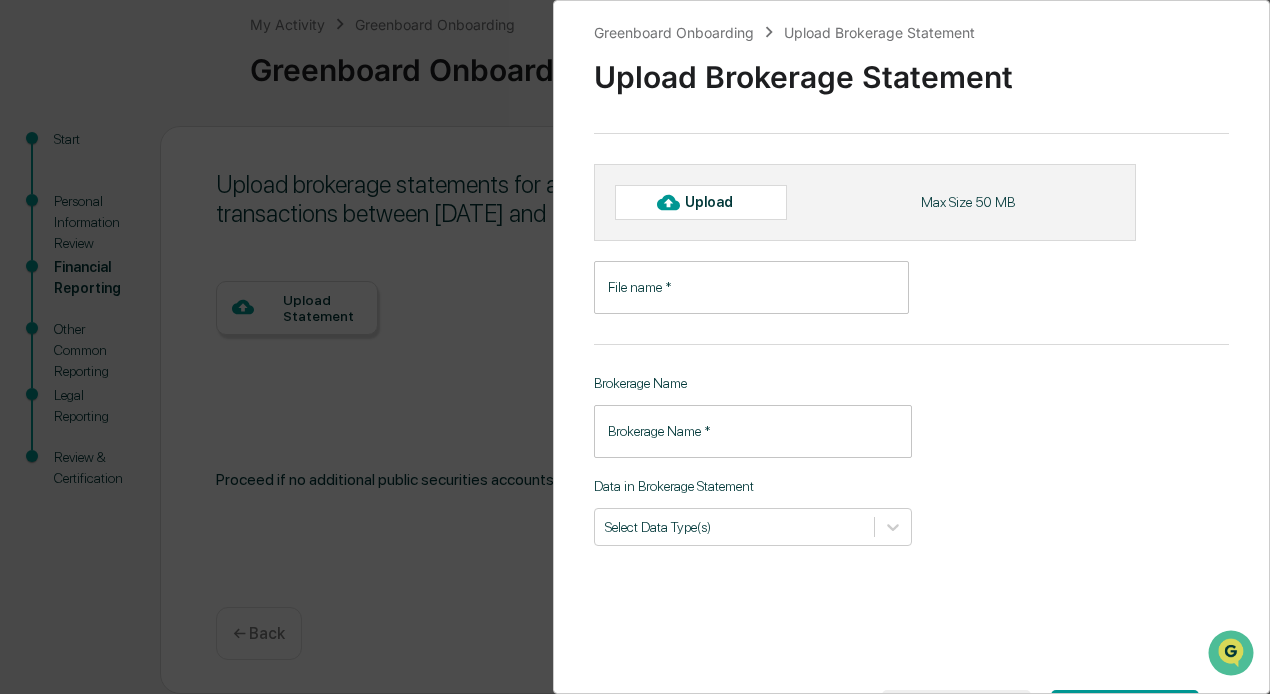 click on "Upload" at bounding box center [717, 202] 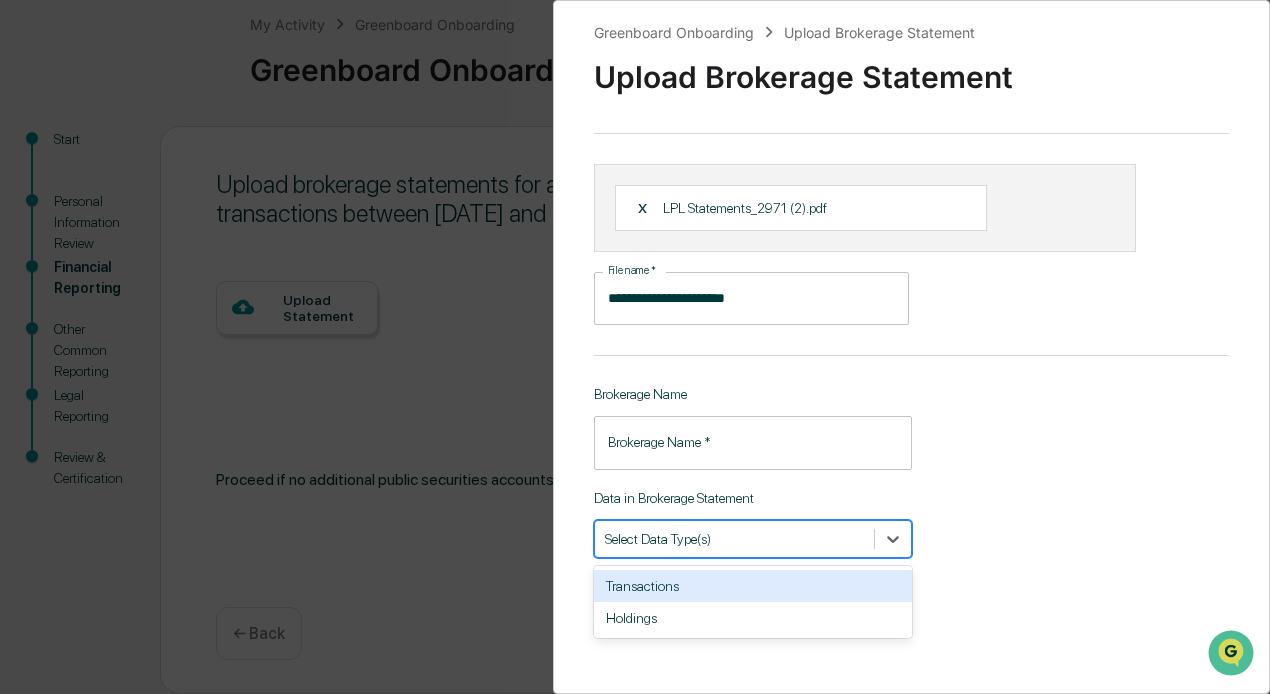 click at bounding box center (734, 538) 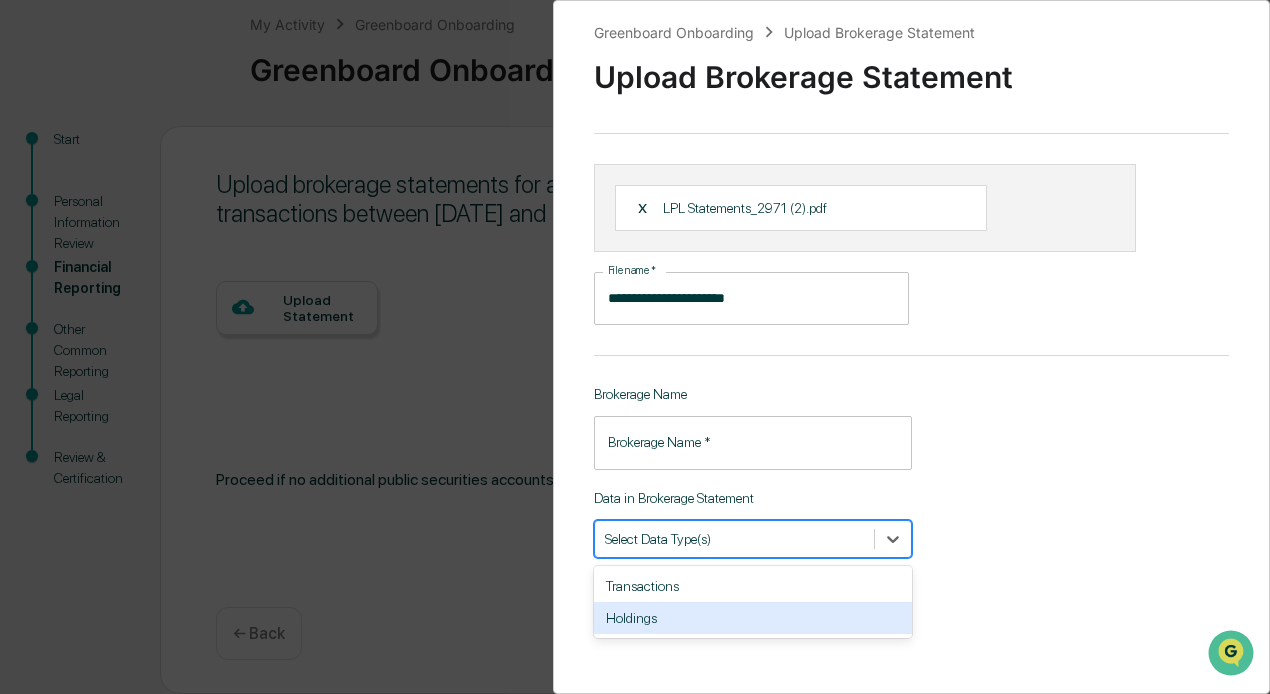 click on "Holdings" at bounding box center (753, 618) 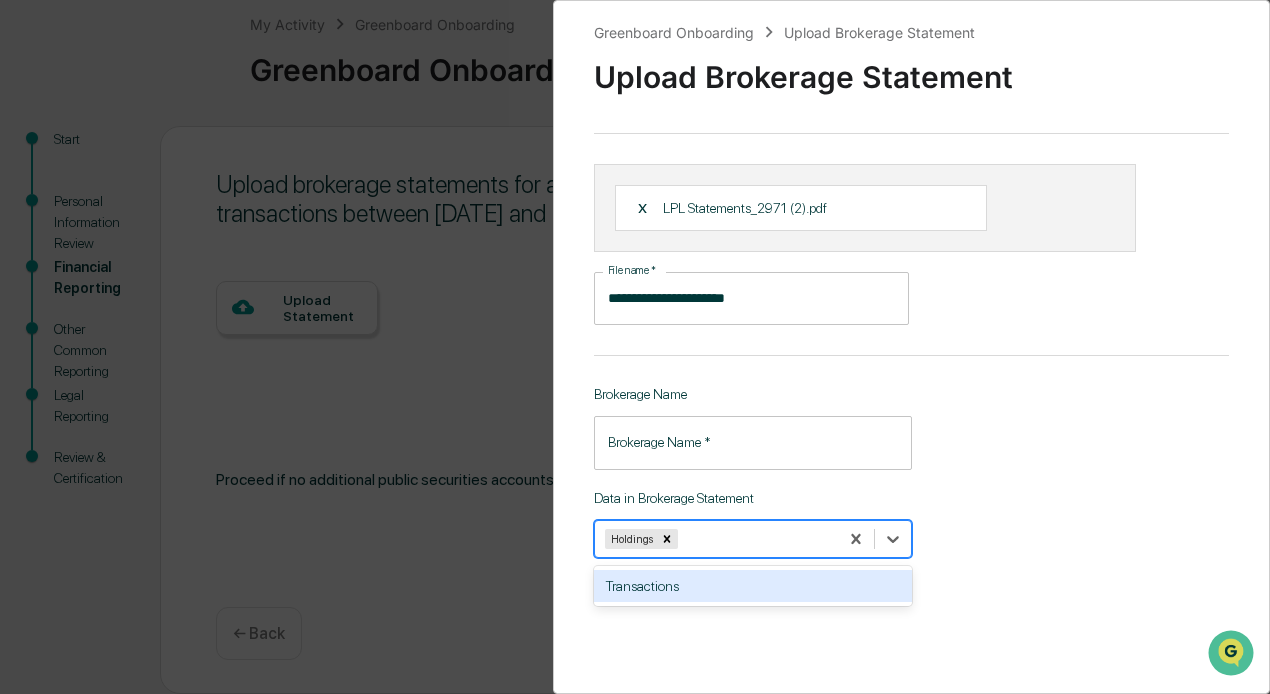 click on "Transactions" at bounding box center (753, 586) 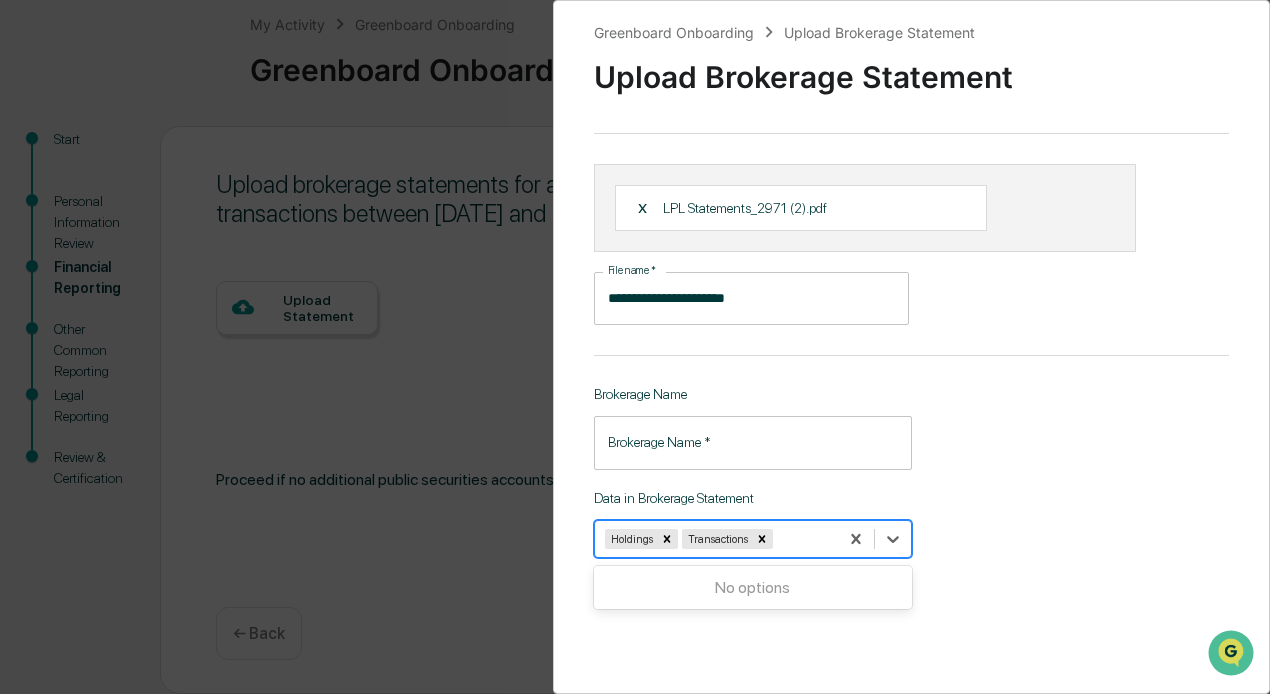click on "**********" at bounding box center (635, 347) 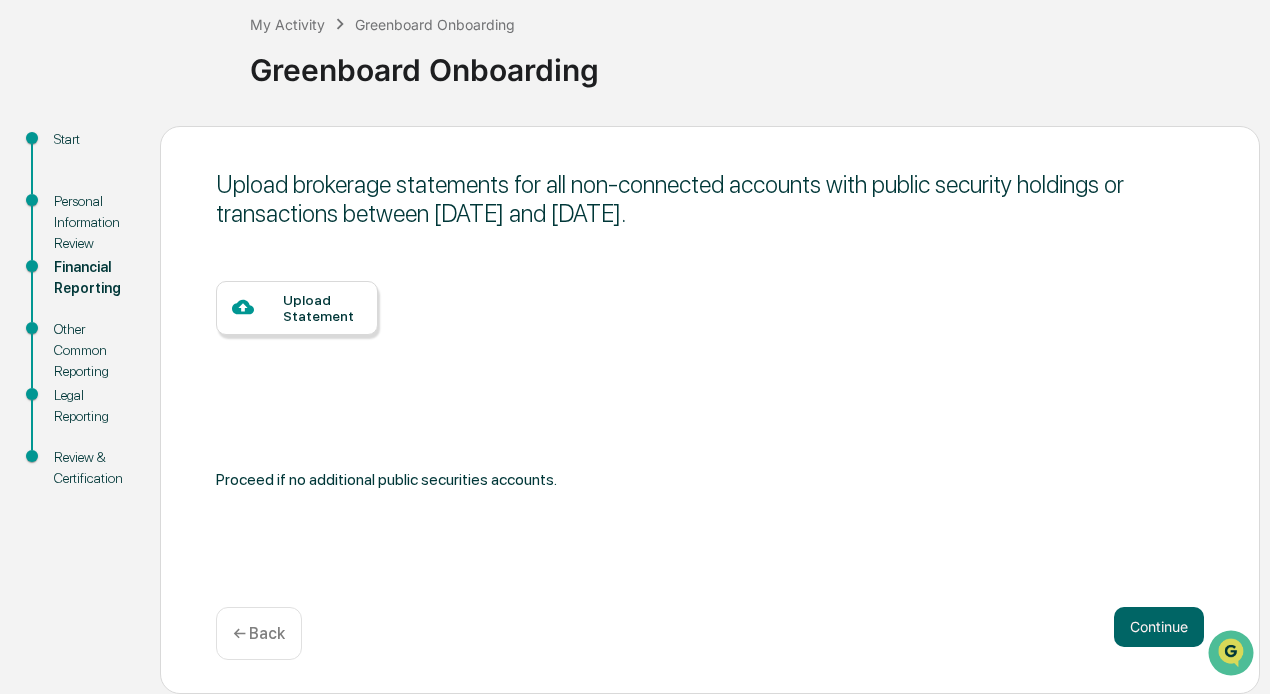 click on "Upload Statement" at bounding box center (322, 308) 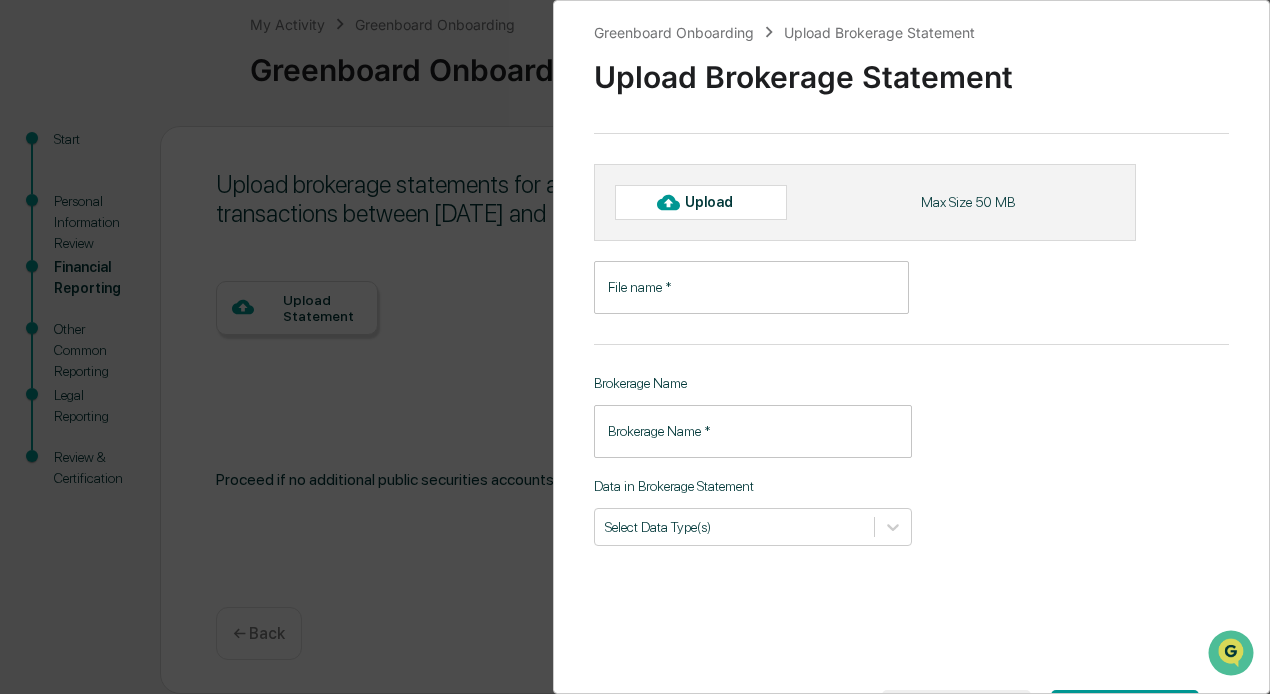 click on "Upload" at bounding box center (717, 202) 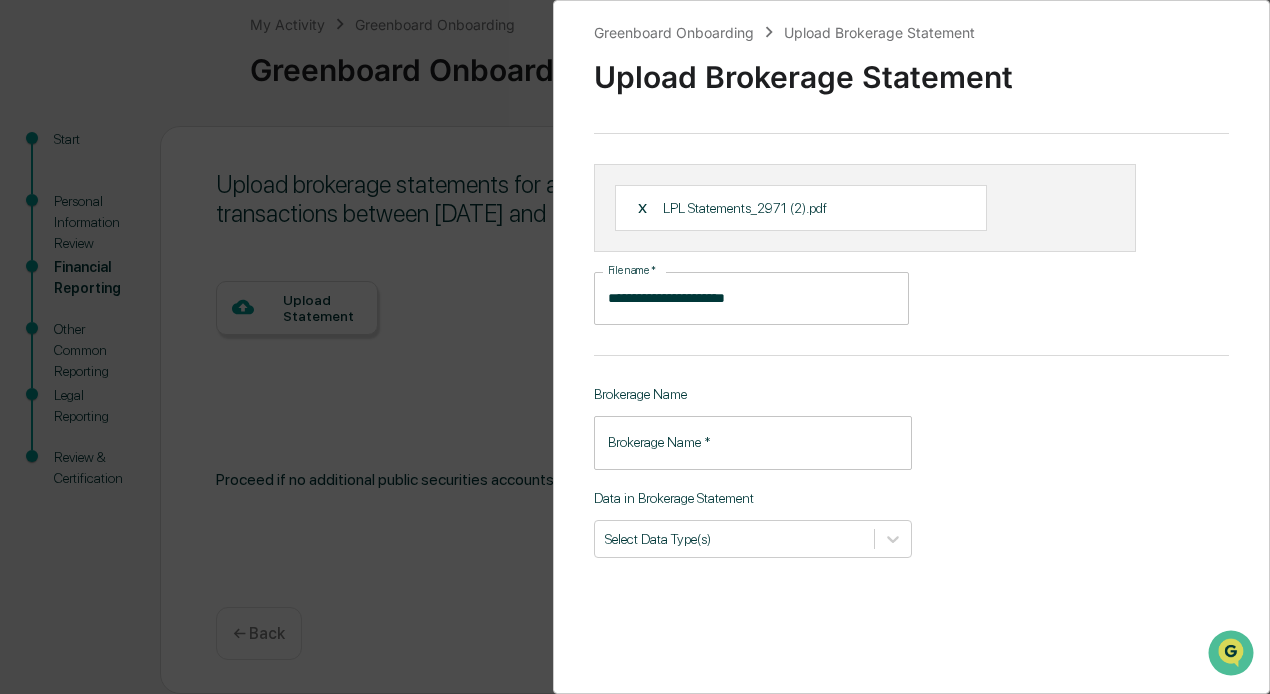 click on "Brokerage Name   *" at bounding box center (753, 442) 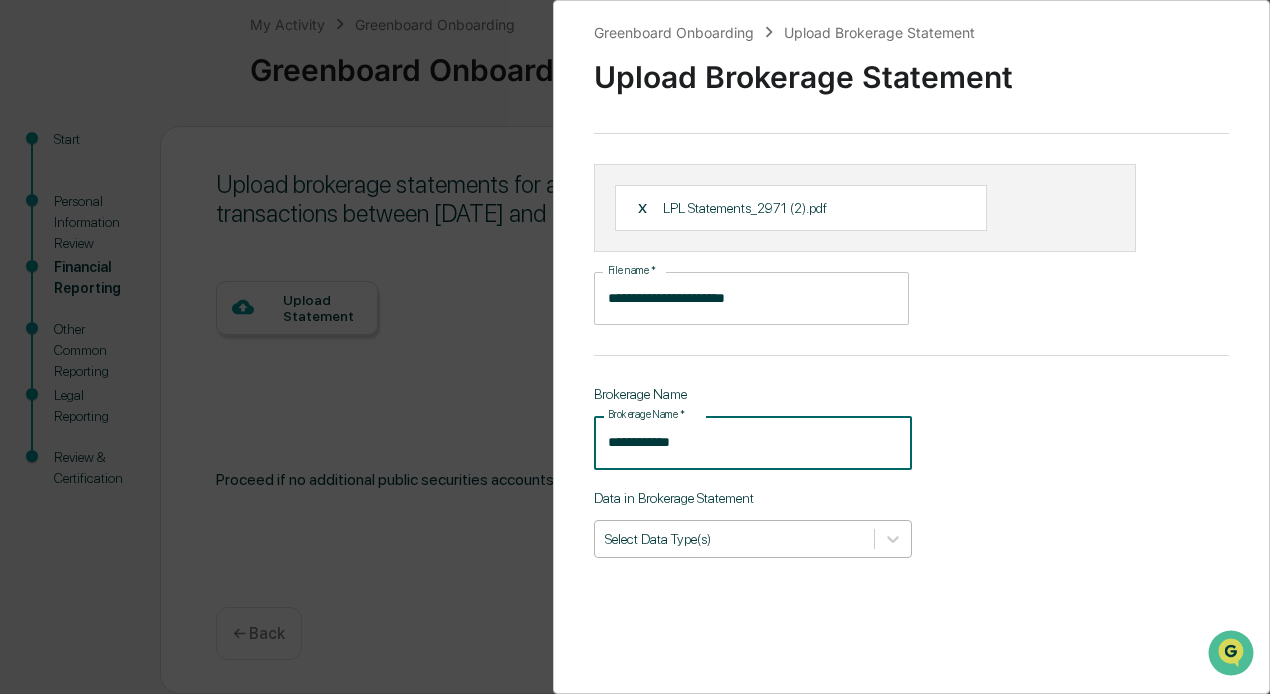 type on "**********" 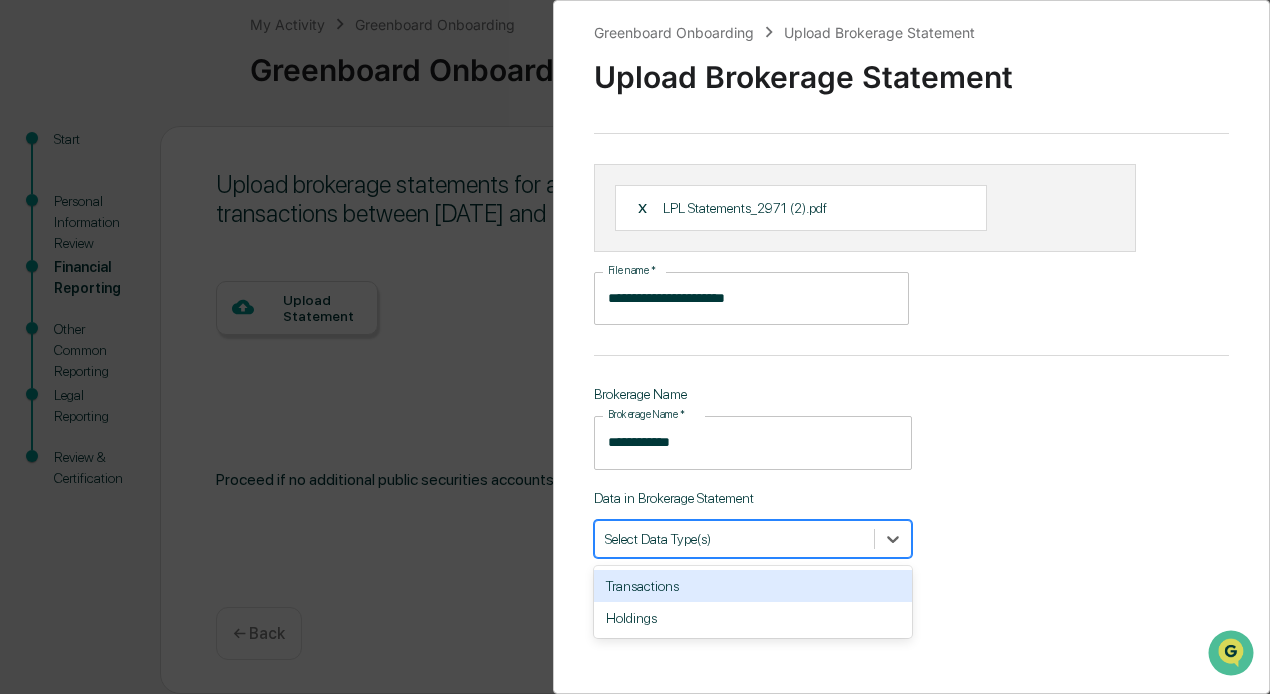 click at bounding box center [734, 538] 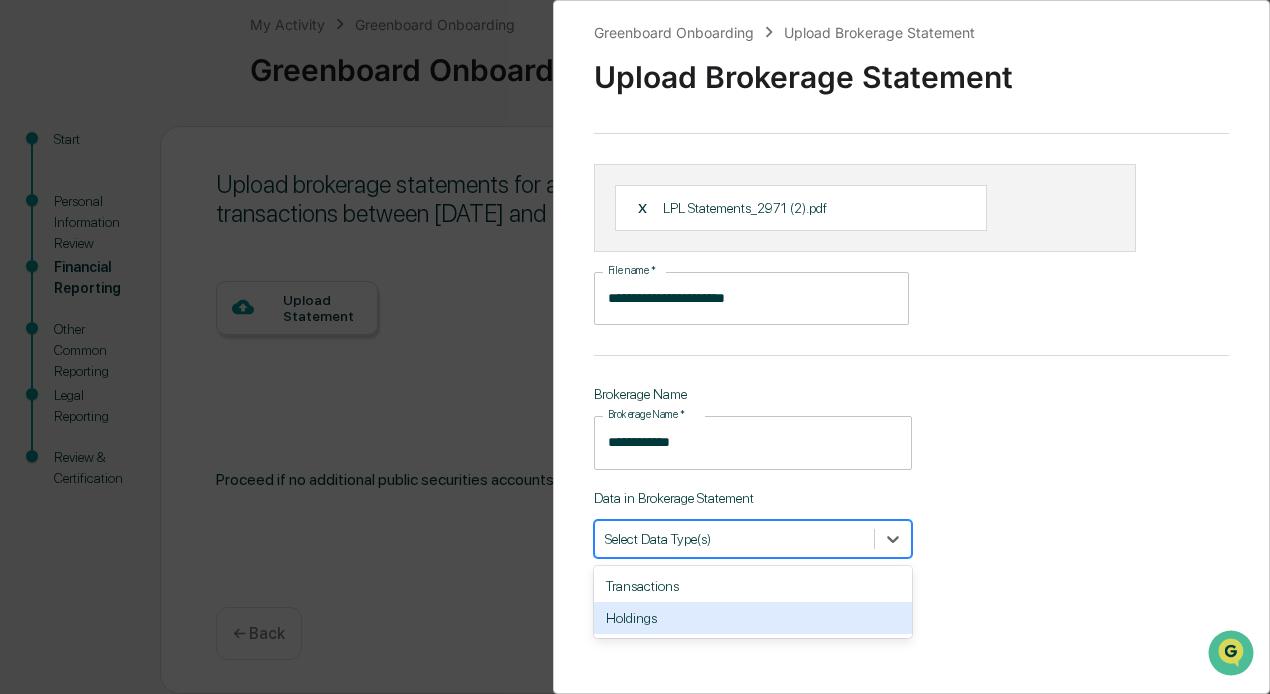 click on "Holdings" at bounding box center (753, 618) 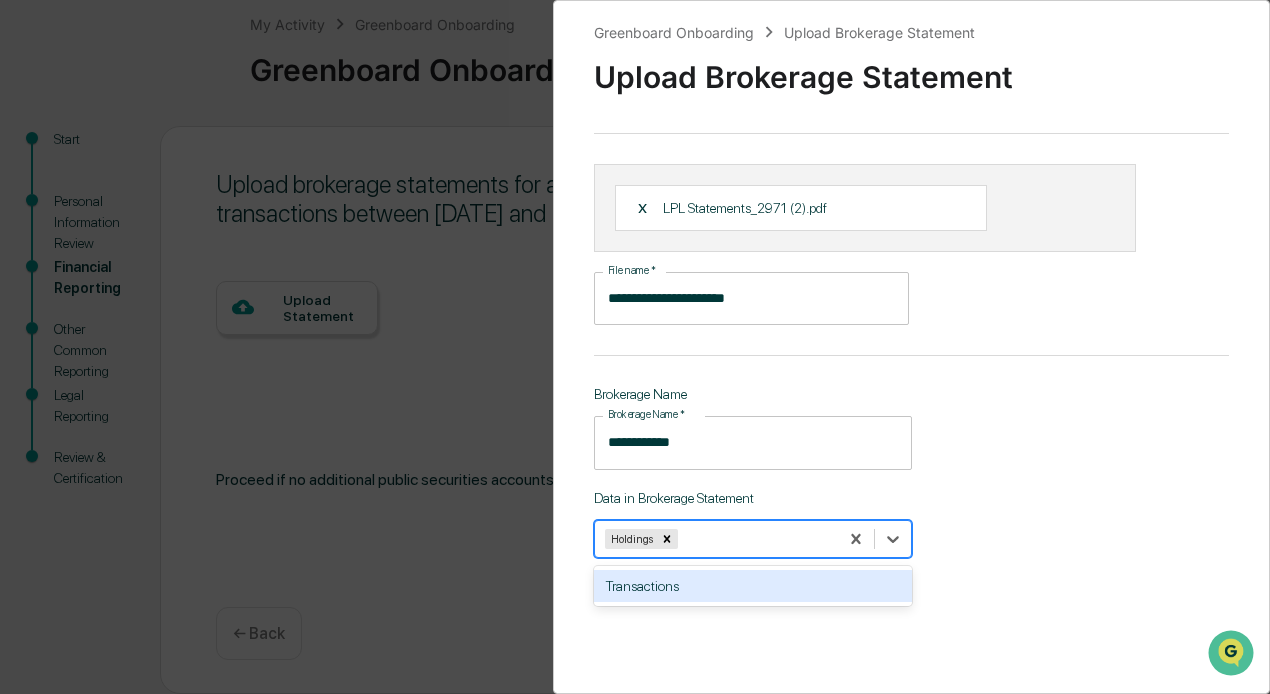 click on "Transactions" at bounding box center (753, 586) 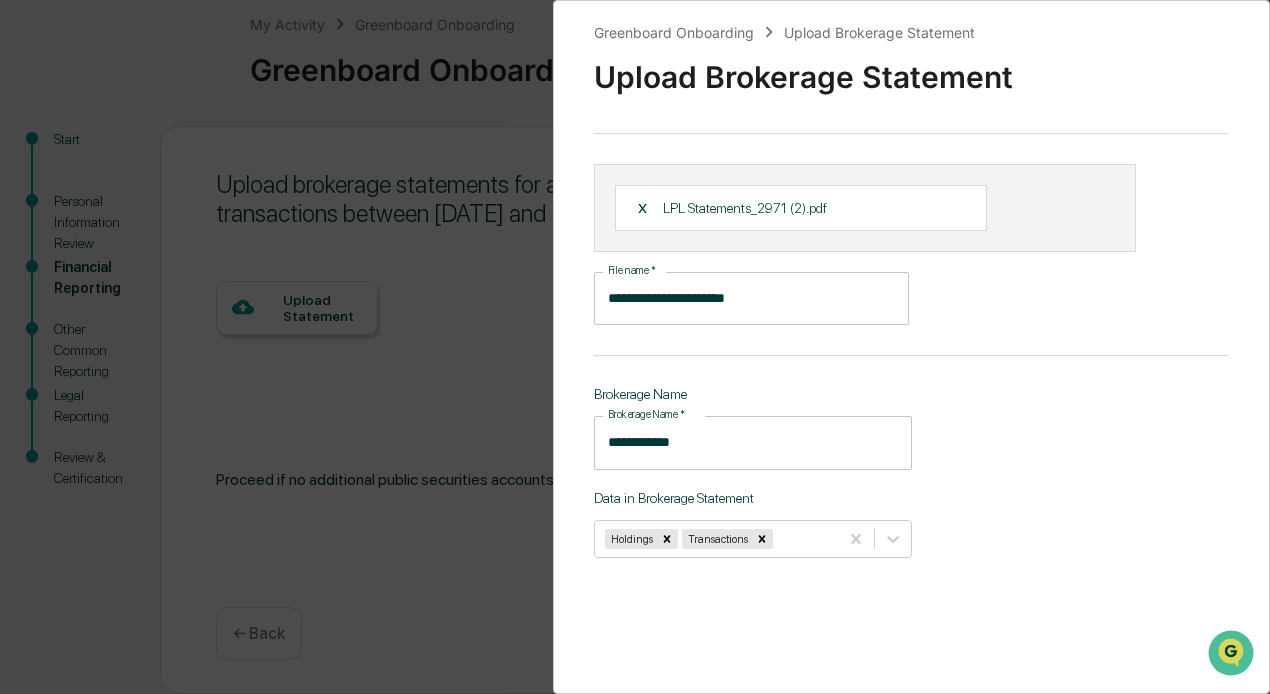 click on "**********" at bounding box center (911, 347) 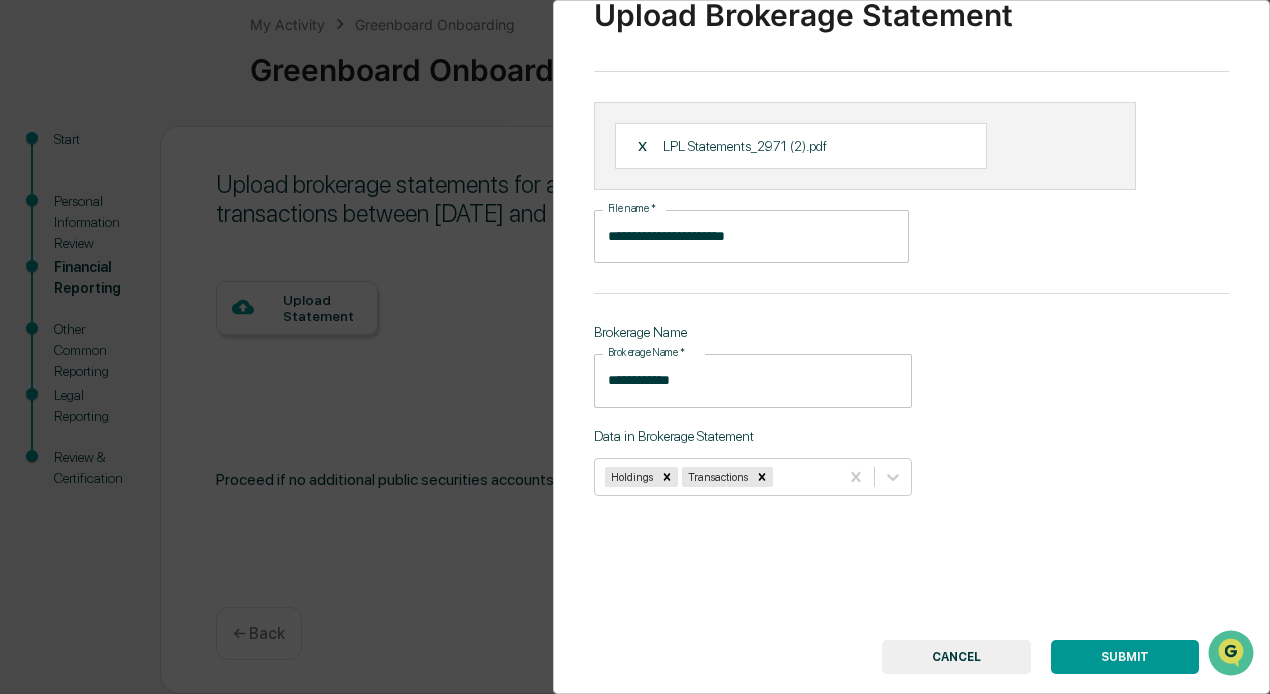 scroll, scrollTop: 115, scrollLeft: 0, axis: vertical 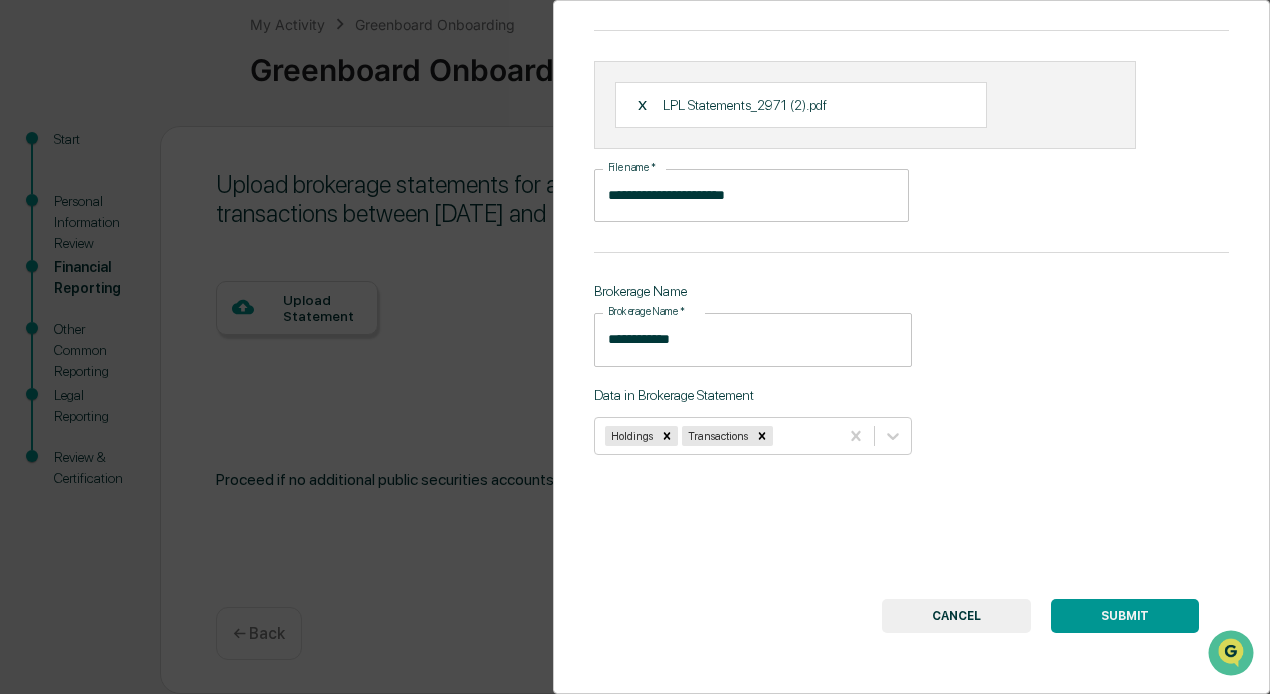 click on "SUBMIT" at bounding box center (1125, 616) 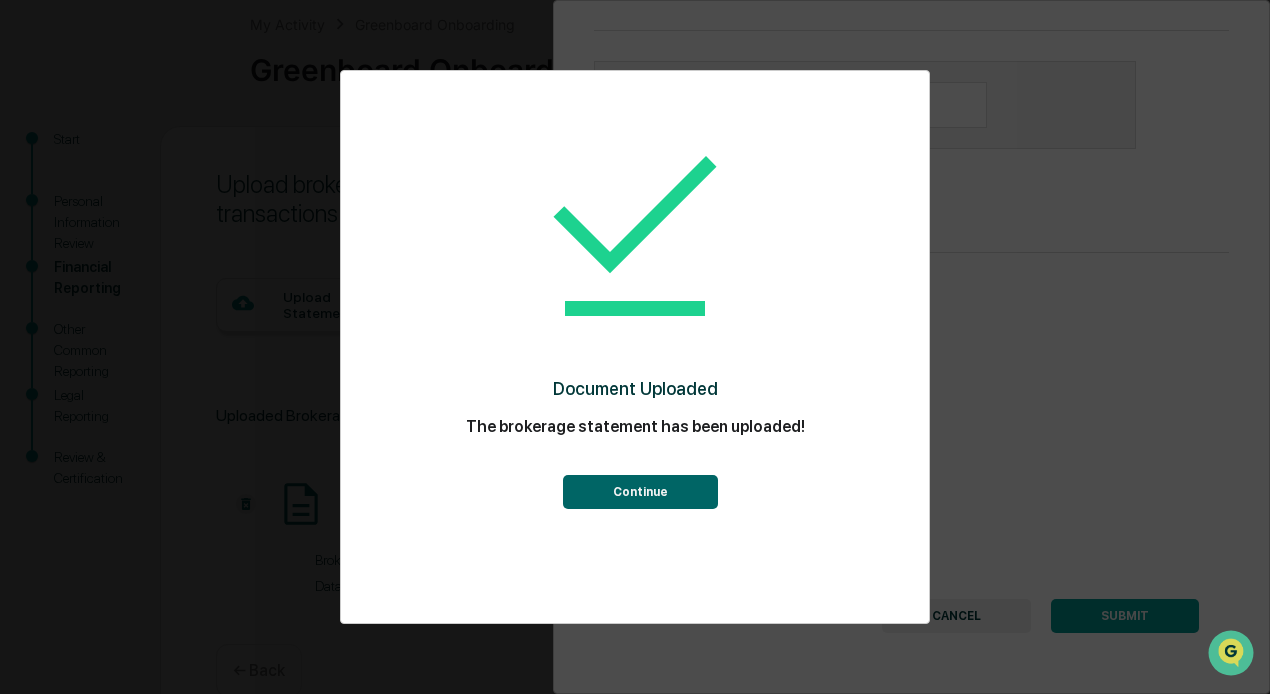 click on "Continue" at bounding box center (640, 492) 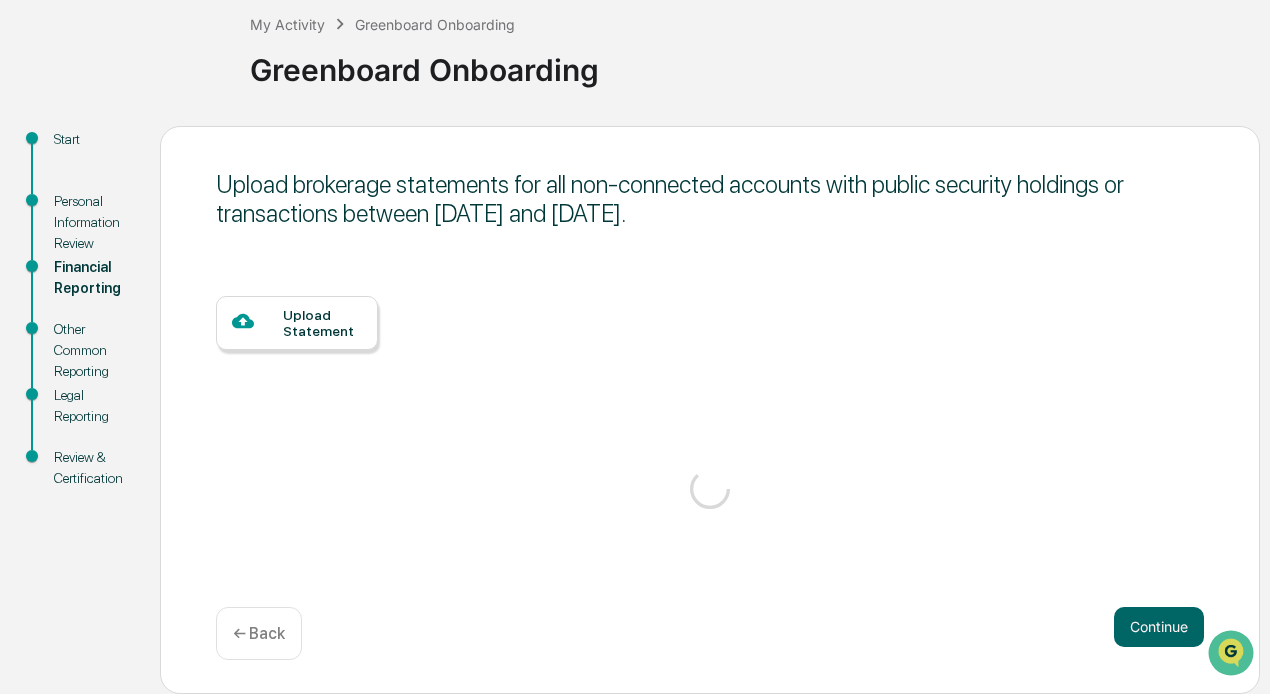 scroll, scrollTop: 102, scrollLeft: 0, axis: vertical 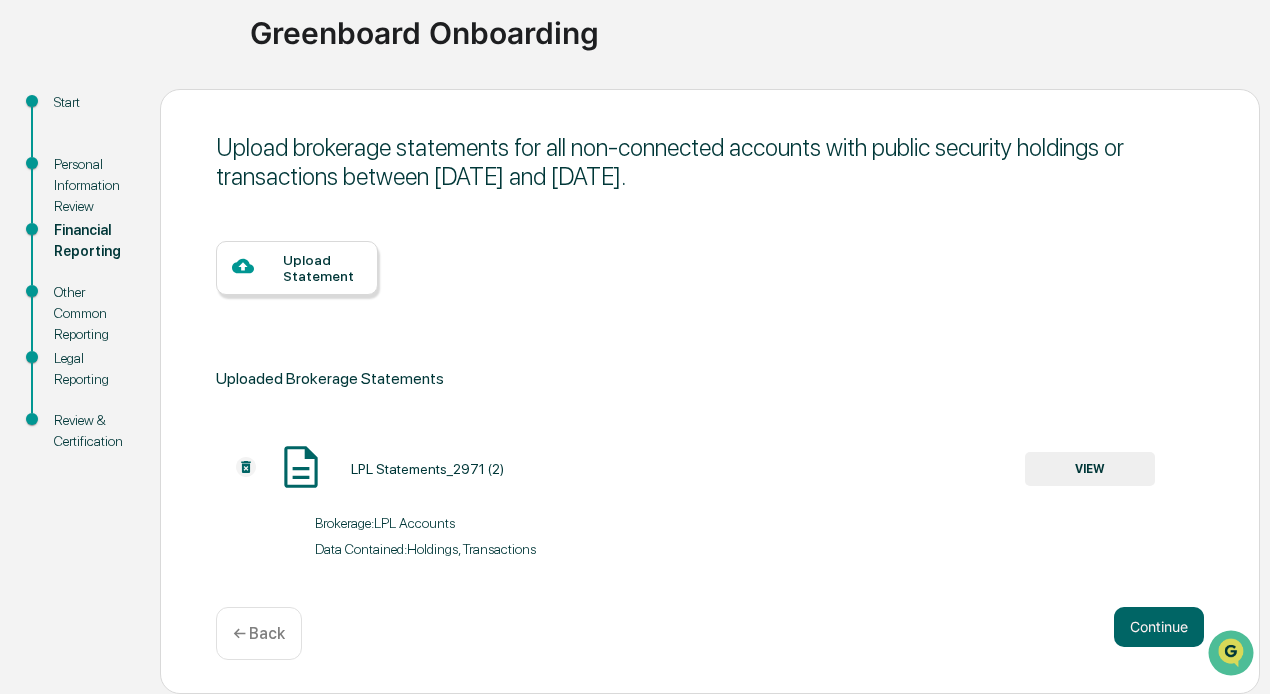 click on "← Back" at bounding box center (259, 633) 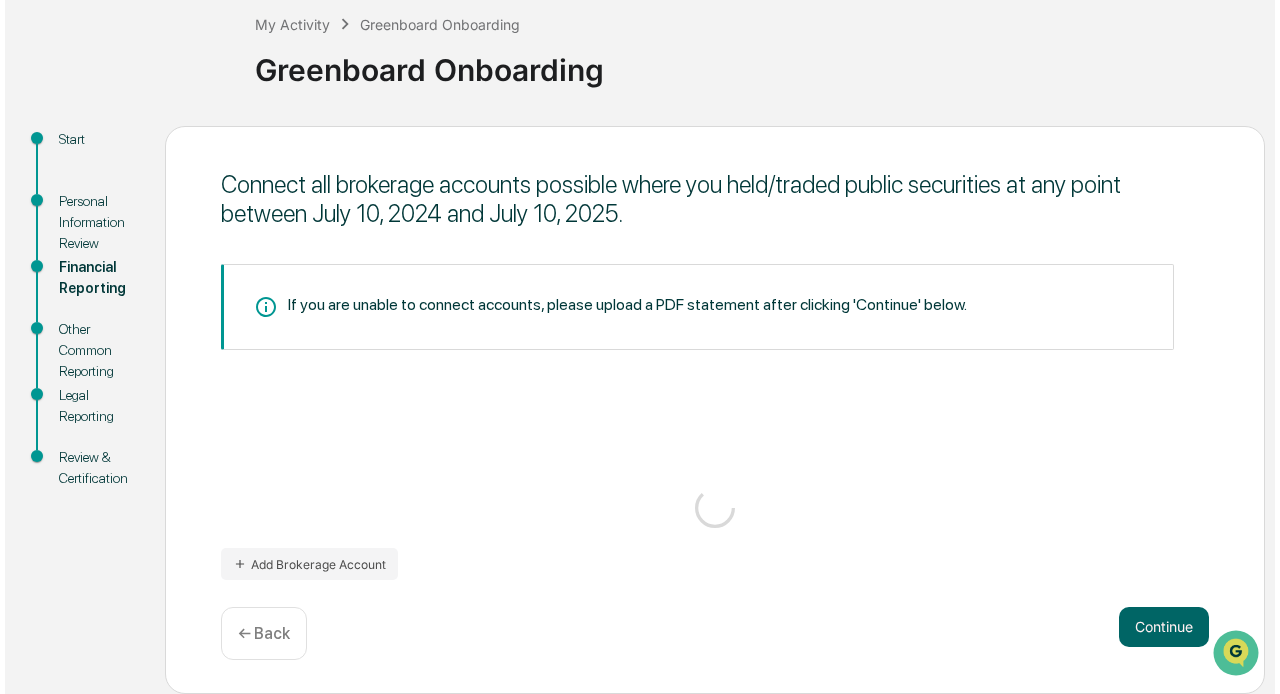 scroll, scrollTop: 112, scrollLeft: 0, axis: vertical 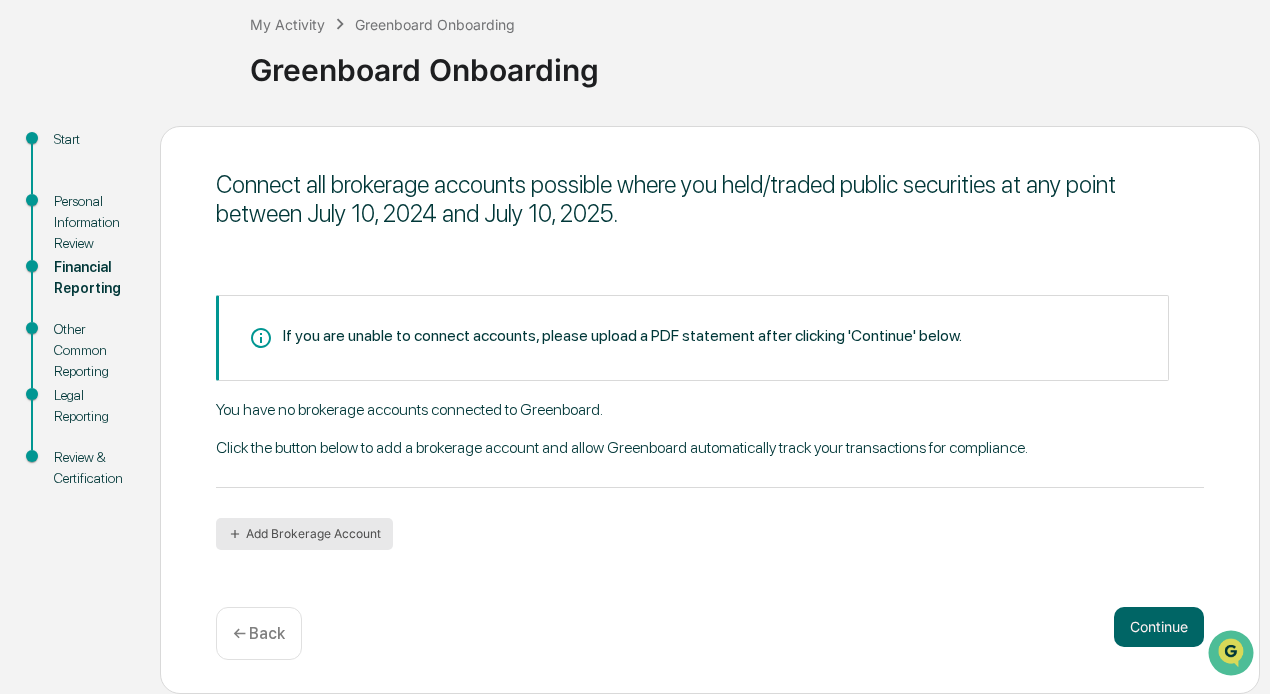 click on "Add Brokerage Account" at bounding box center [304, 534] 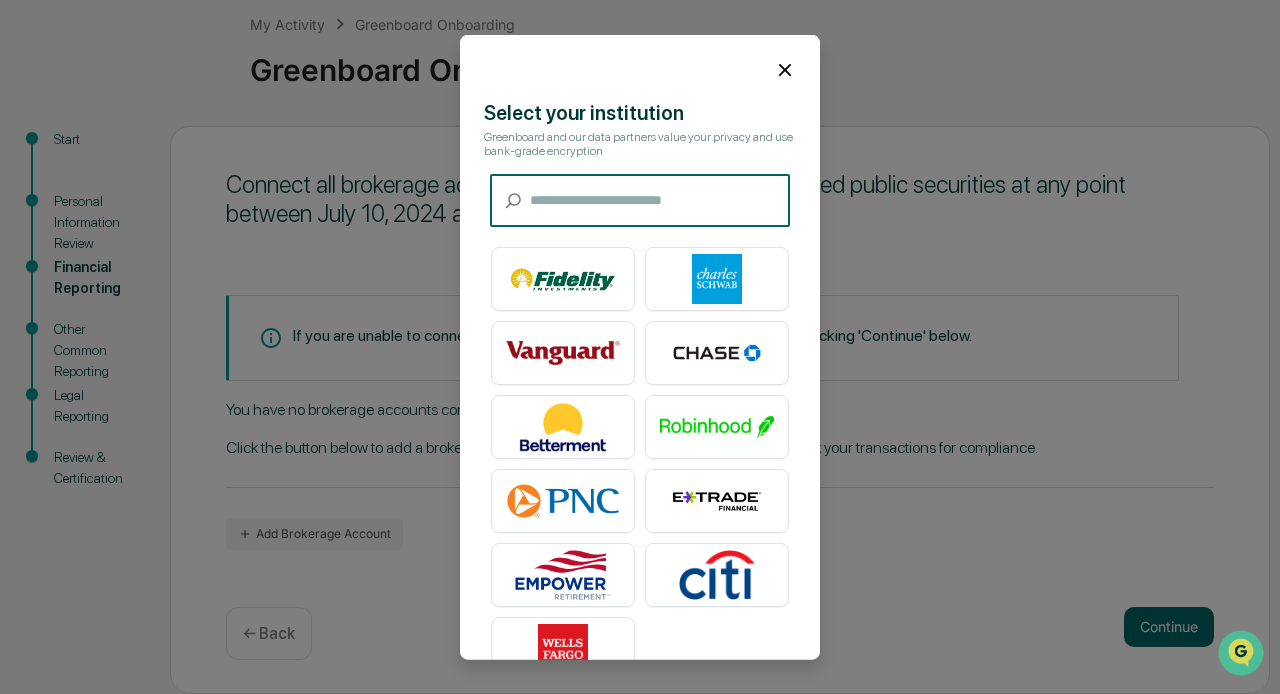 click at bounding box center [660, 200] 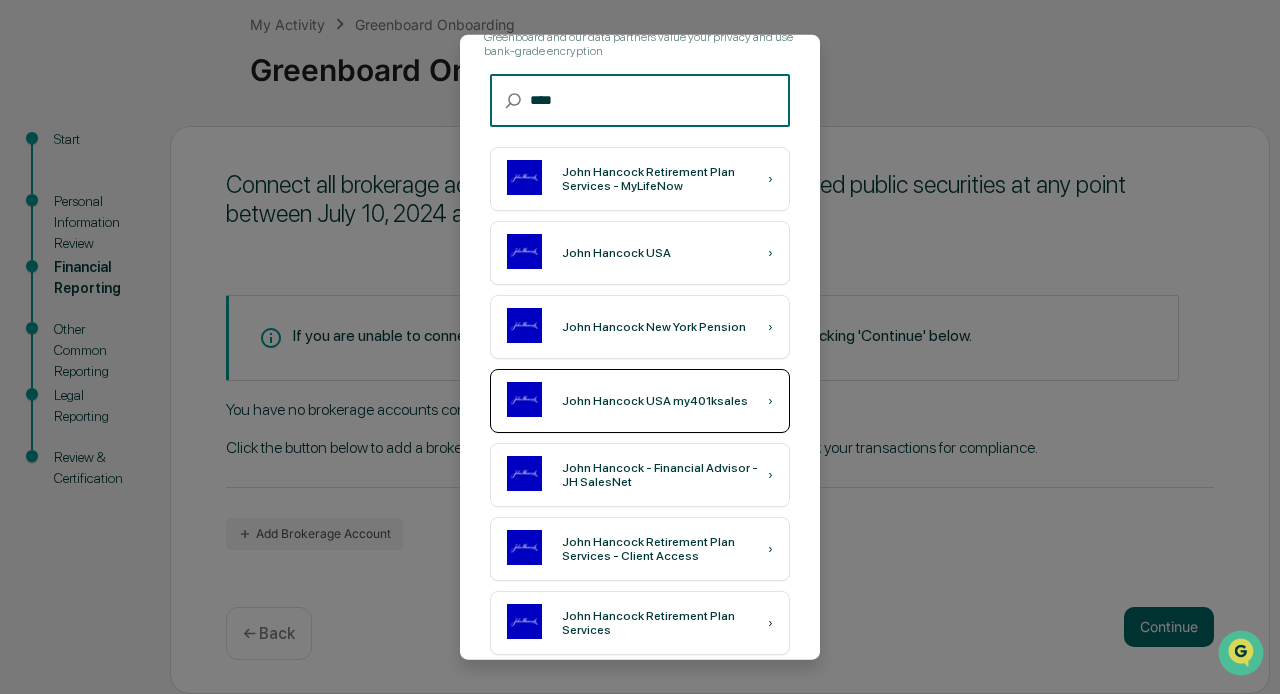 scroll, scrollTop: 200, scrollLeft: 0, axis: vertical 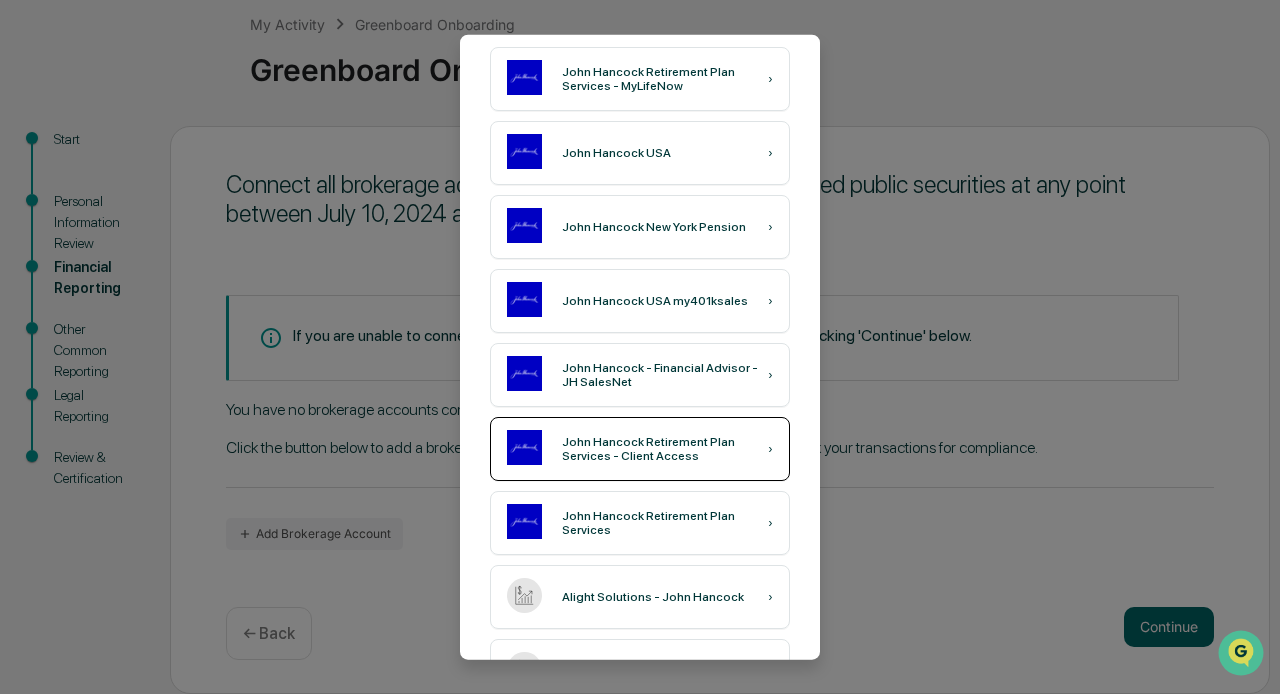 type on "****" 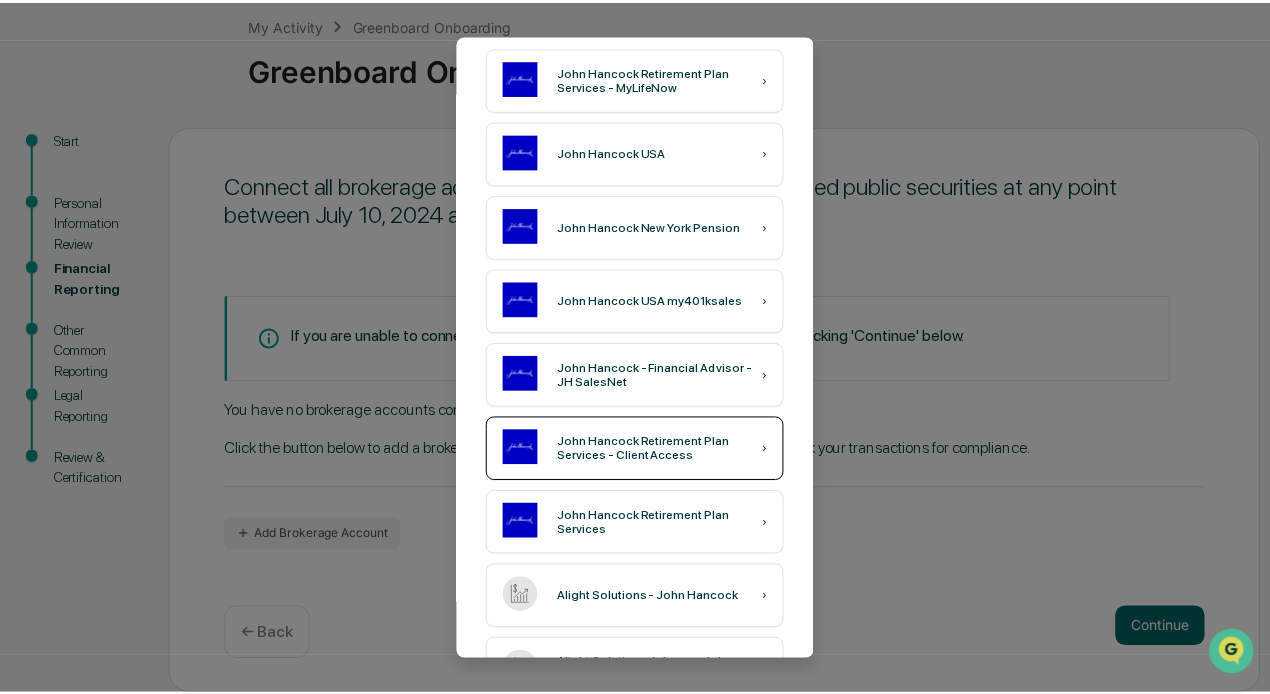 scroll, scrollTop: 61, scrollLeft: 0, axis: vertical 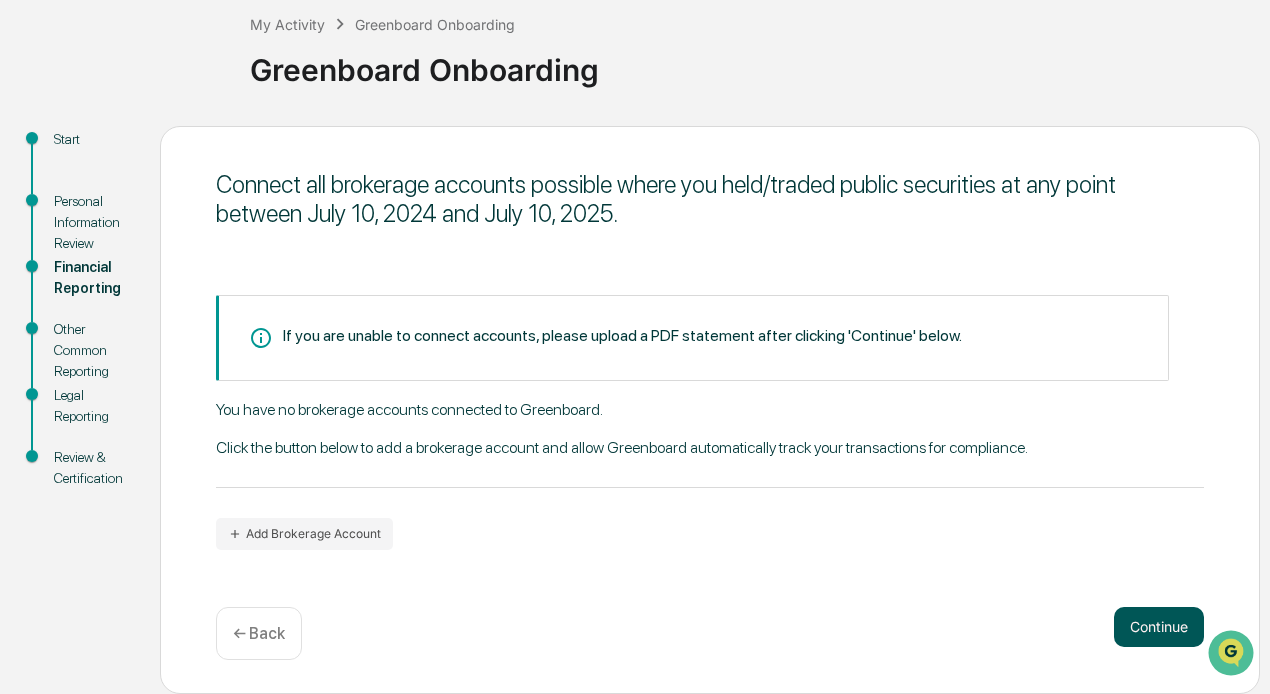 click on "Continue" at bounding box center [1159, 627] 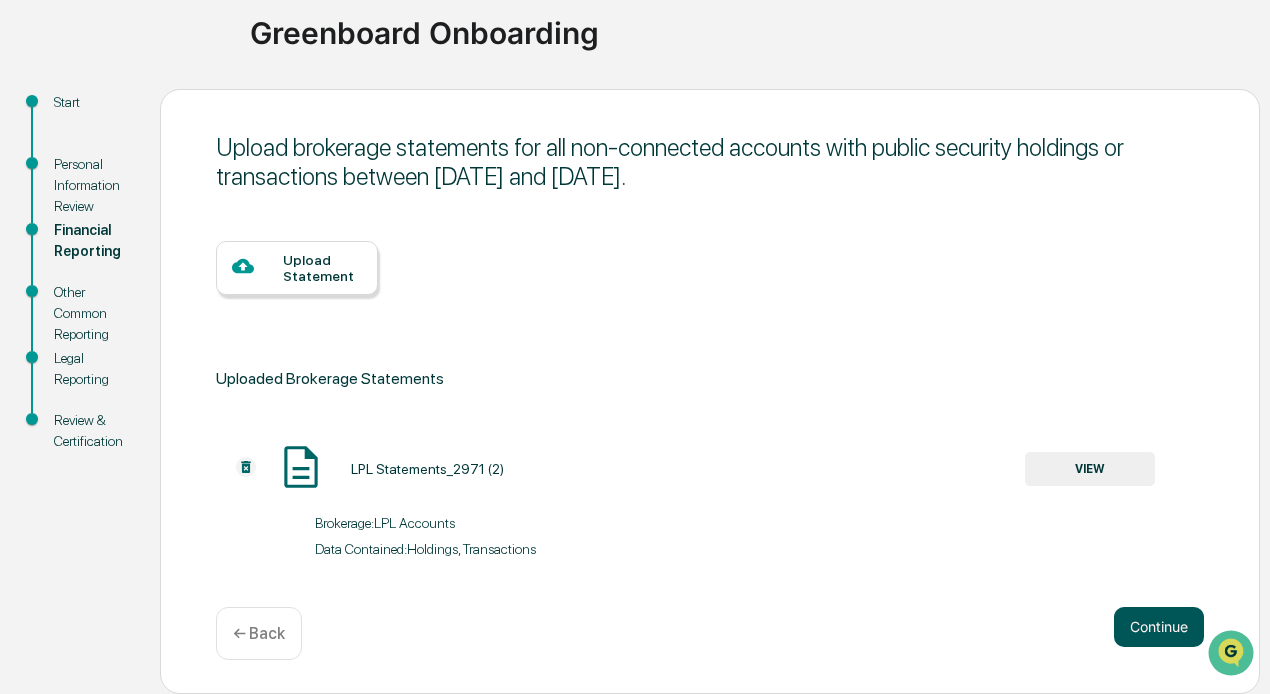 click on "Continue" at bounding box center (1159, 627) 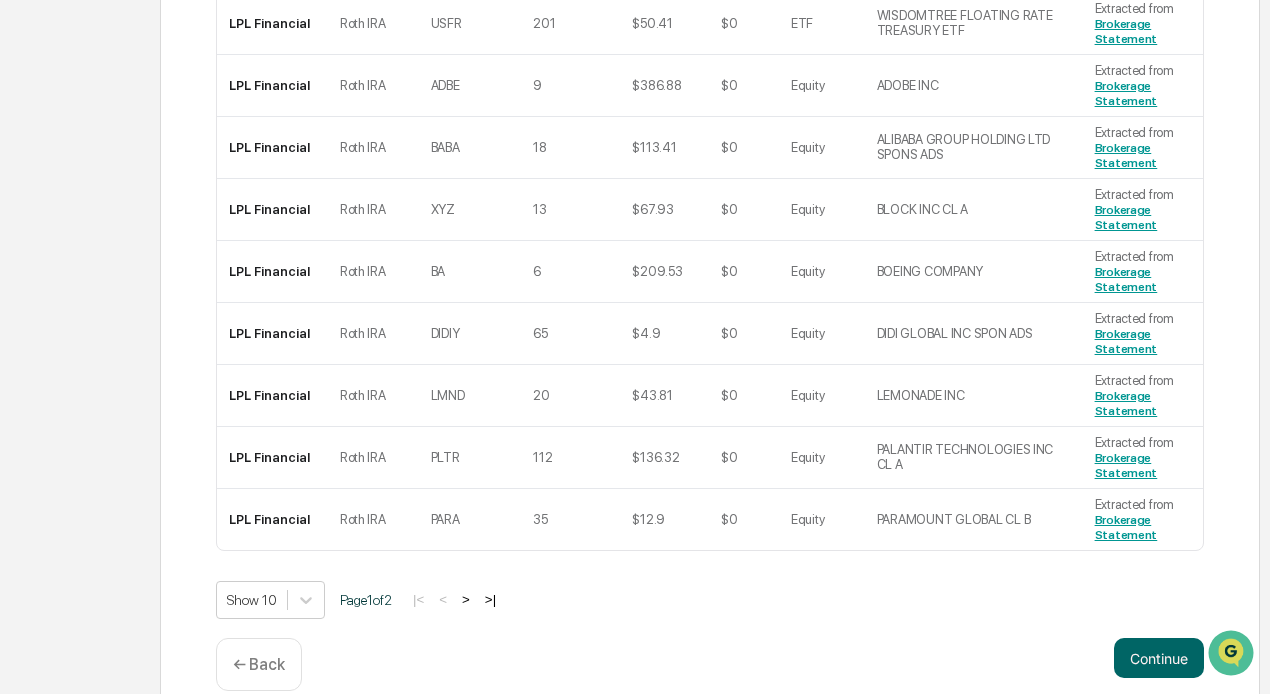 scroll, scrollTop: 769, scrollLeft: 0, axis: vertical 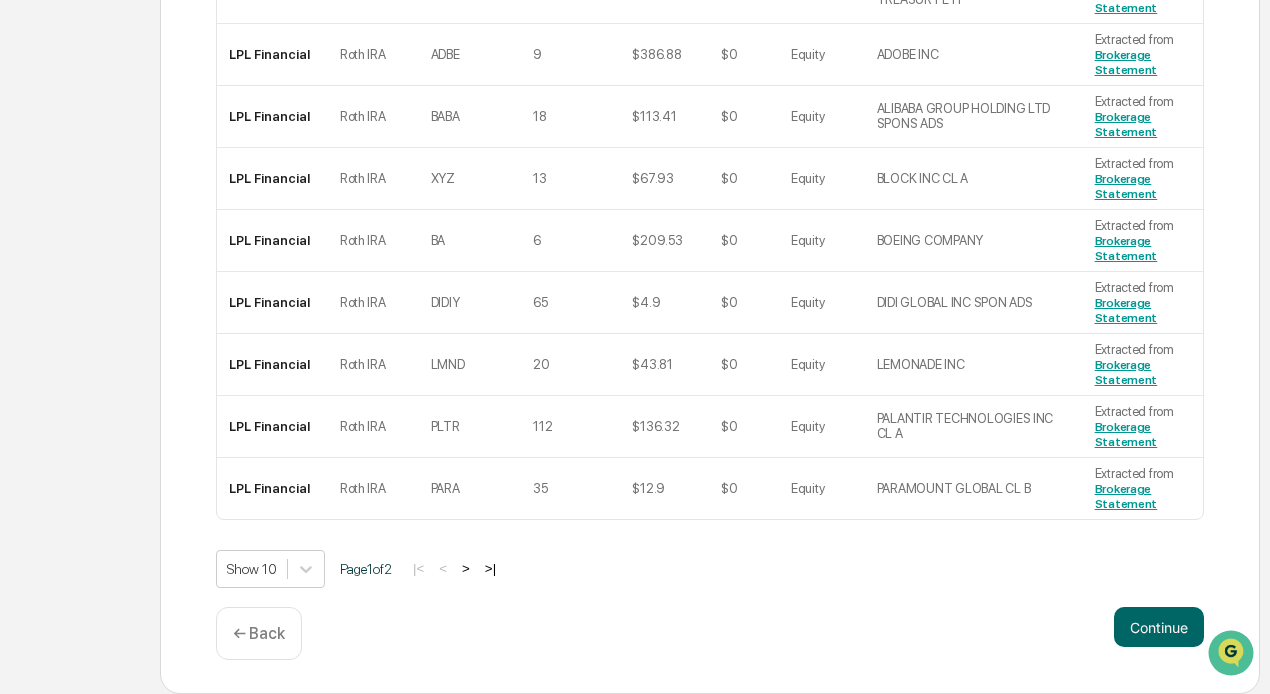 click on ">" at bounding box center (466, 568) 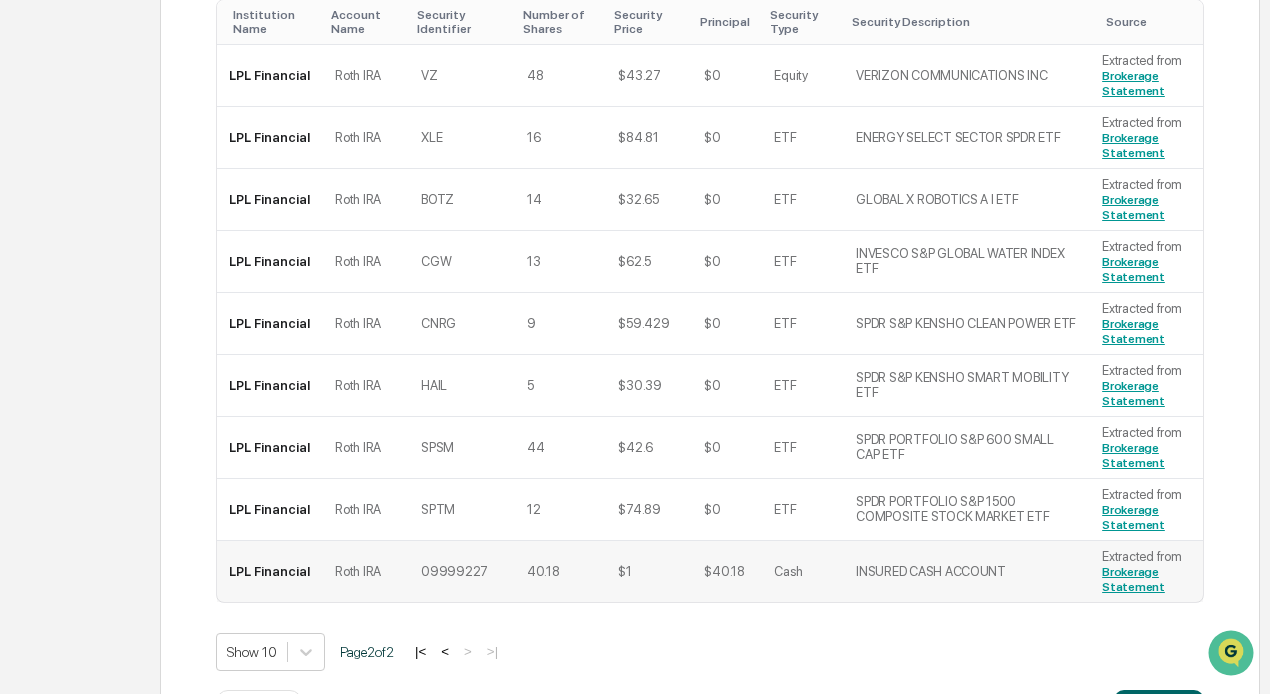 scroll, scrollTop: 704, scrollLeft: 0, axis: vertical 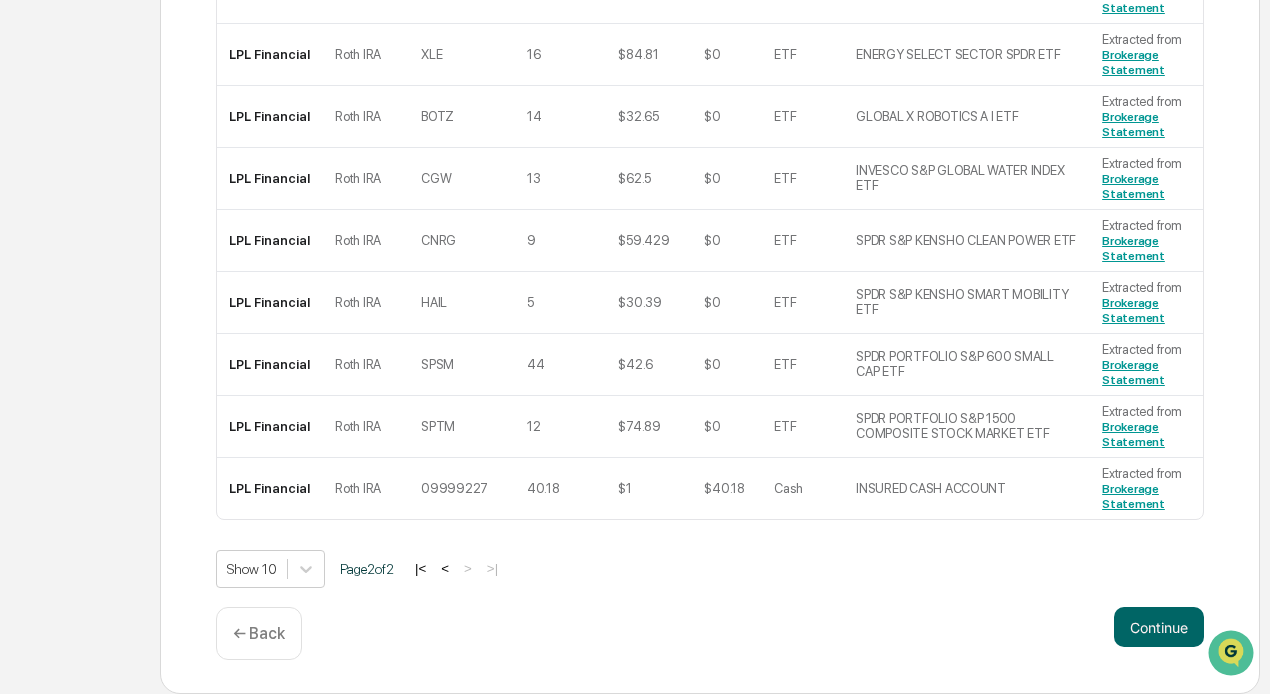 click on "<" at bounding box center (445, 568) 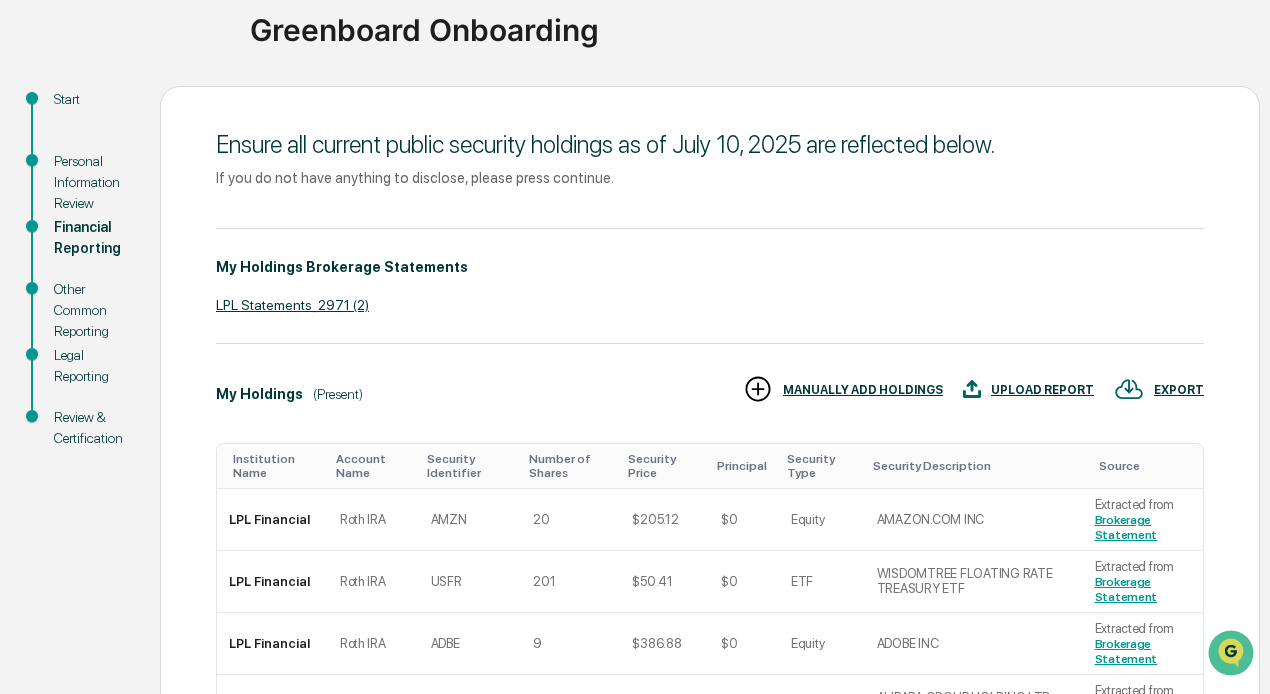 scroll, scrollTop: 0, scrollLeft: 0, axis: both 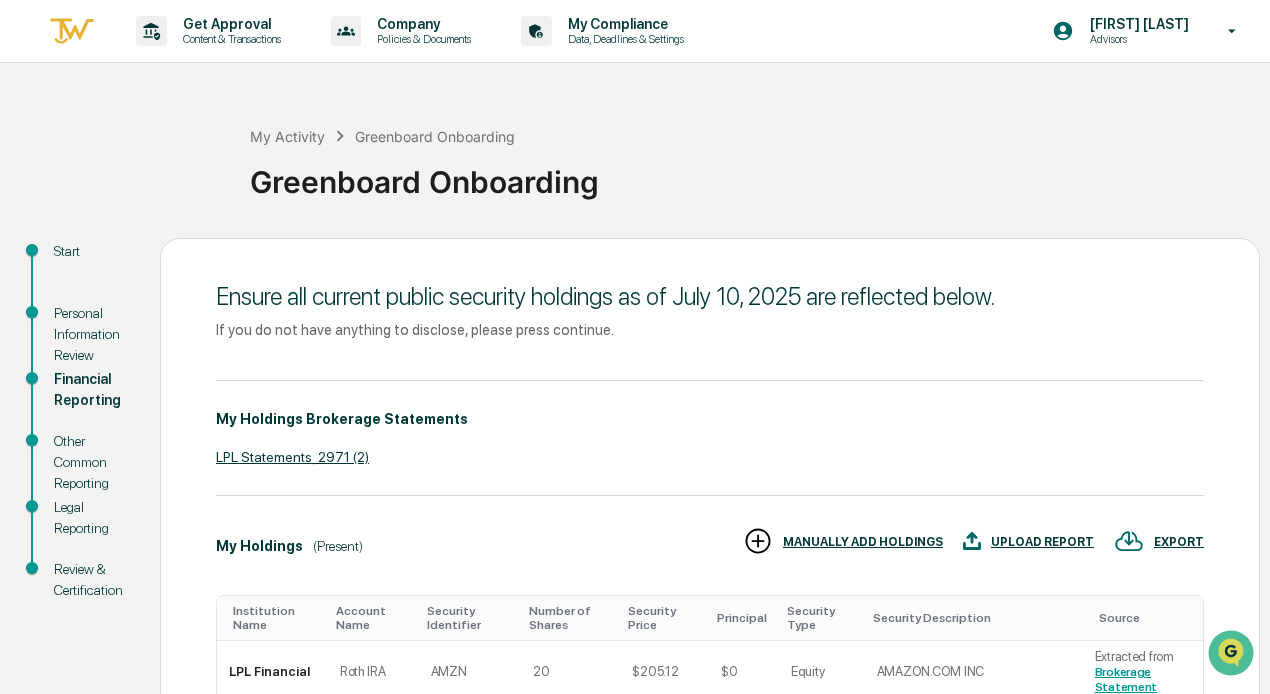 click on "LPL Statements_2971 (2)" at bounding box center (710, 457) 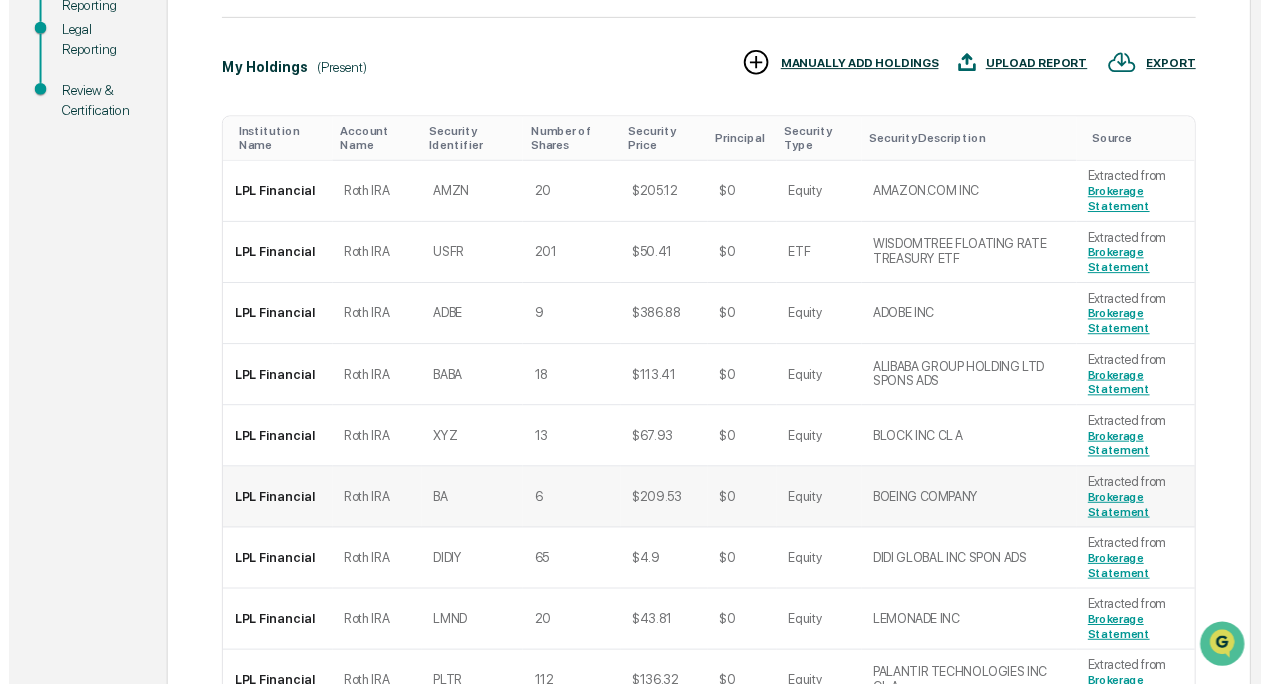 scroll, scrollTop: 769, scrollLeft: 0, axis: vertical 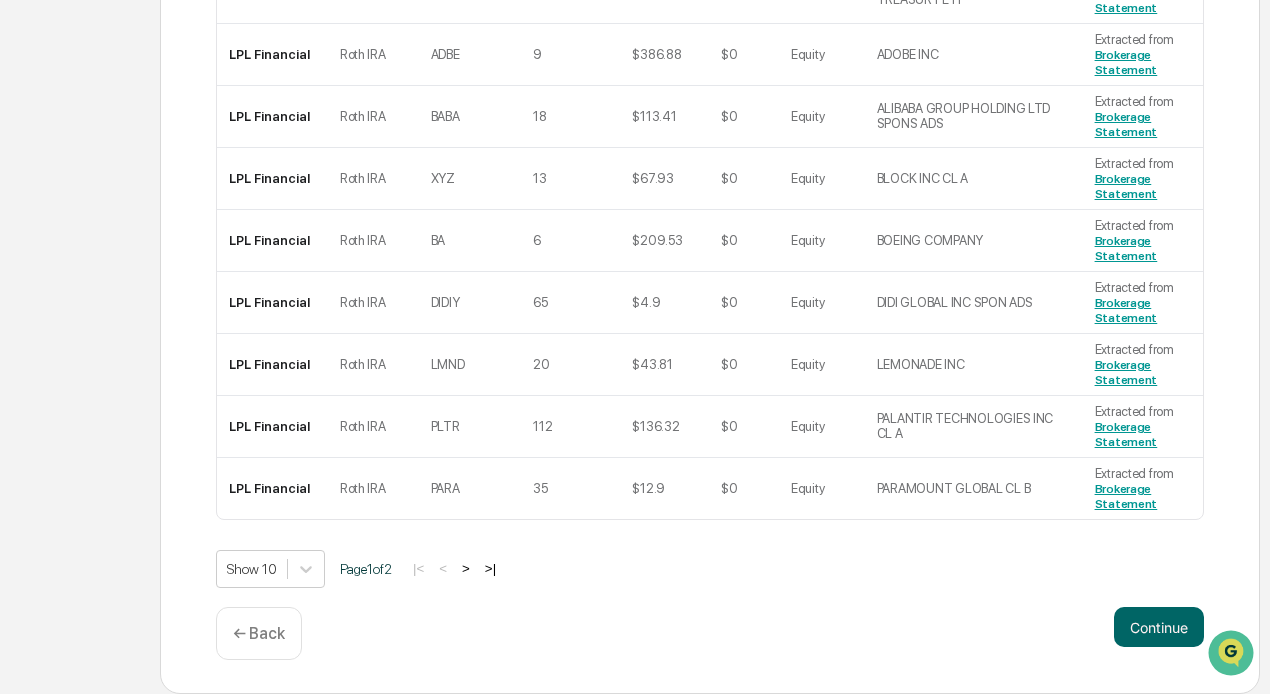 click on "← Back" at bounding box center (259, 633) 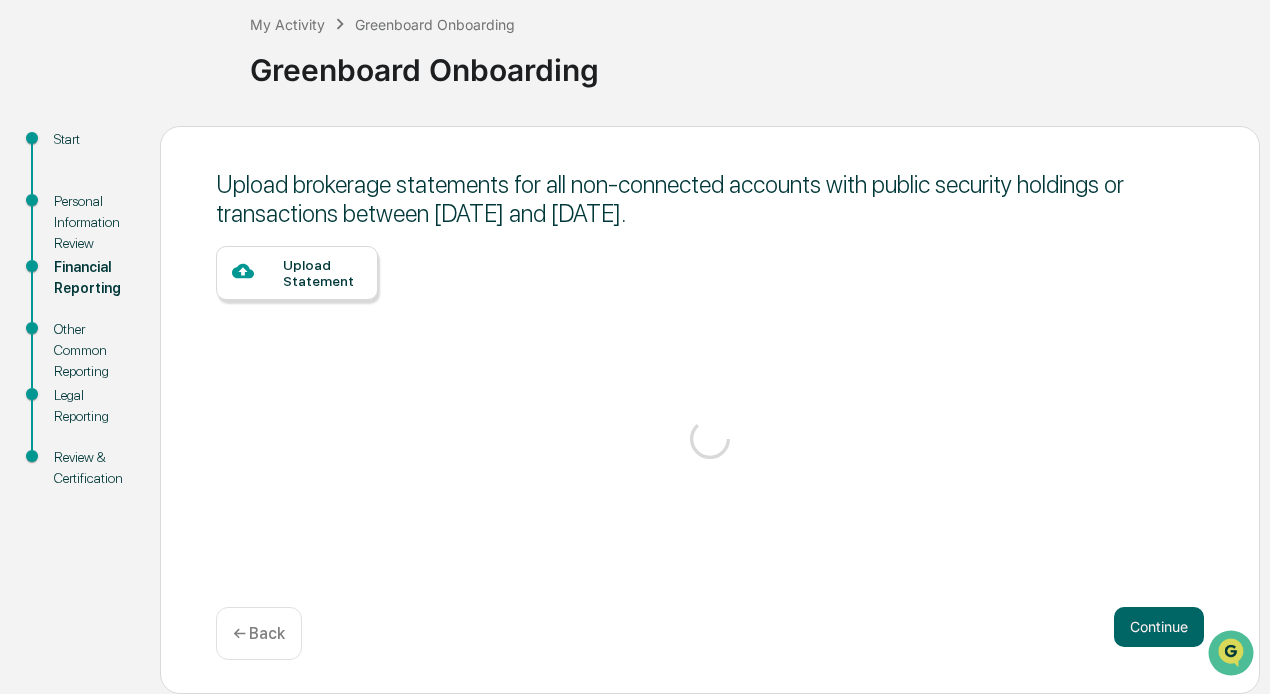 scroll, scrollTop: 151, scrollLeft: 0, axis: vertical 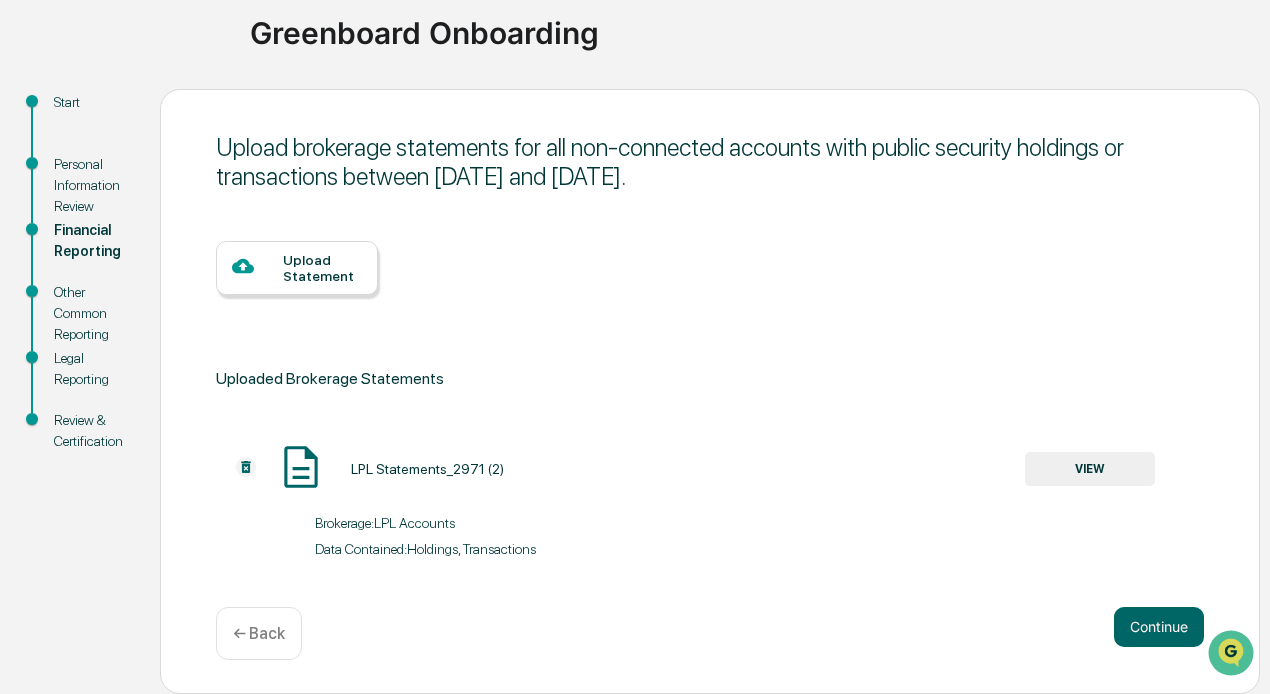 click on "Upload Statement" at bounding box center [322, 268] 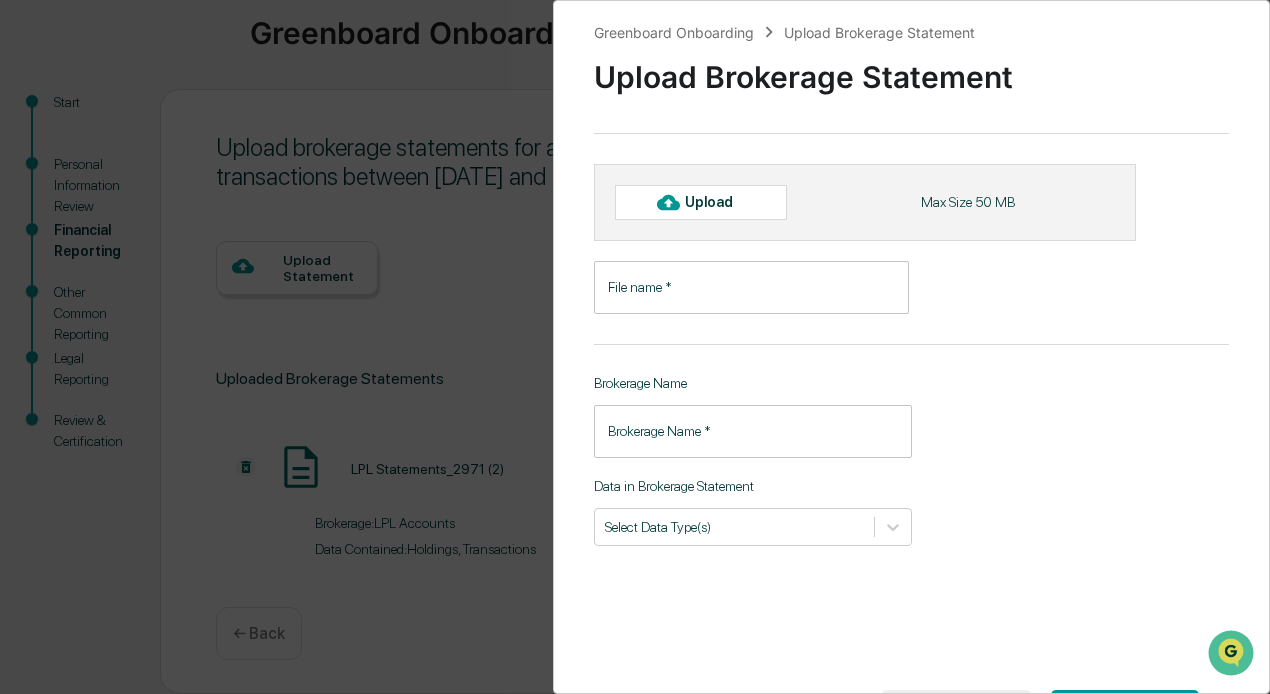 click on "Upload" at bounding box center [717, 202] 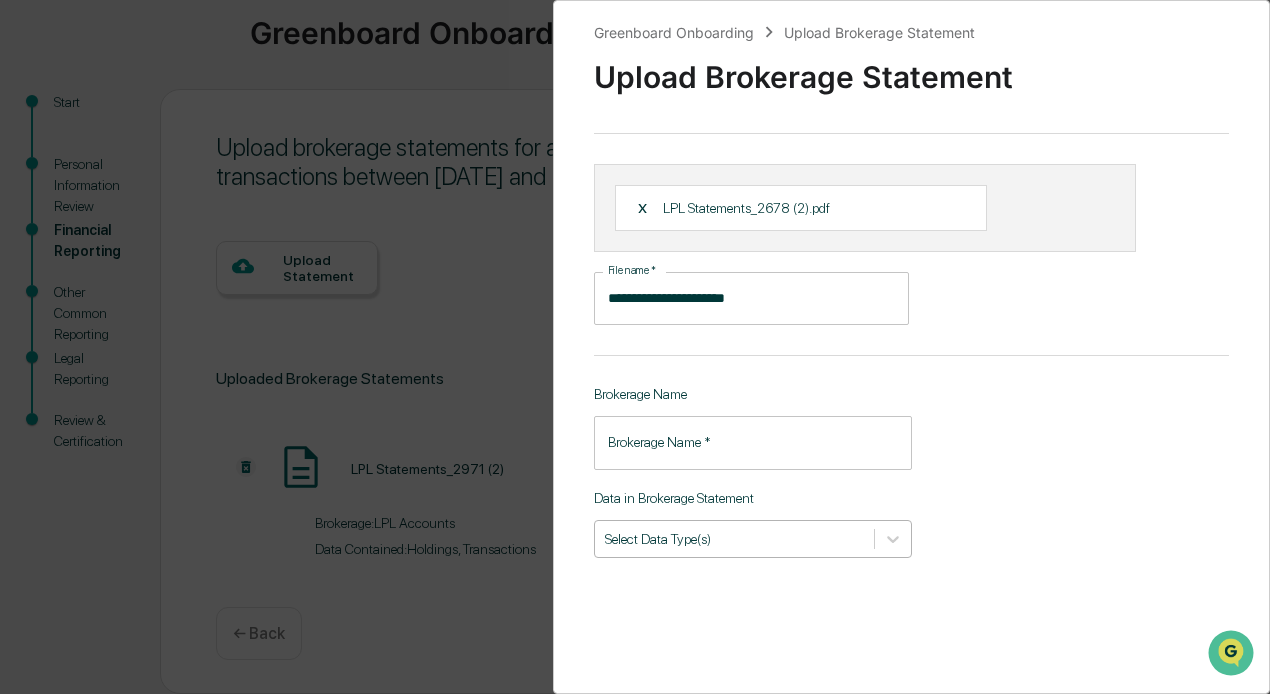 click on "Select Data Type(s)" at bounding box center [734, 538] 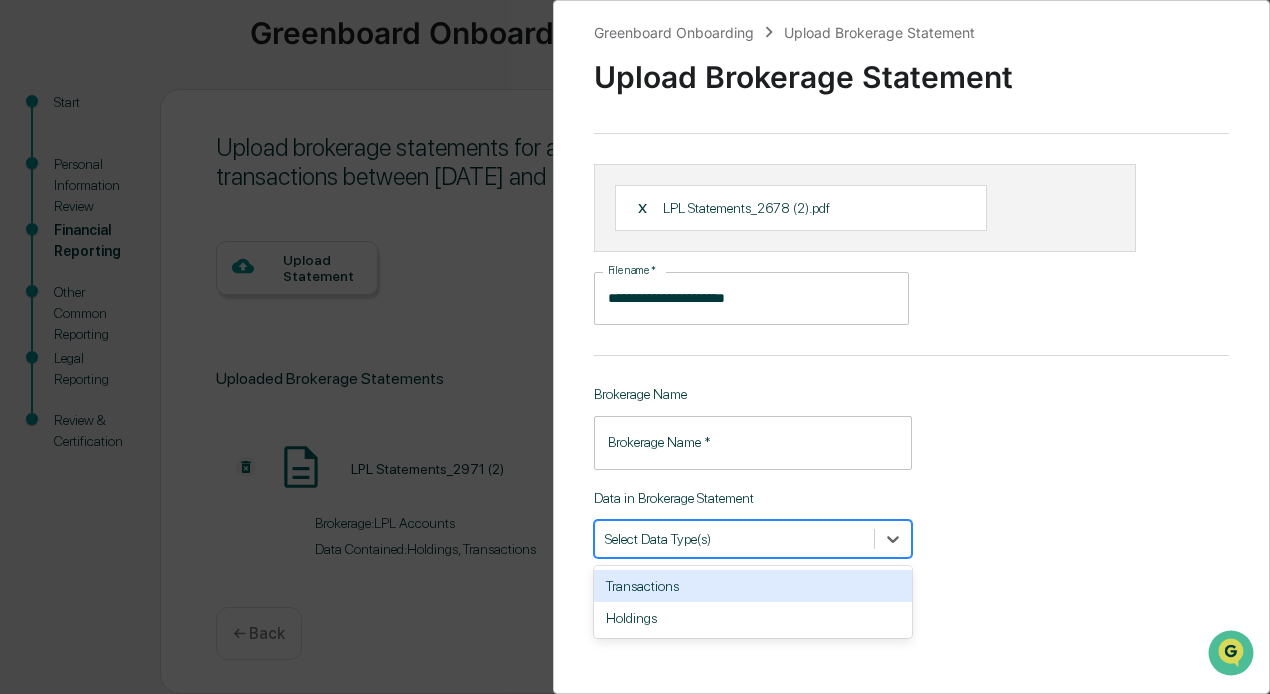 click on "Transactions" at bounding box center (753, 586) 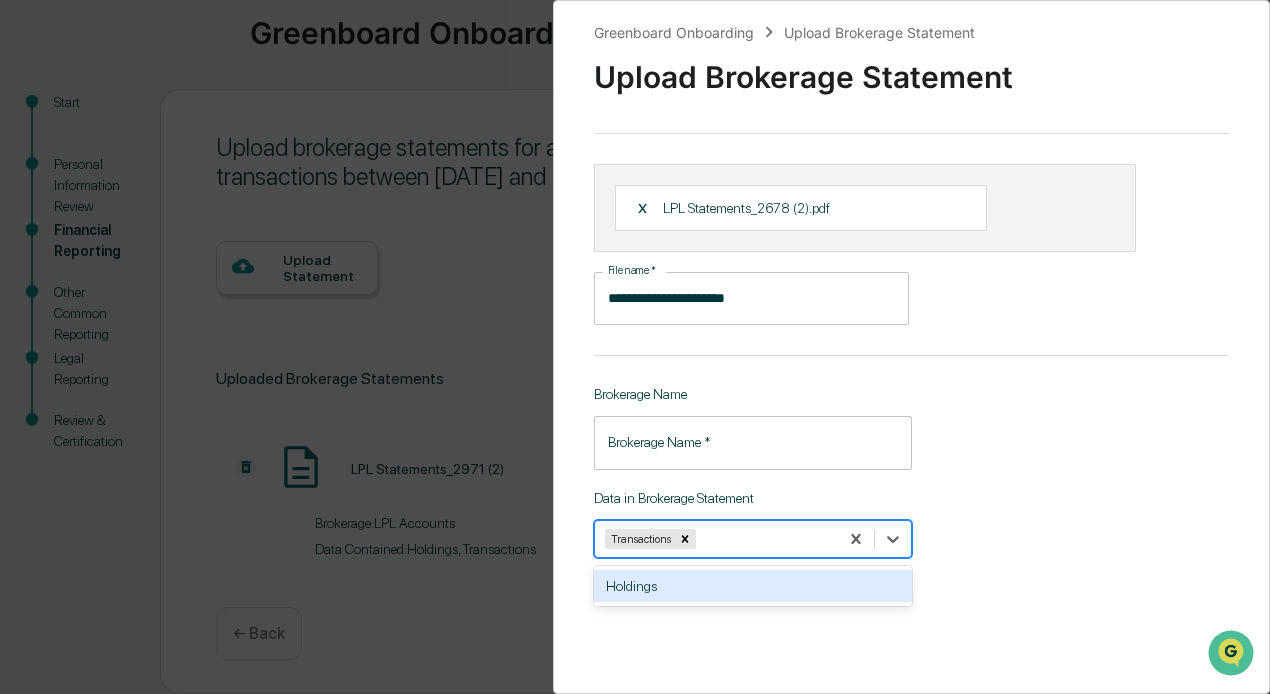click on "Holdings" at bounding box center (753, 586) 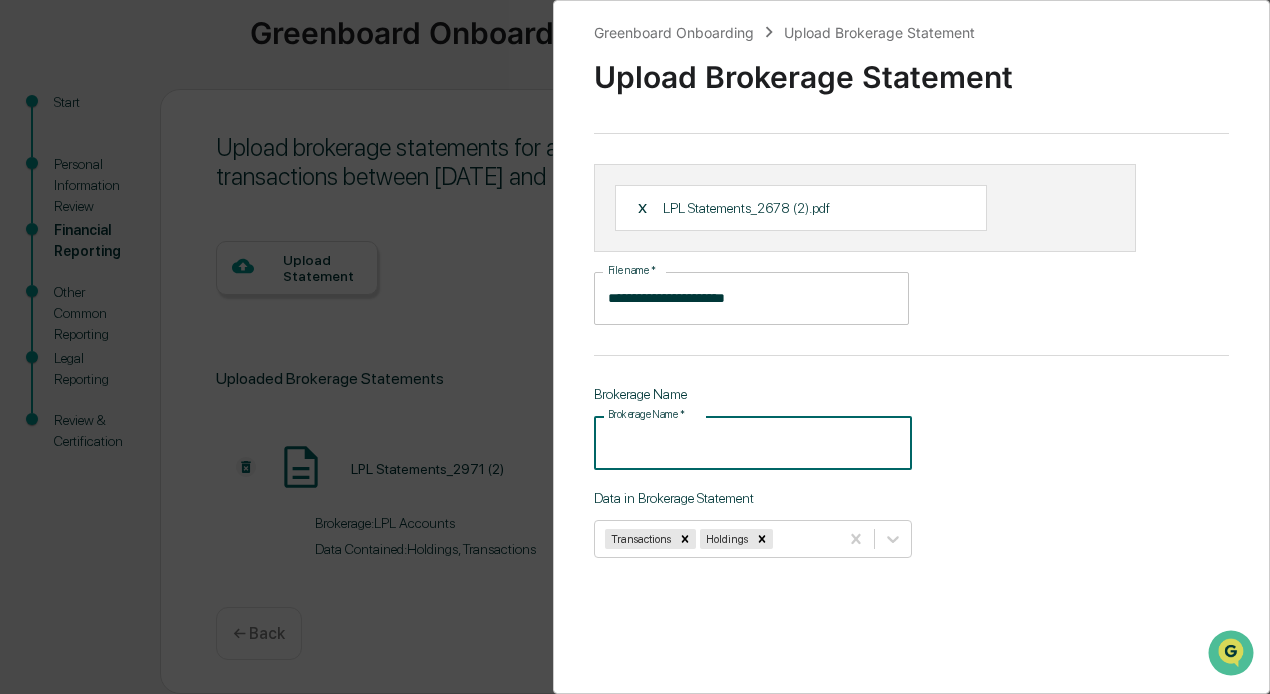 click on "Brokerage Name   *" at bounding box center [753, 442] 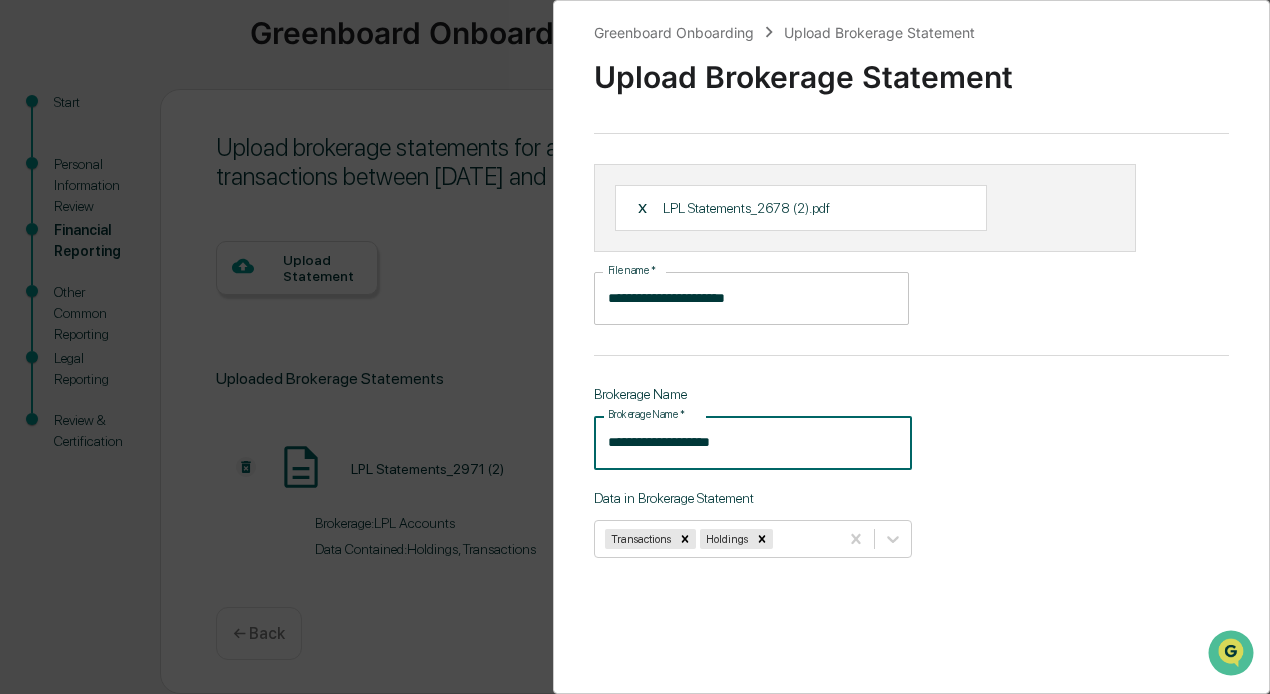 scroll, scrollTop: 115, scrollLeft: 0, axis: vertical 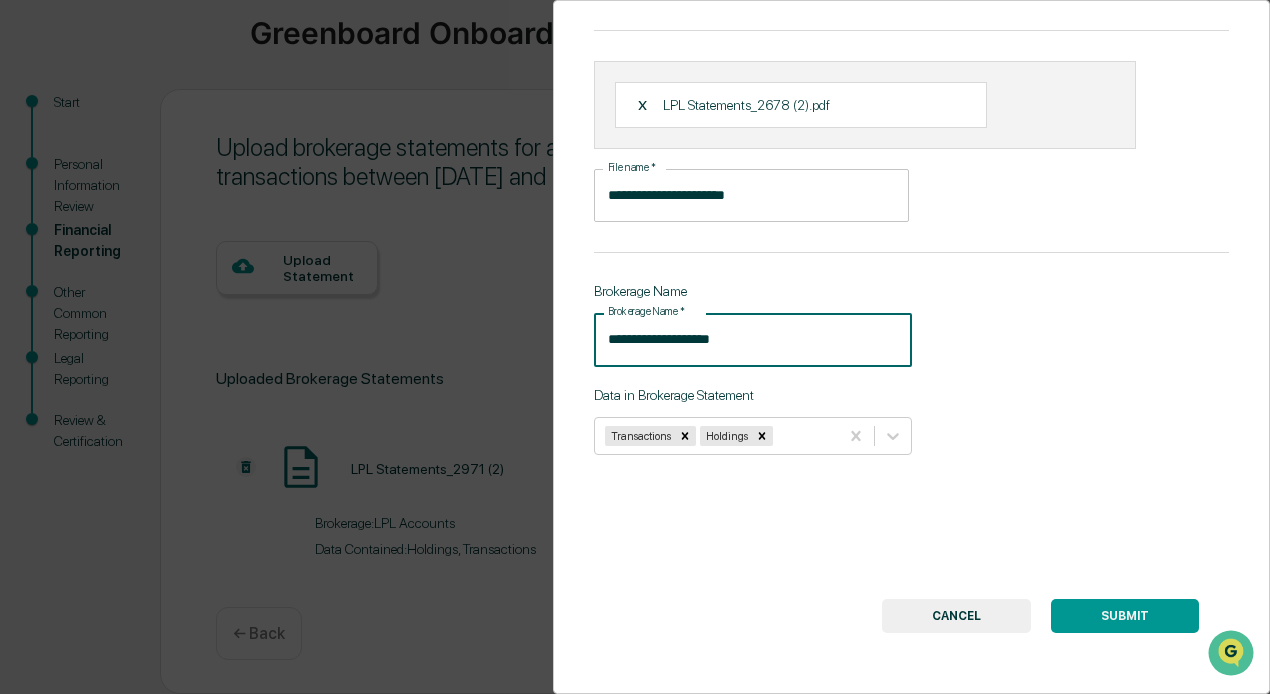 type on "**********" 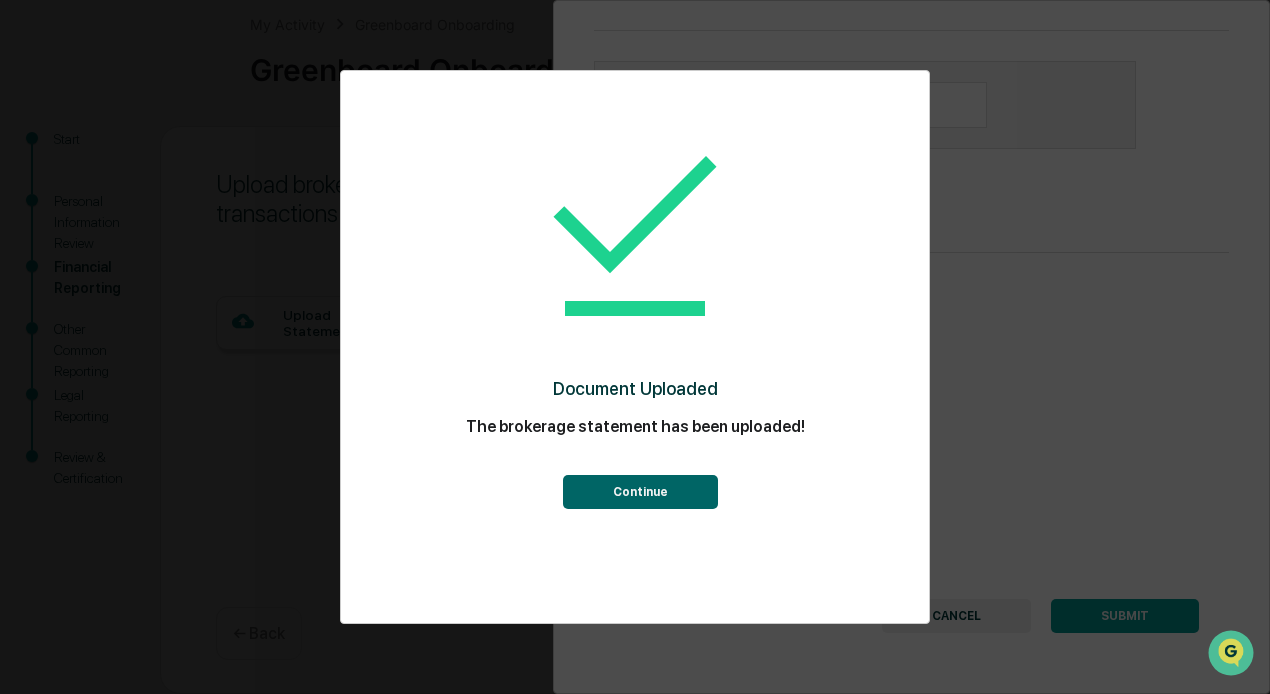 scroll, scrollTop: 151, scrollLeft: 0, axis: vertical 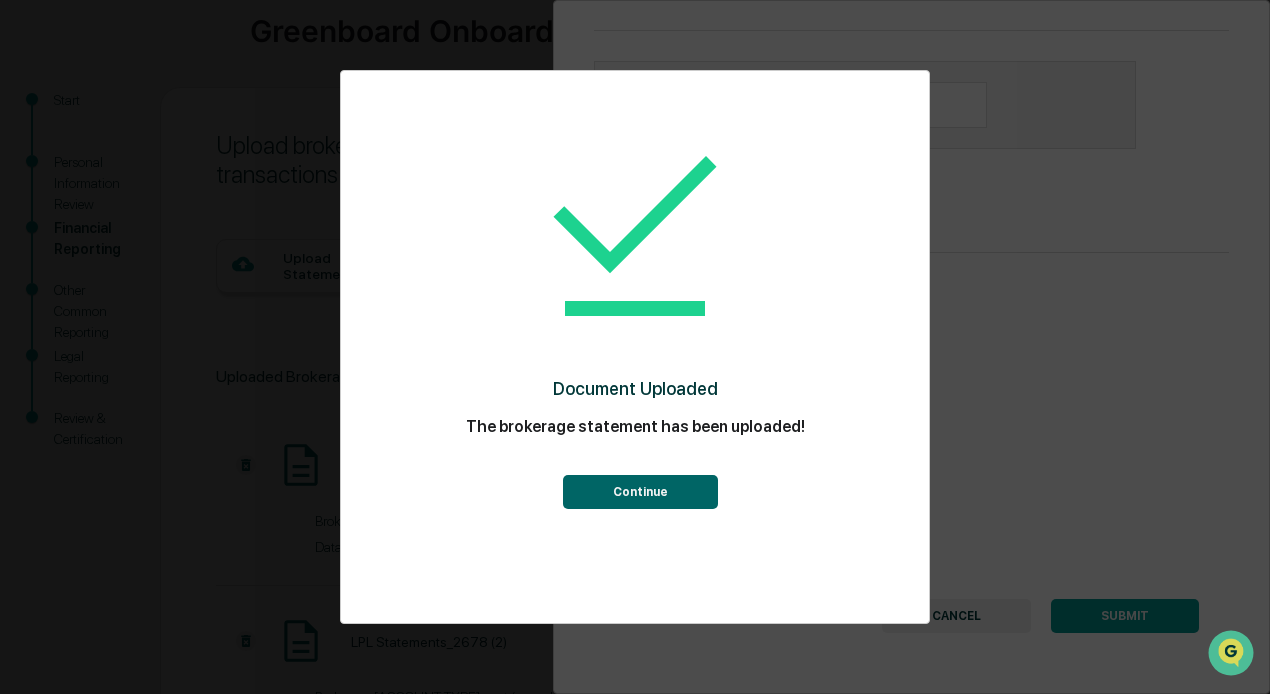 click on "Continue" at bounding box center [640, 492] 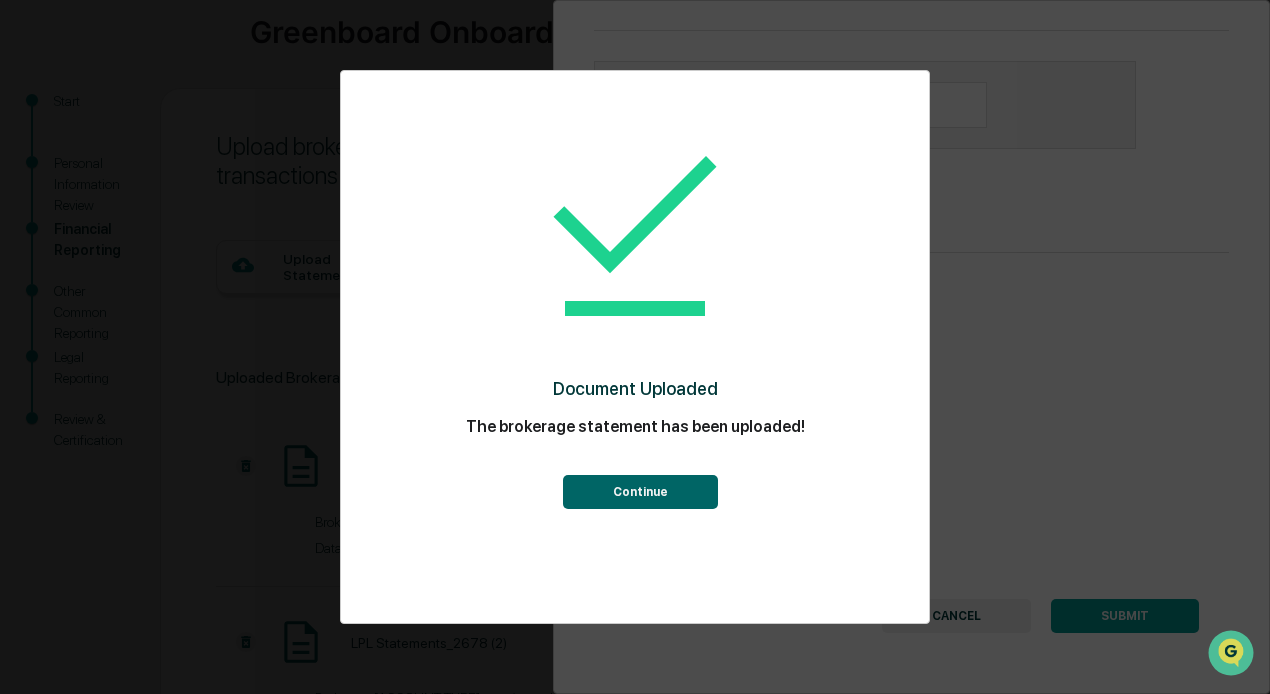 scroll, scrollTop: 102, scrollLeft: 0, axis: vertical 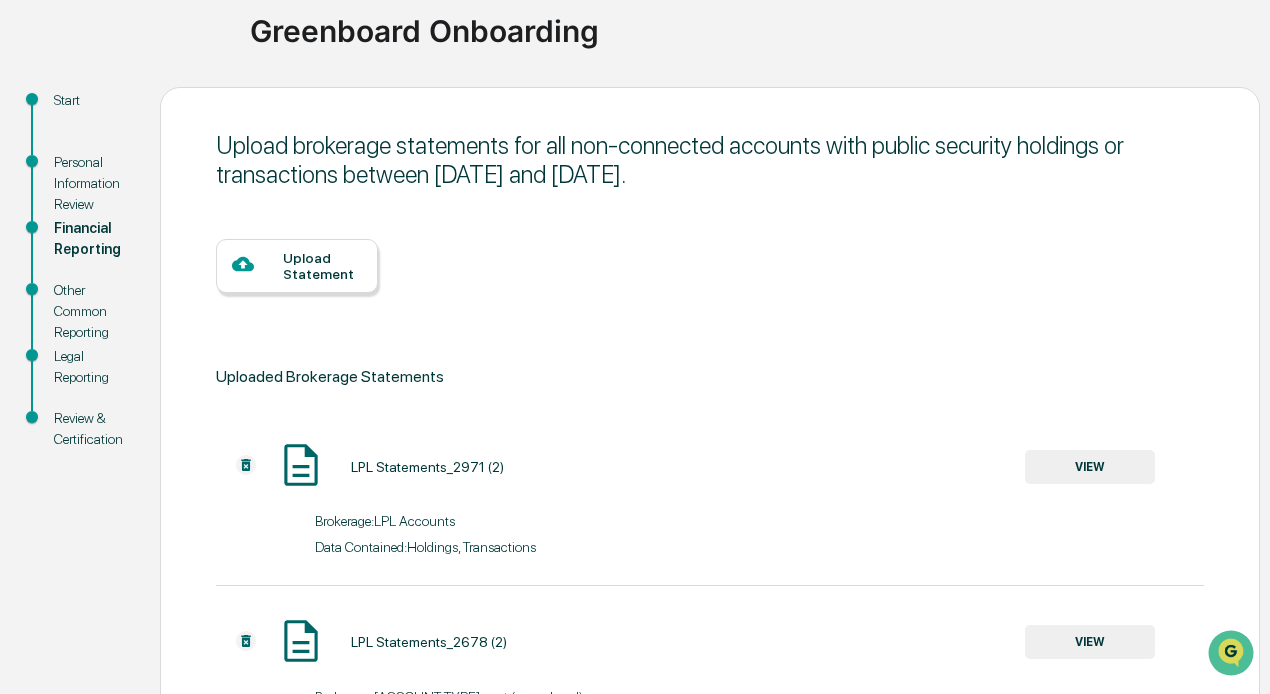 click on "Upload Statement" at bounding box center (322, 266) 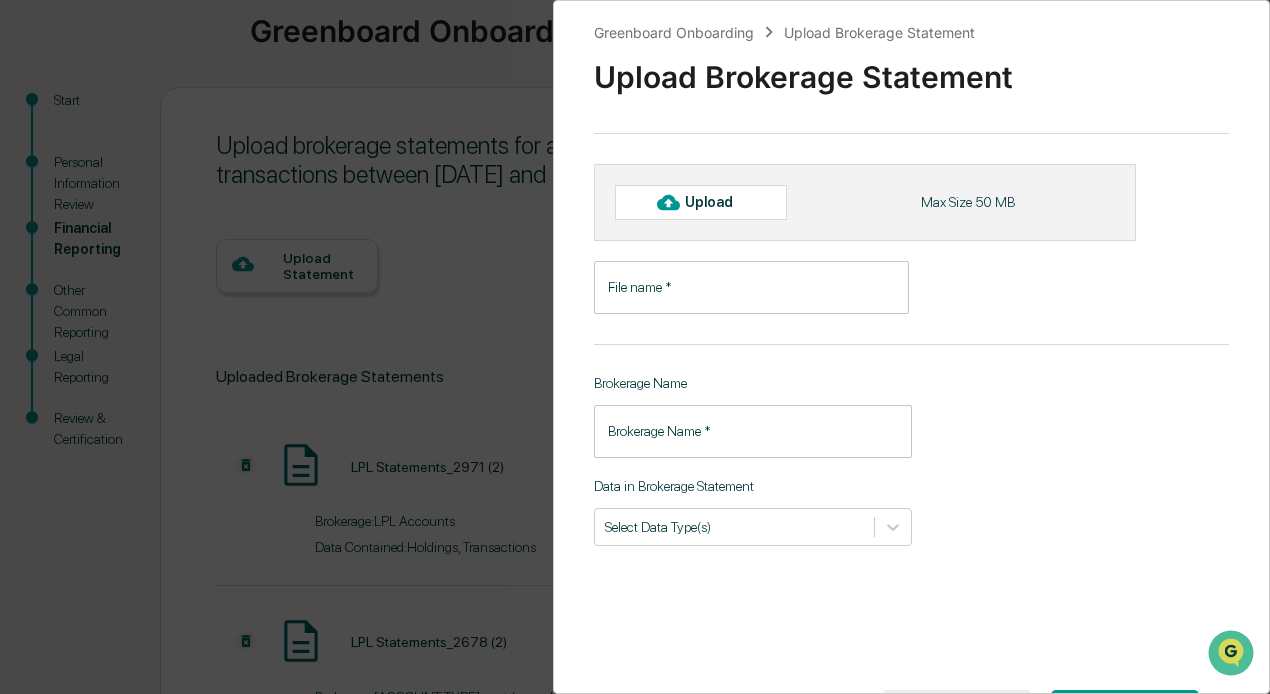 click on "Upload" at bounding box center (717, 202) 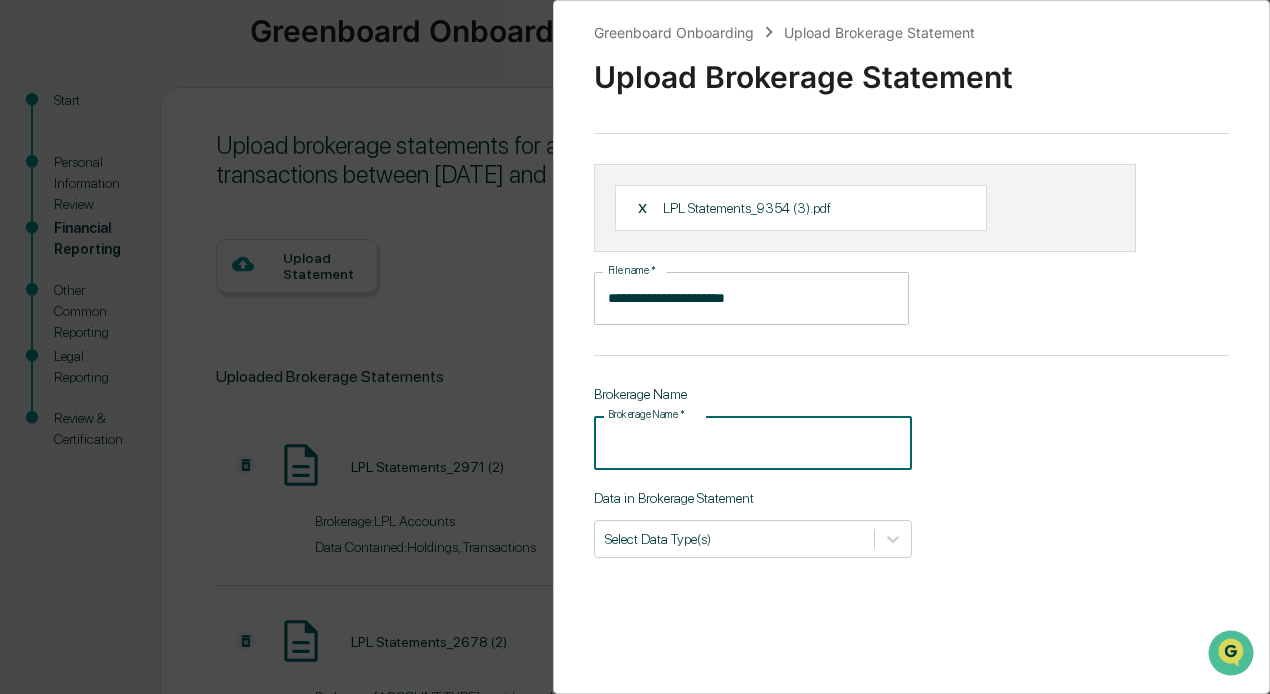 click on "Brokerage Name   *" at bounding box center [753, 442] 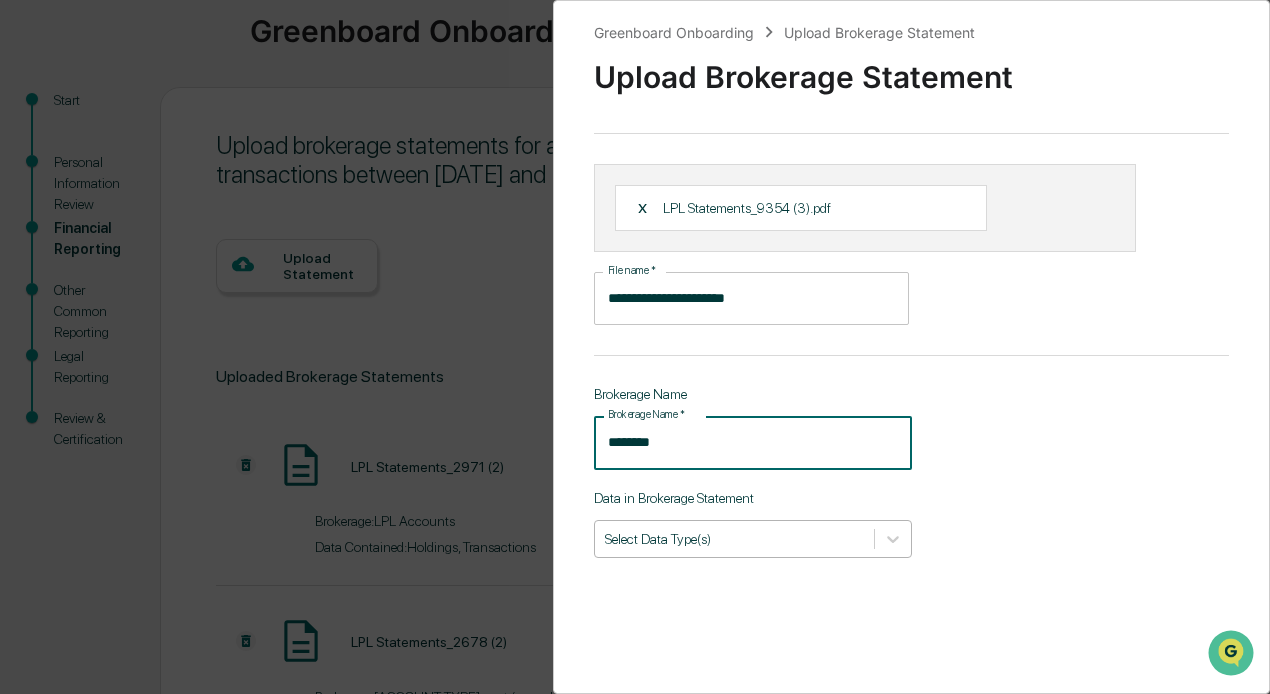 type on "********" 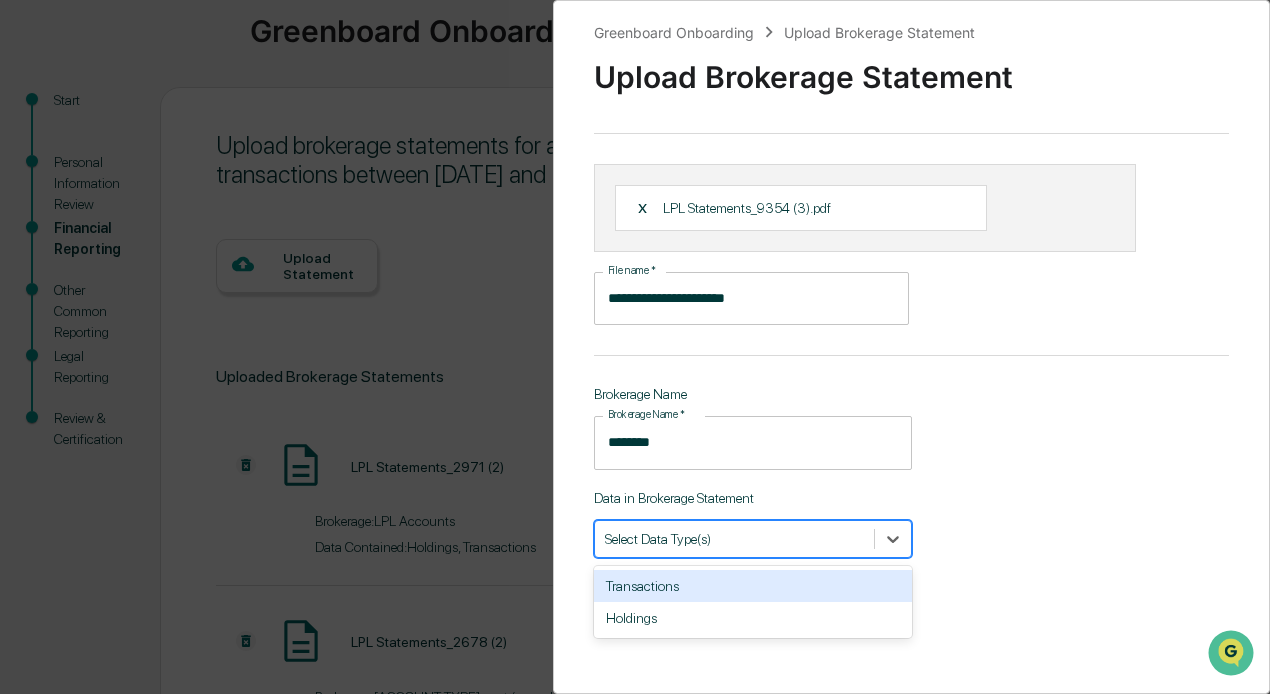 click on "Transactions" at bounding box center [753, 586] 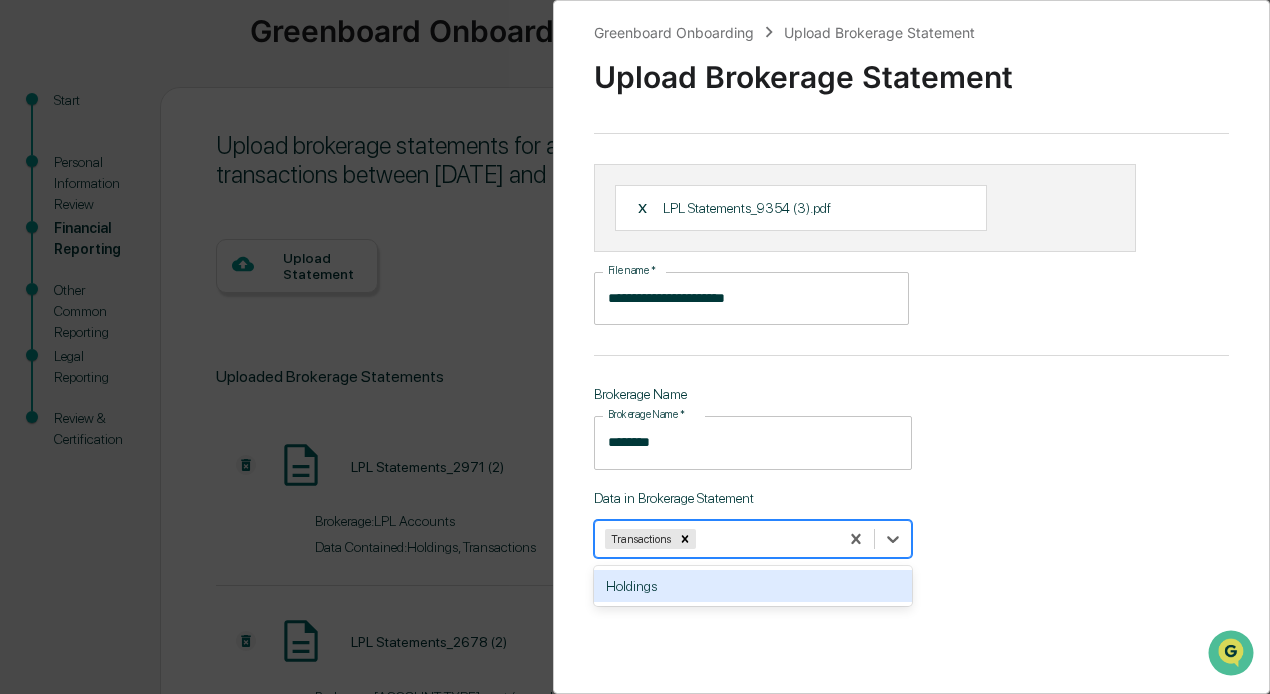 click on "Holdings" at bounding box center [753, 586] 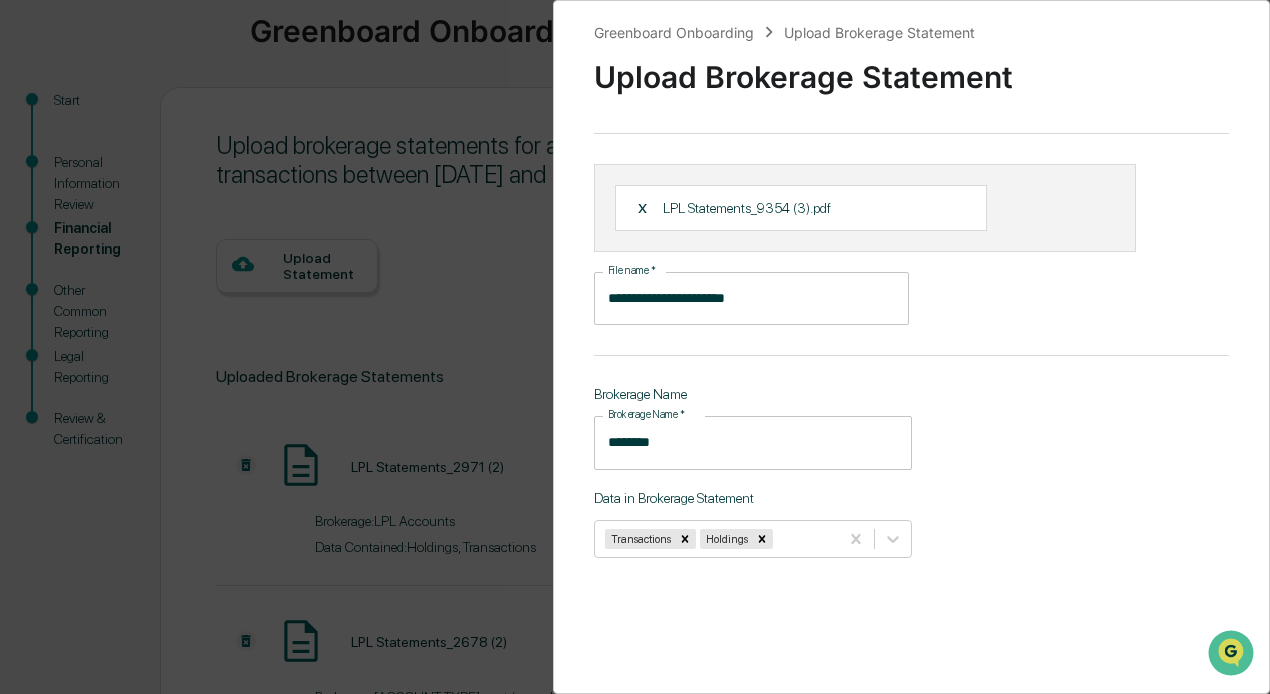 click on "**********" at bounding box center (911, 347) 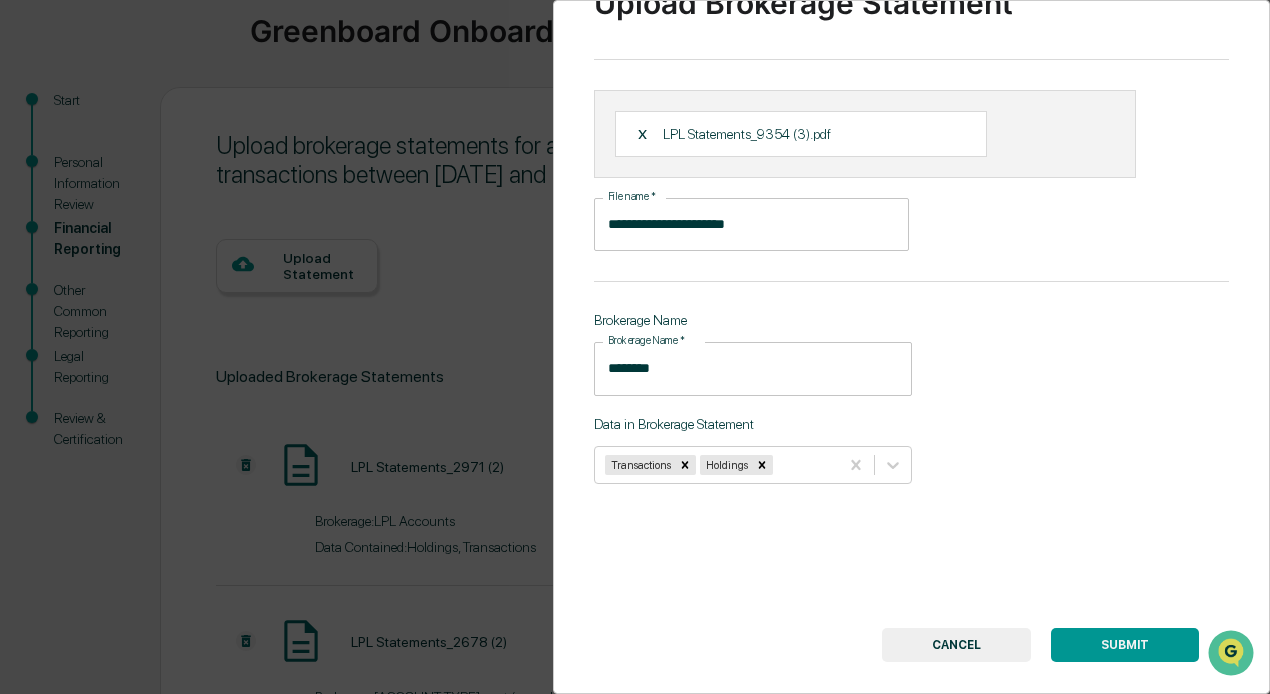 scroll, scrollTop: 115, scrollLeft: 0, axis: vertical 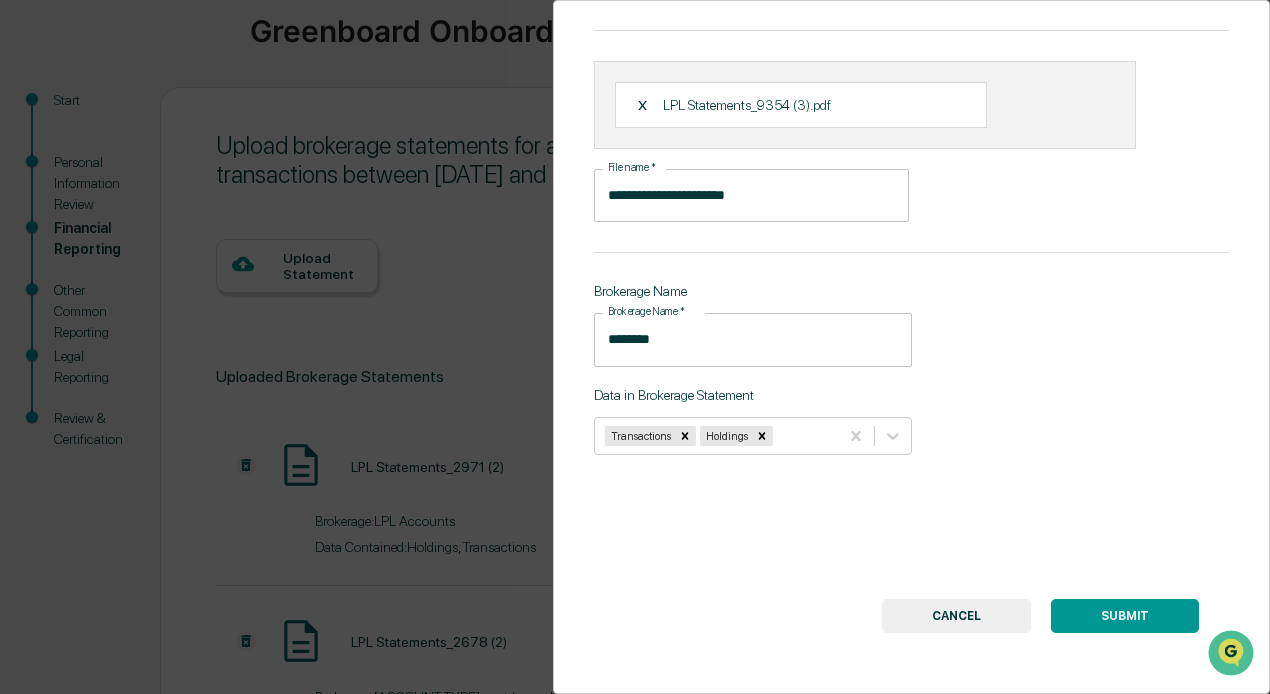 click on "SUBMIT" at bounding box center (1125, 616) 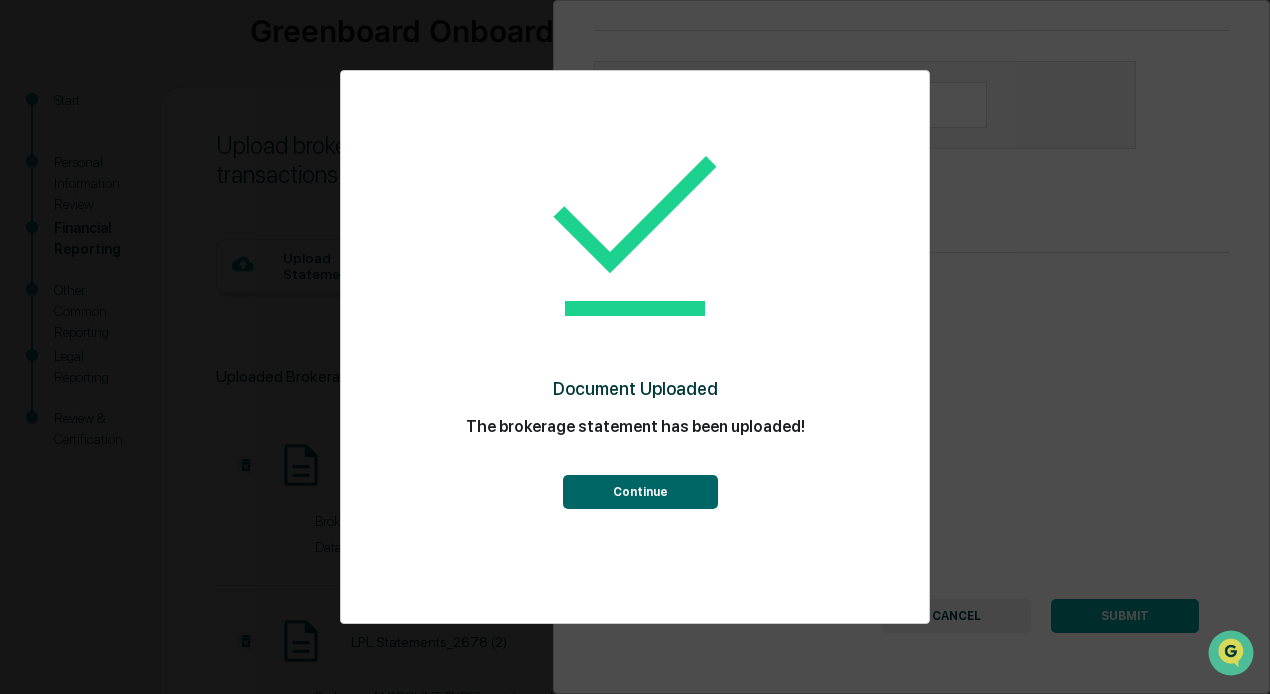 click on "Continue" at bounding box center [640, 492] 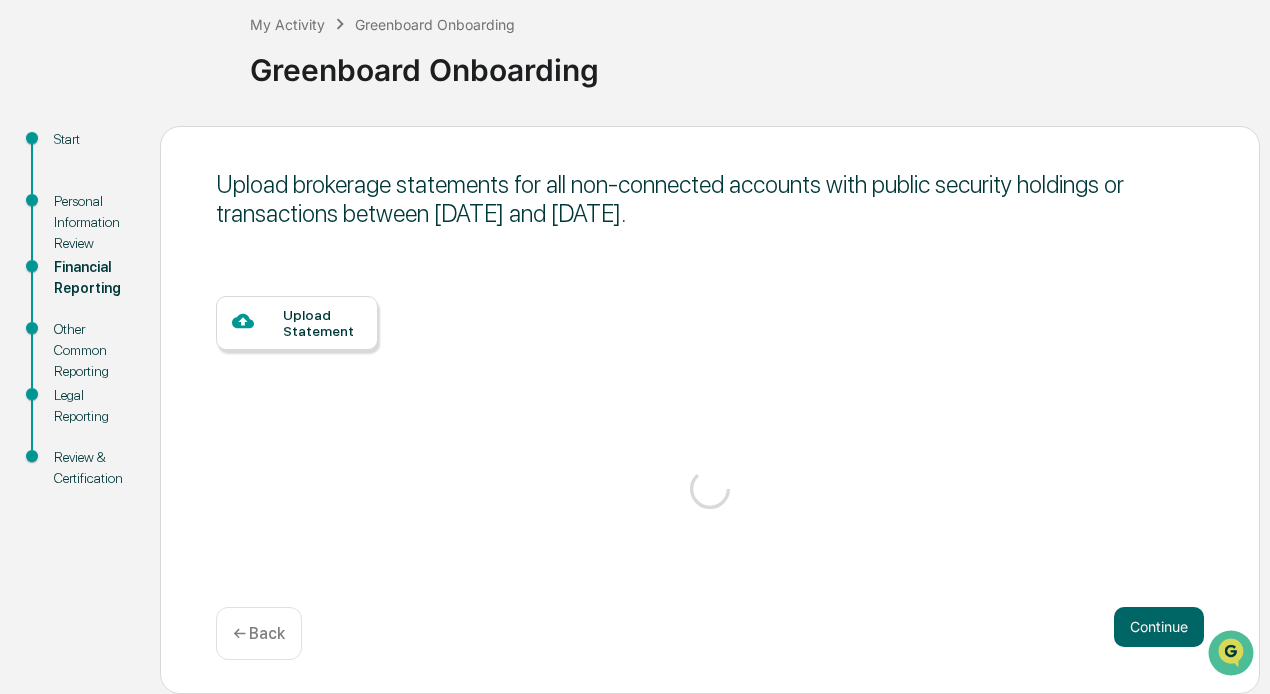 scroll, scrollTop: 102, scrollLeft: 0, axis: vertical 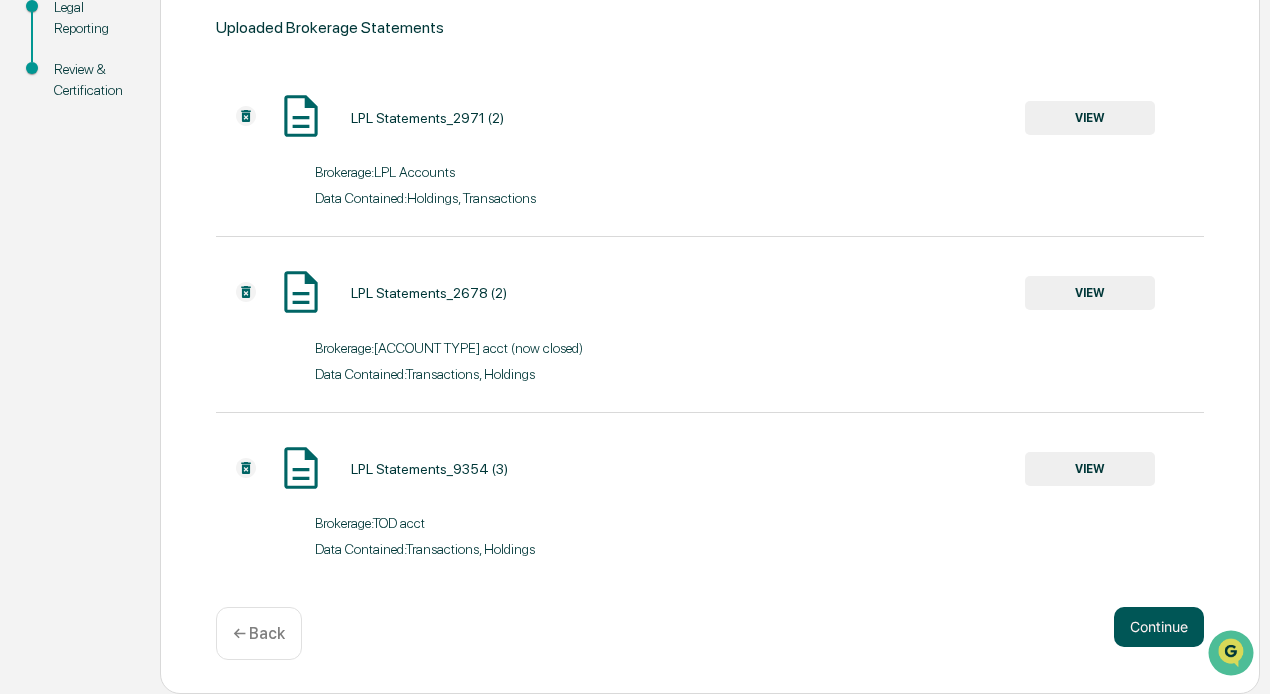 click on "Continue" at bounding box center [1159, 627] 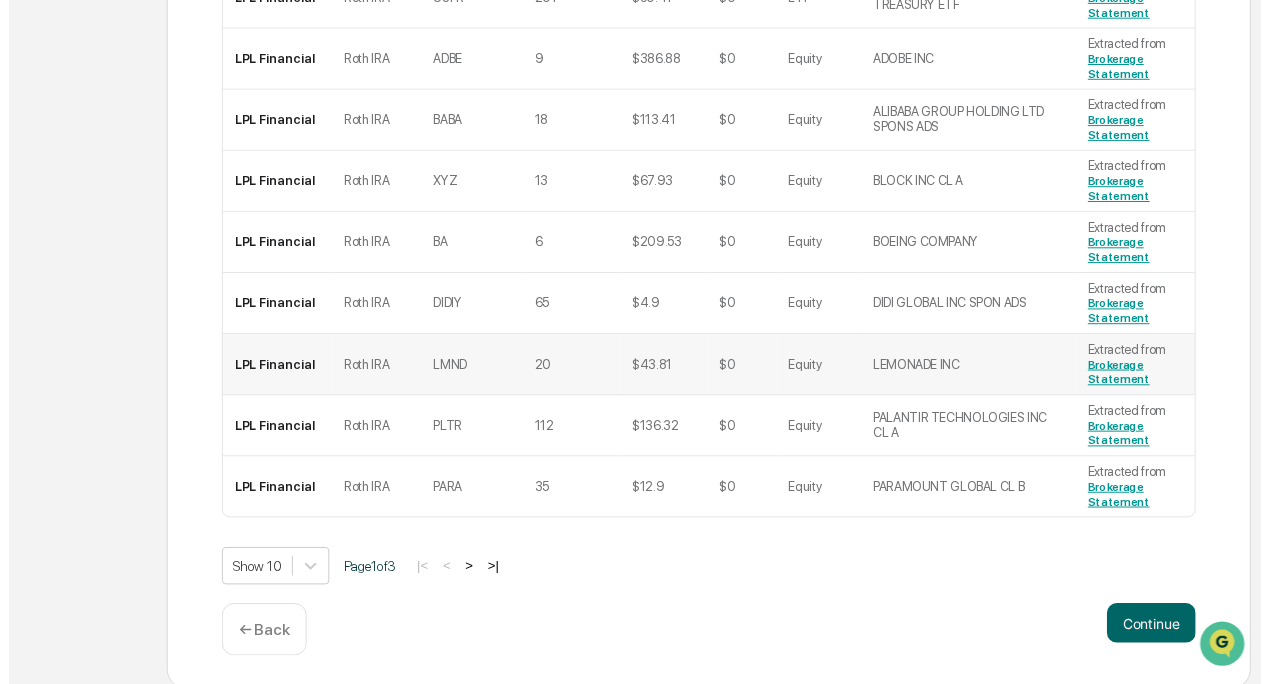 scroll, scrollTop: 802, scrollLeft: 0, axis: vertical 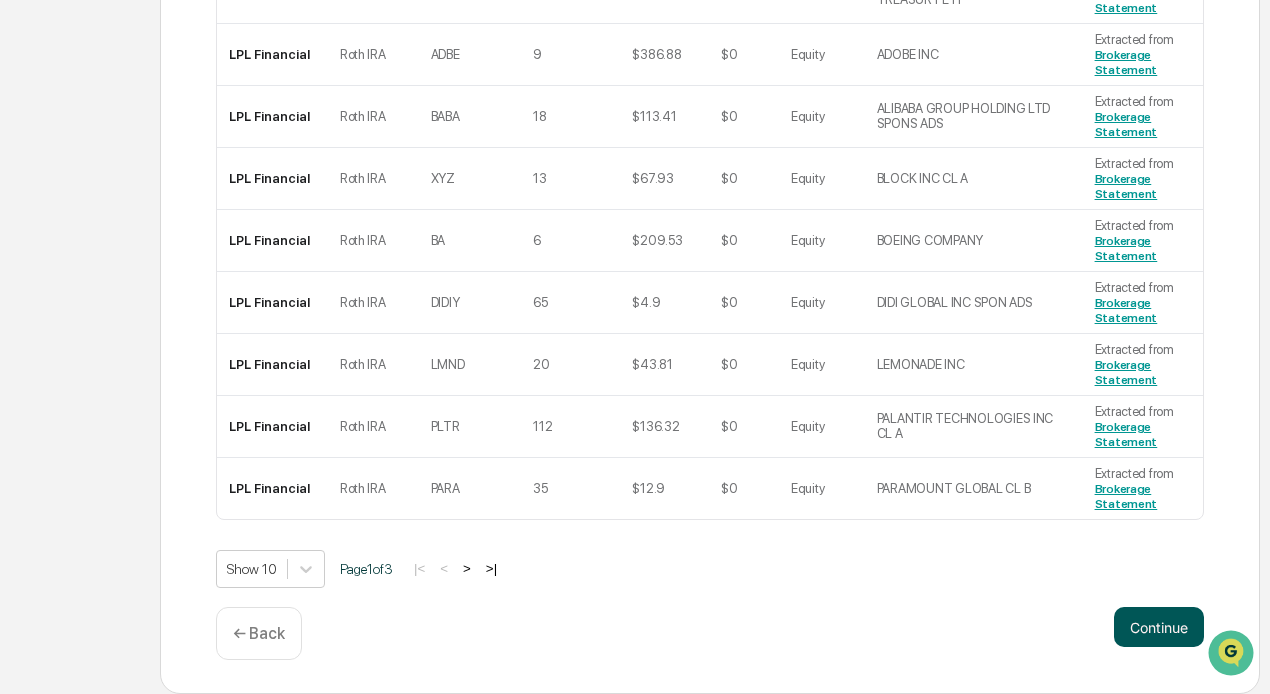 click on "Continue" at bounding box center [1159, 627] 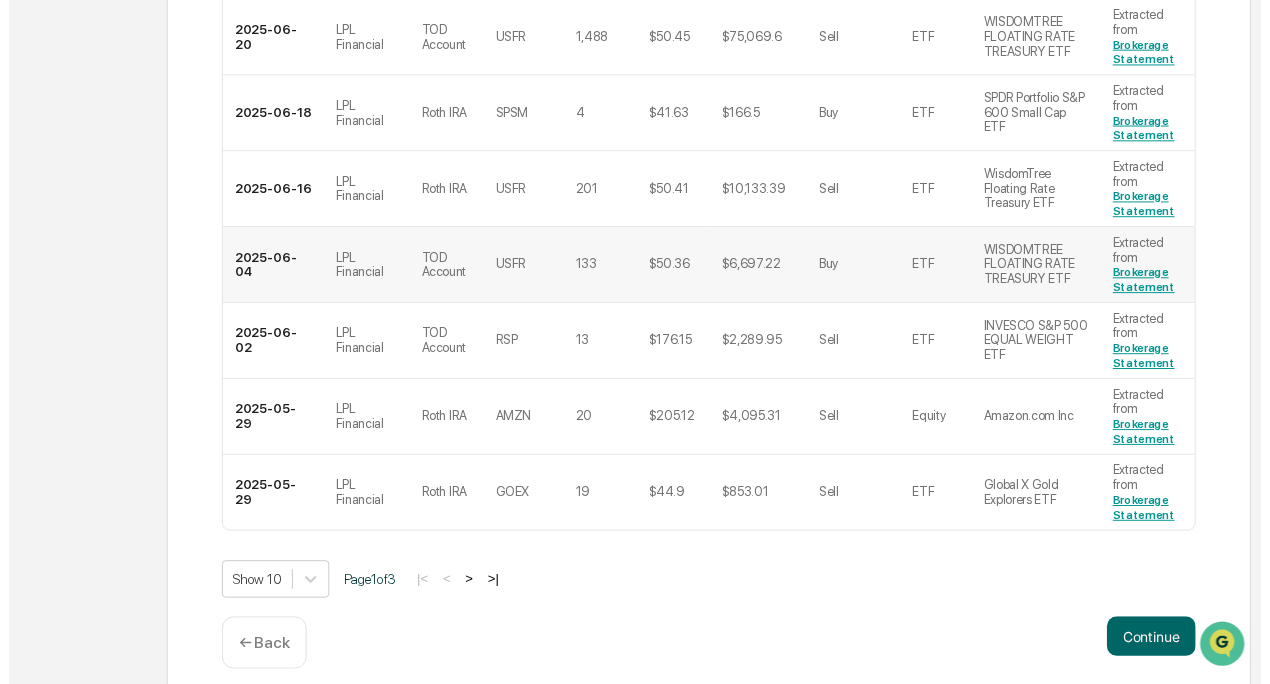 scroll, scrollTop: 933, scrollLeft: 0, axis: vertical 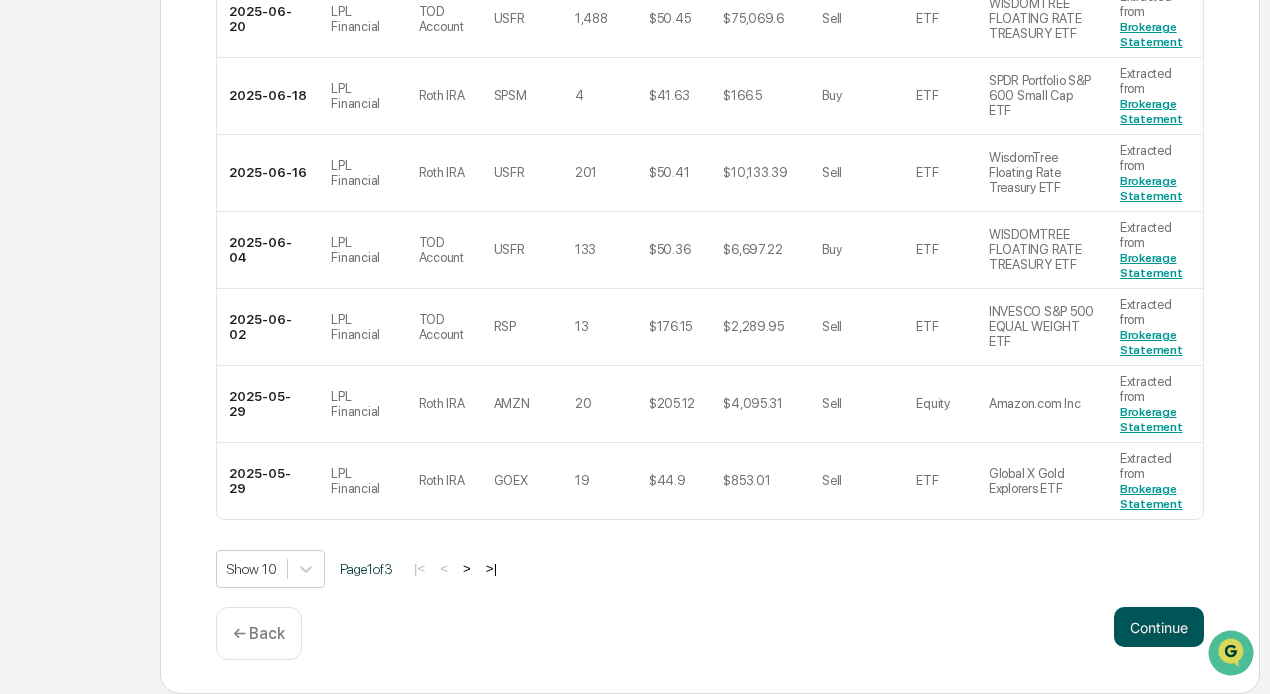 click on "Continue" at bounding box center [1159, 627] 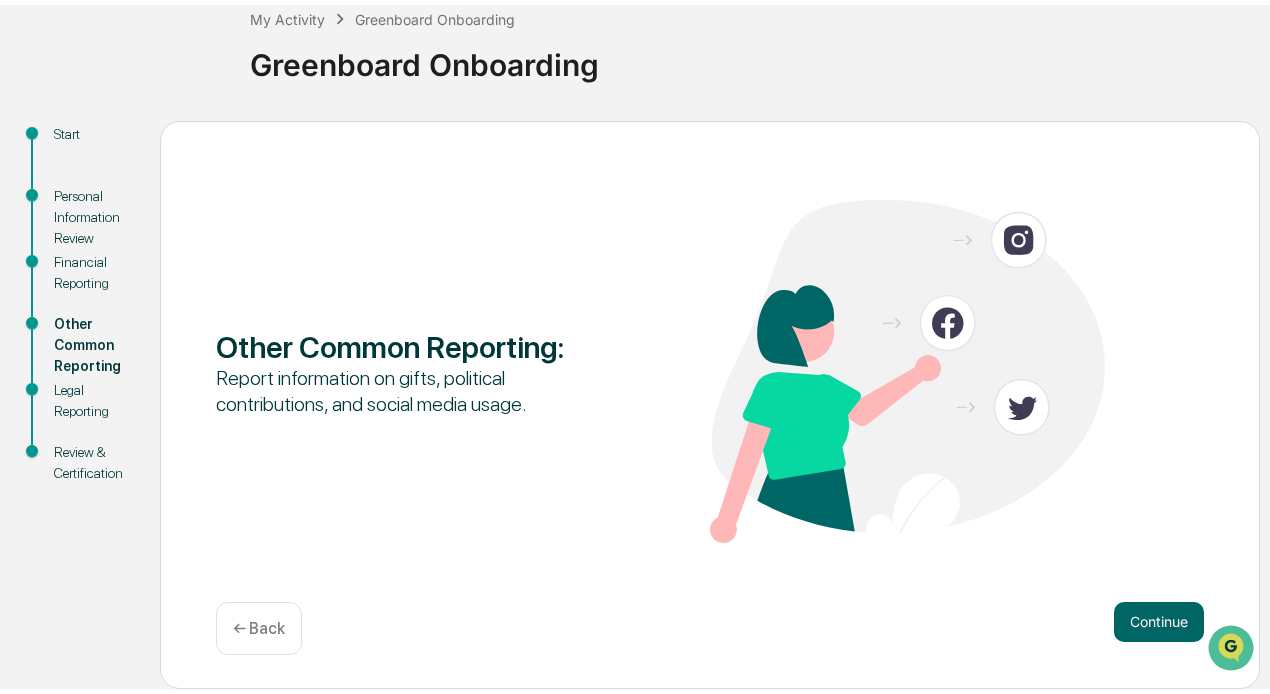 scroll, scrollTop: 112, scrollLeft: 0, axis: vertical 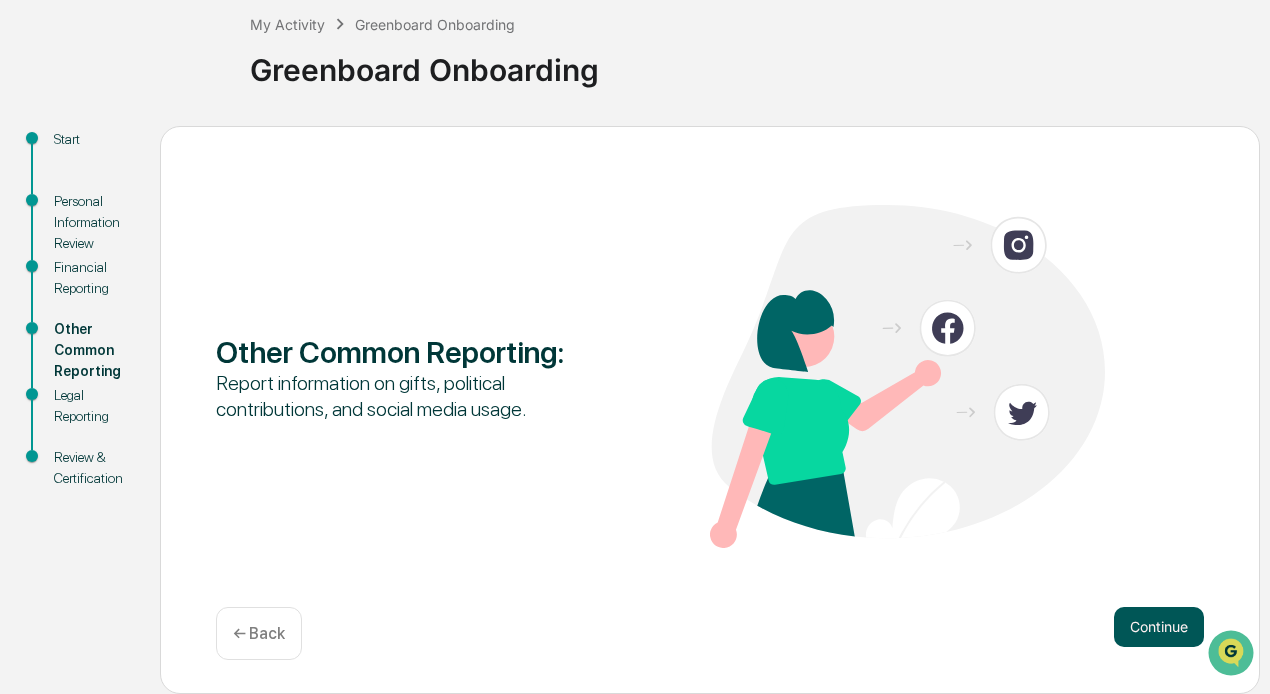 click on "Continue" at bounding box center (1159, 627) 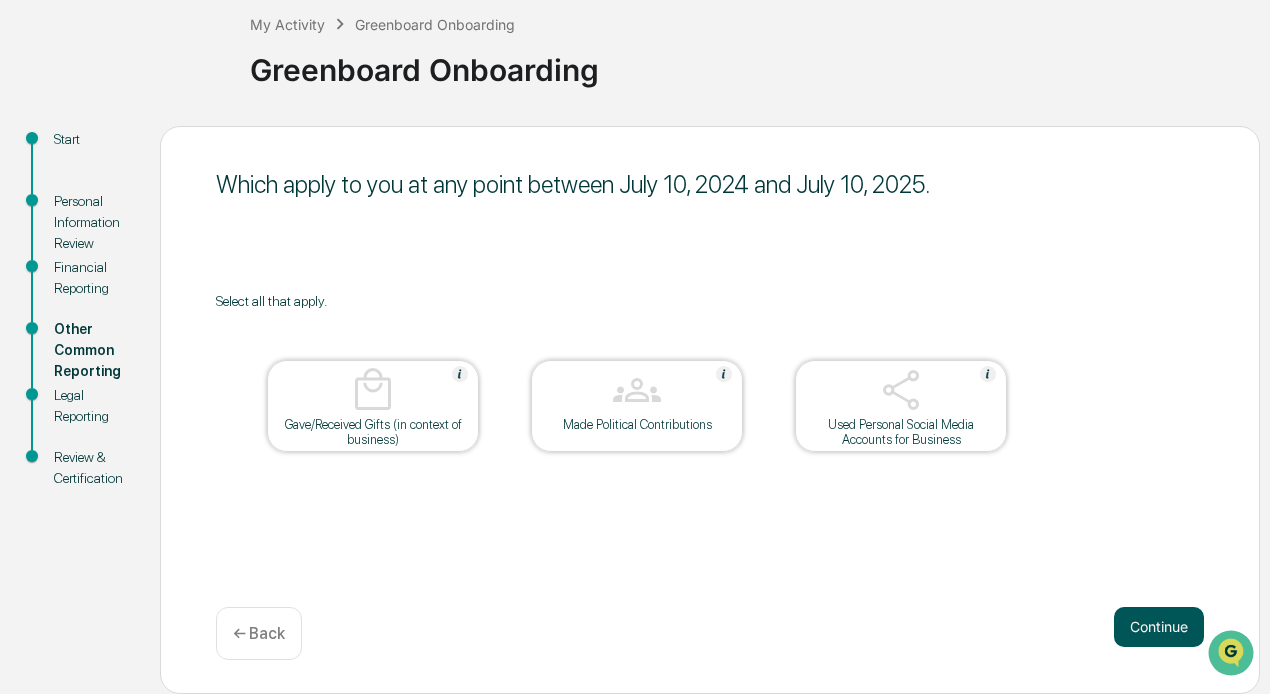 click on "Continue" at bounding box center (1159, 627) 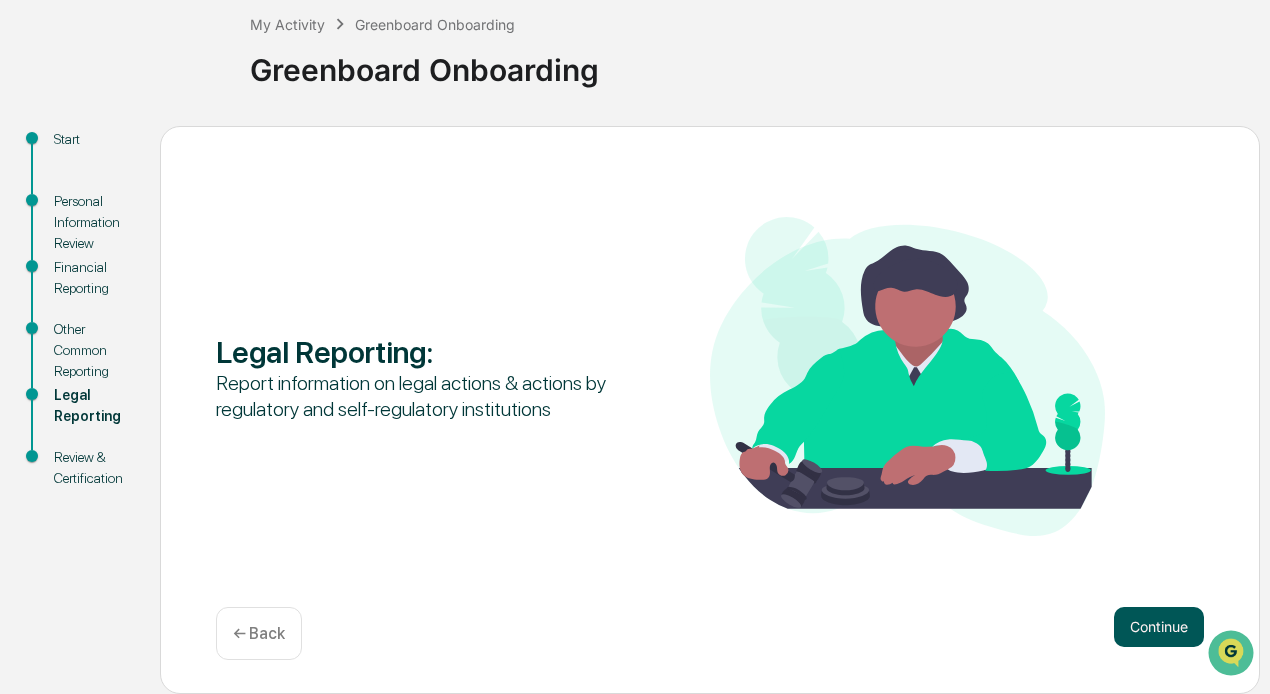 click on "Continue" at bounding box center [1159, 627] 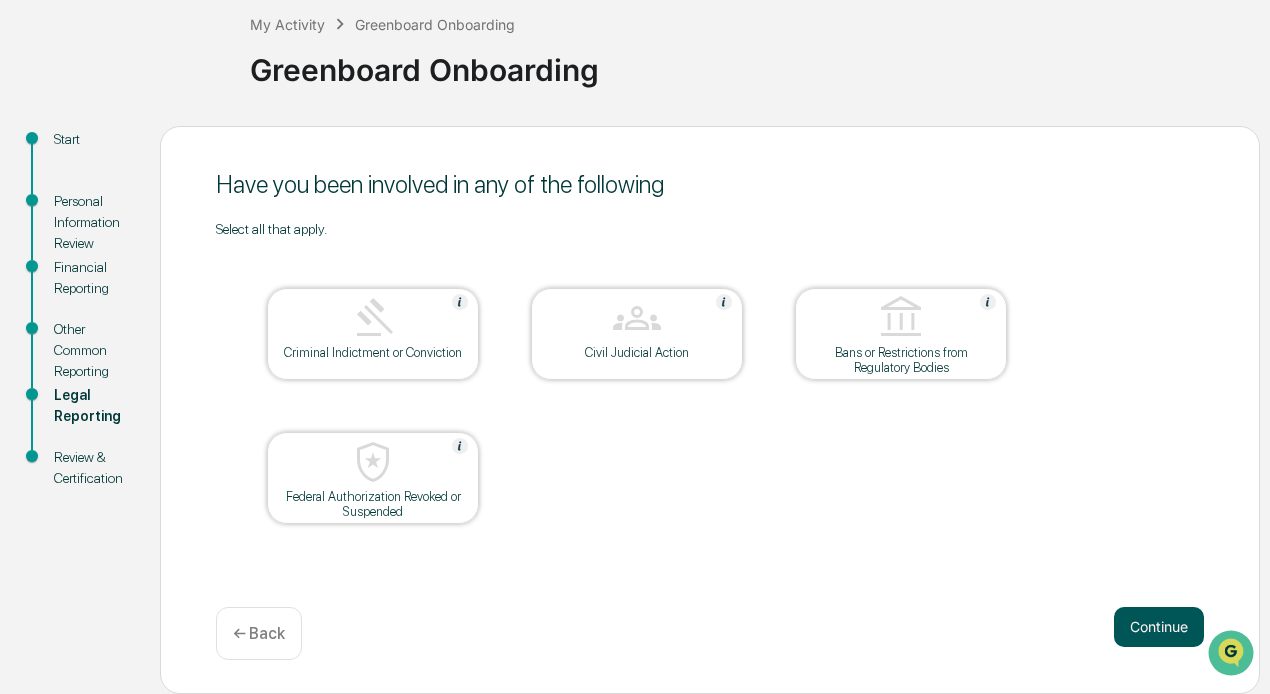 click on "Continue" at bounding box center [1159, 627] 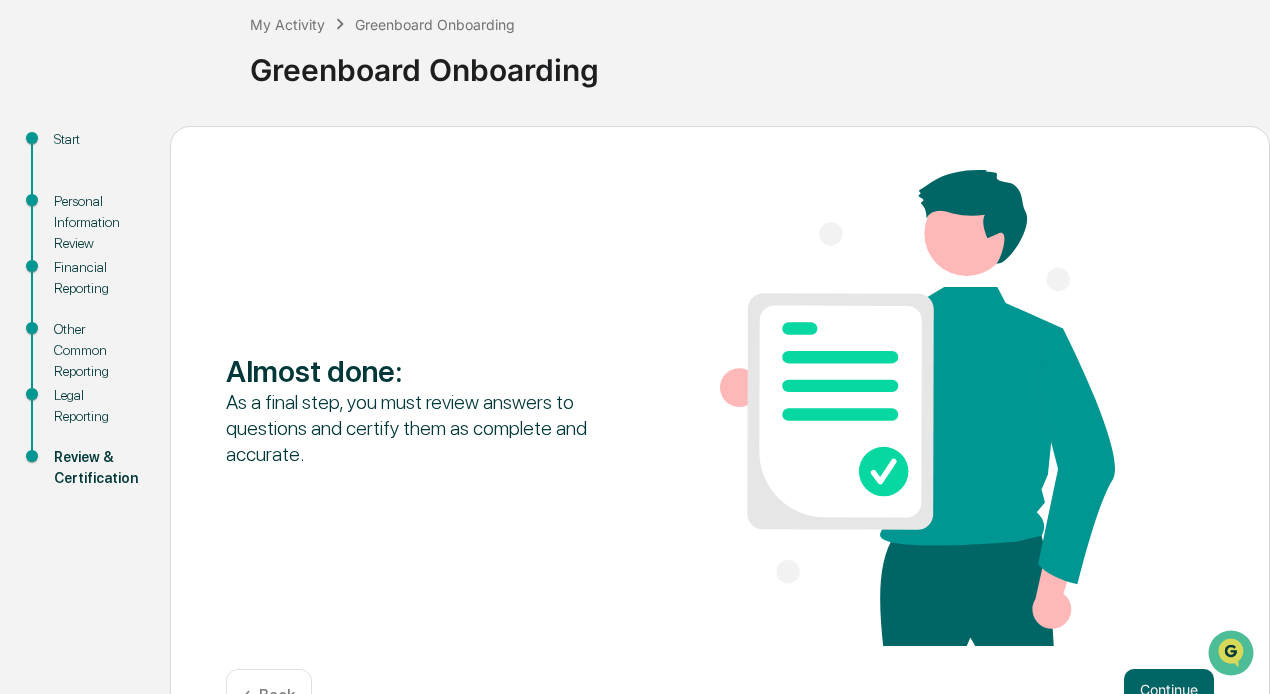 scroll, scrollTop: 175, scrollLeft: 0, axis: vertical 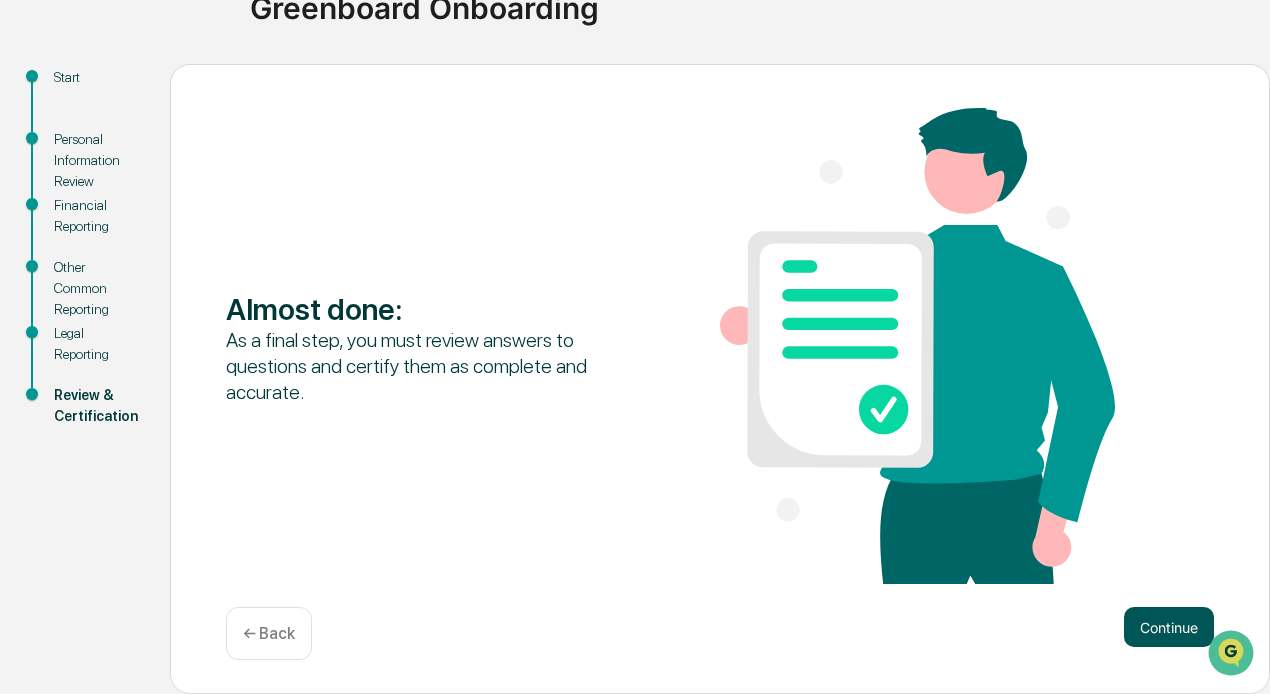 click on "Continue" at bounding box center [1169, 627] 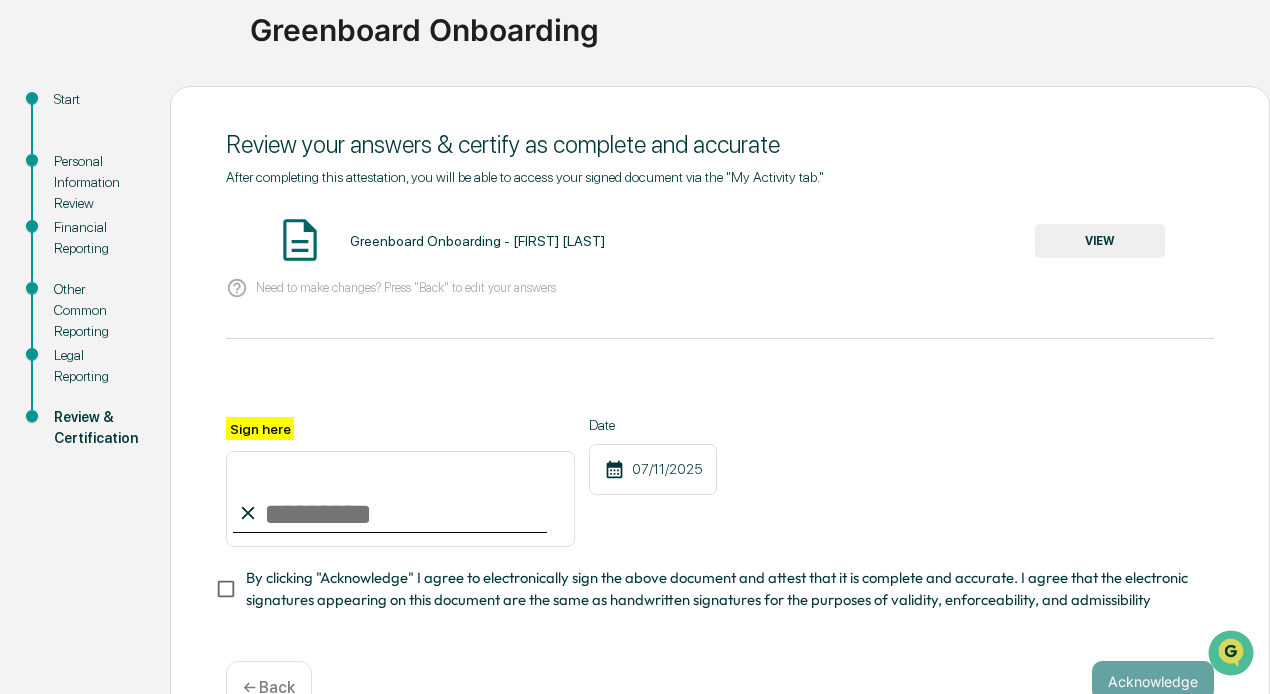 scroll, scrollTop: 214, scrollLeft: 0, axis: vertical 